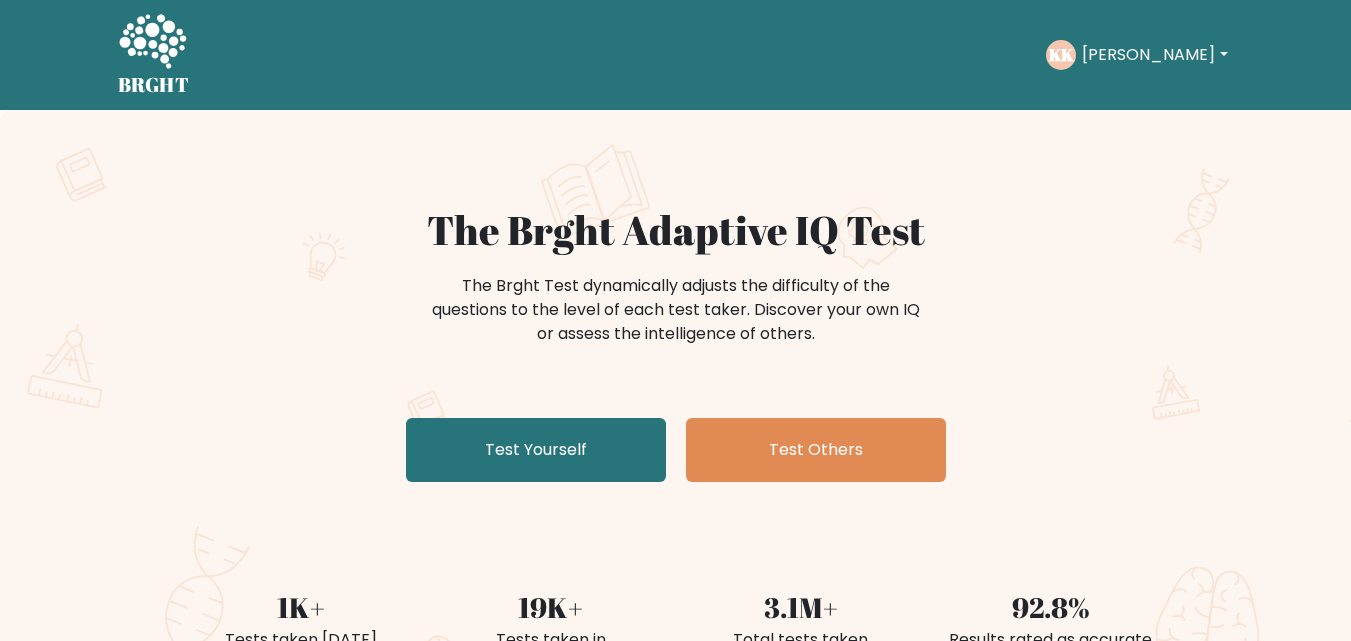scroll, scrollTop: 0, scrollLeft: 0, axis: both 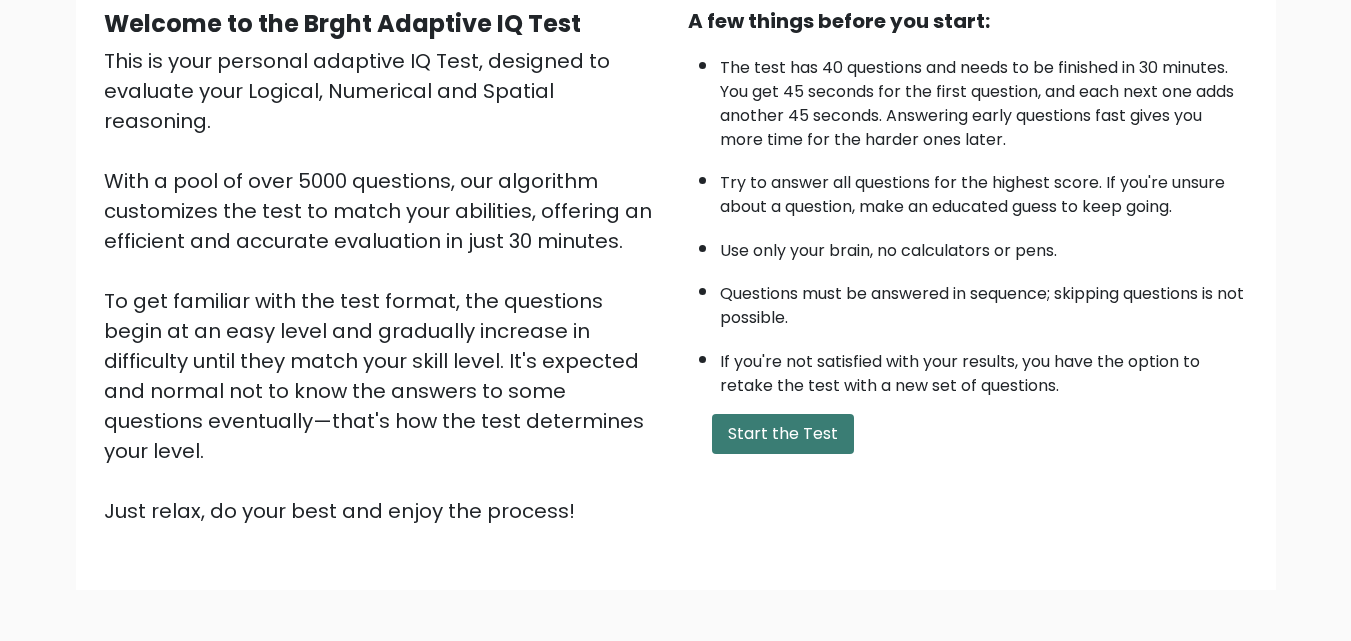 click on "Start the Test" at bounding box center [783, 434] 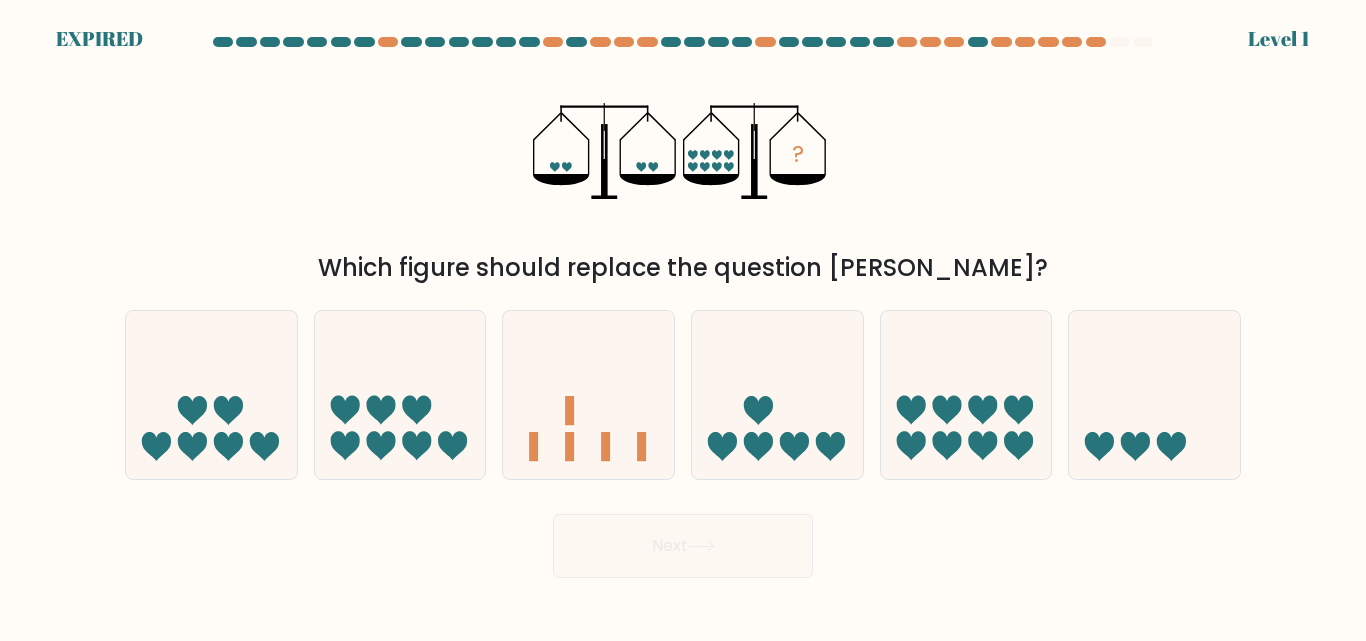 scroll, scrollTop: 0, scrollLeft: 0, axis: both 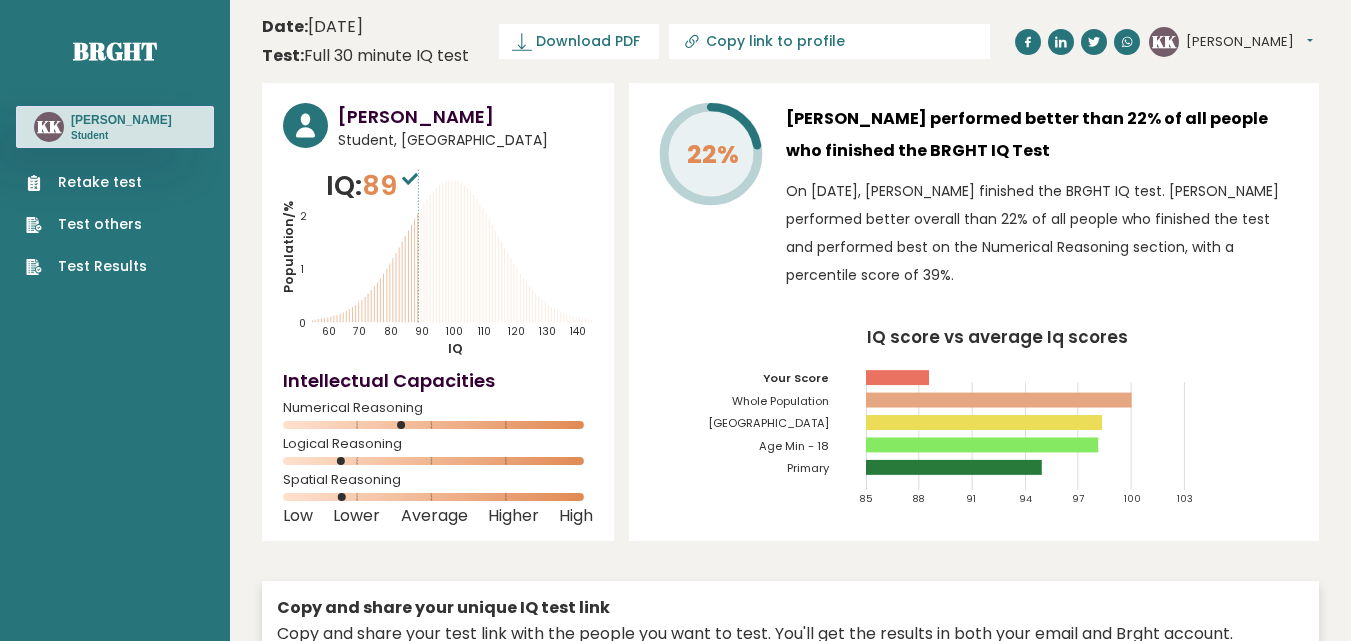 click on "Retake test" at bounding box center [86, 182] 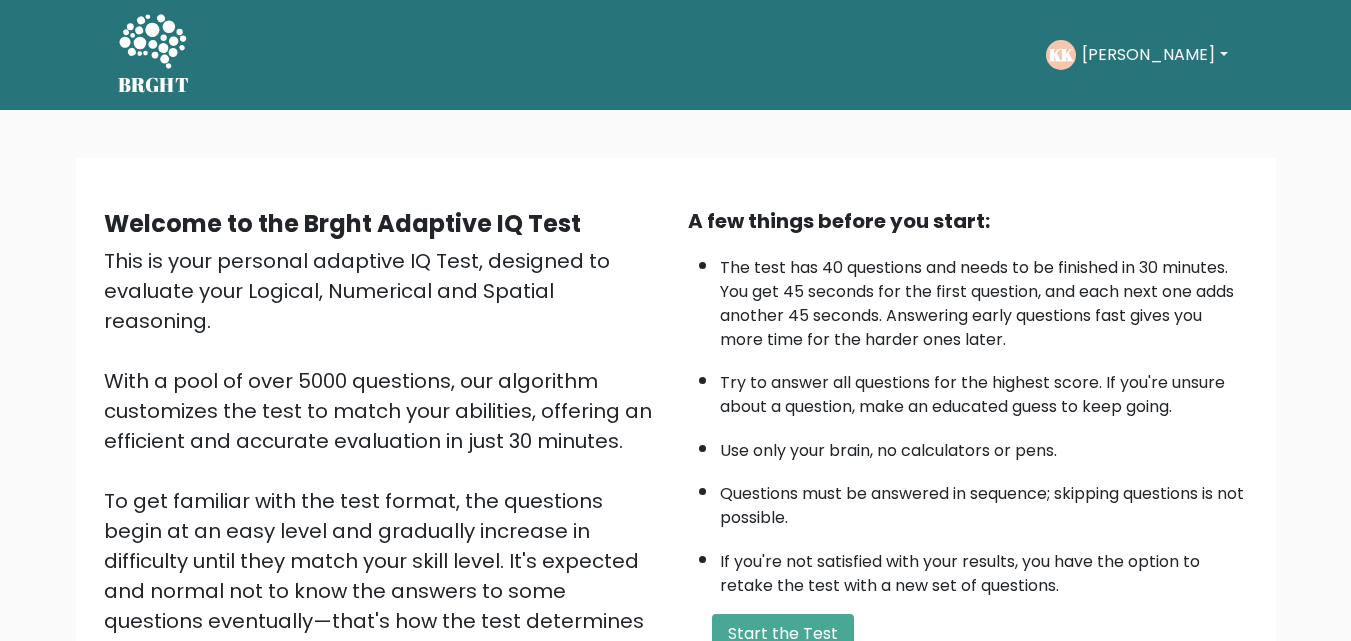 scroll, scrollTop: 100, scrollLeft: 0, axis: vertical 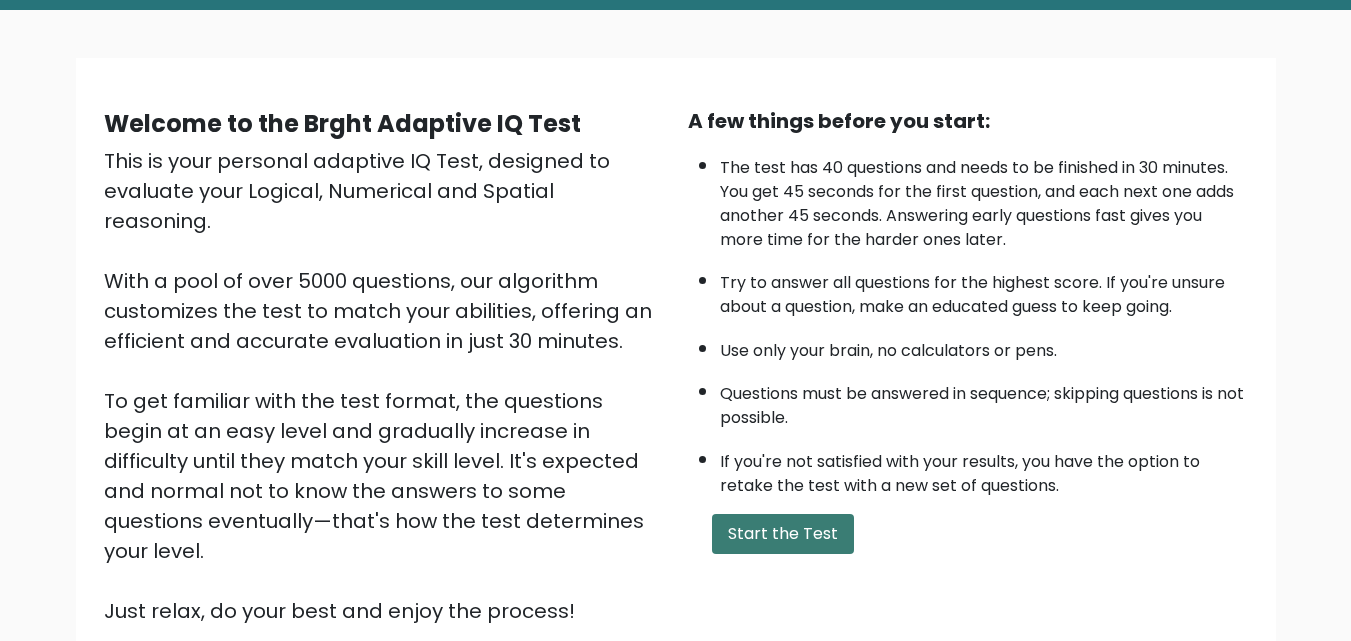click on "Start the Test" at bounding box center (783, 534) 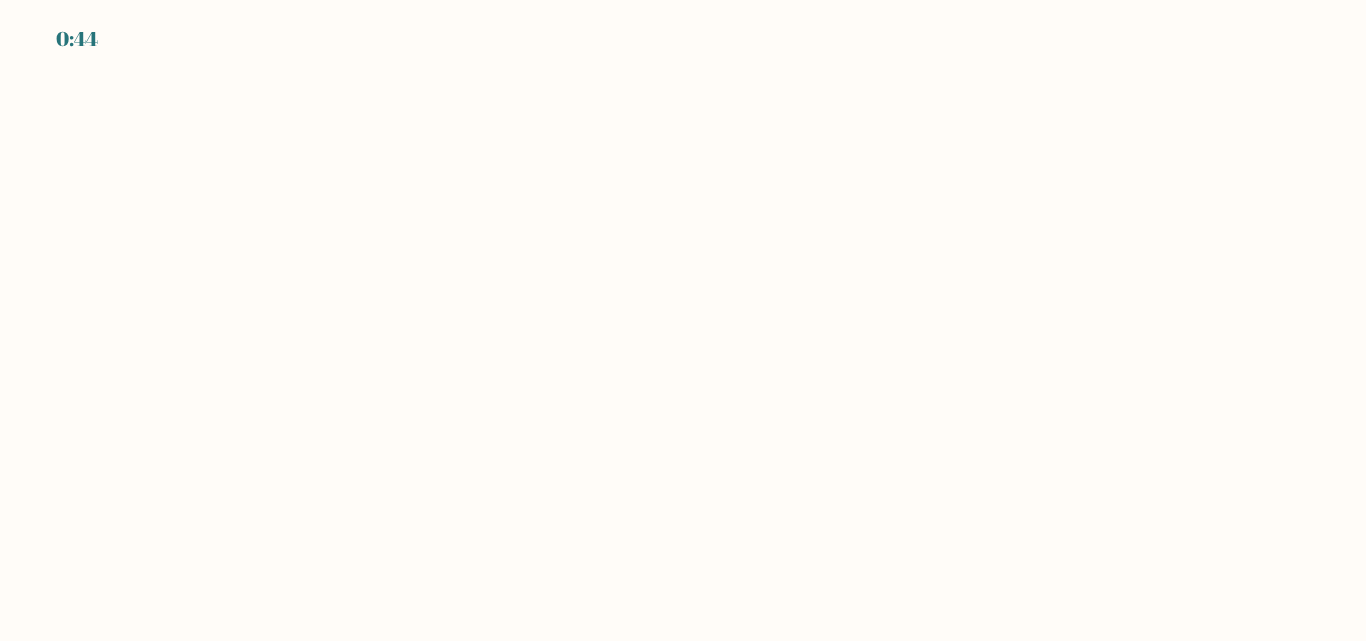 scroll, scrollTop: 0, scrollLeft: 0, axis: both 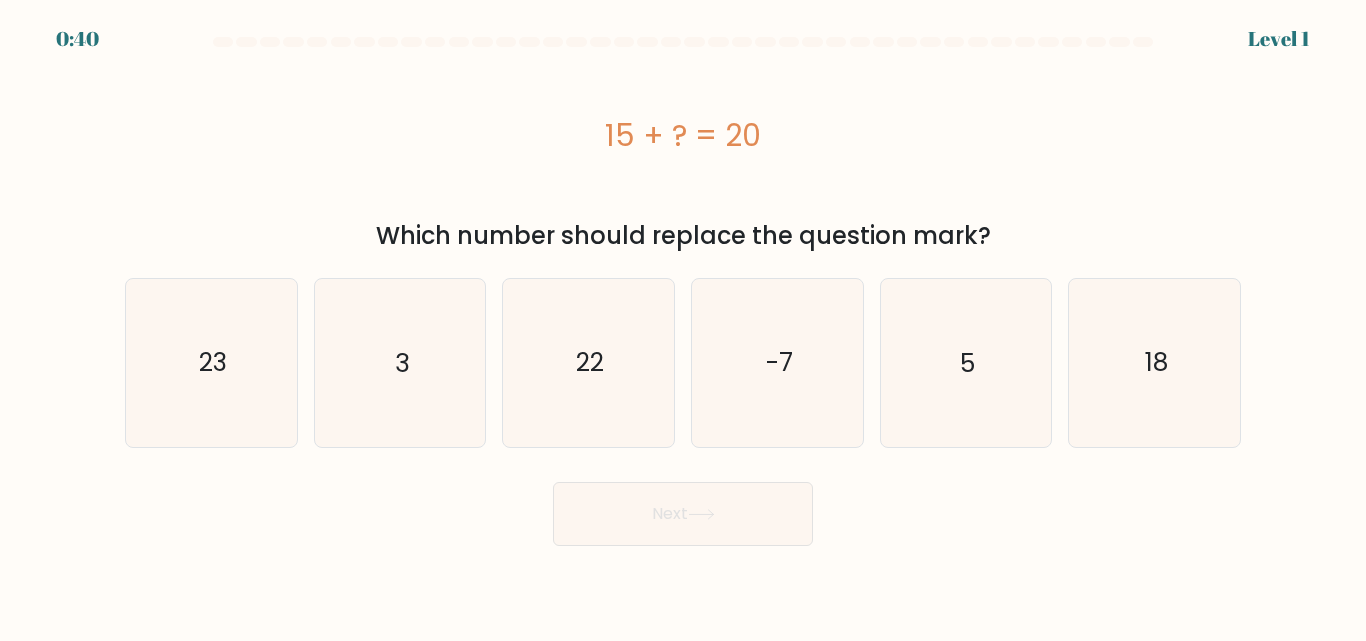 click on "f.
18" at bounding box center [1154, 362] 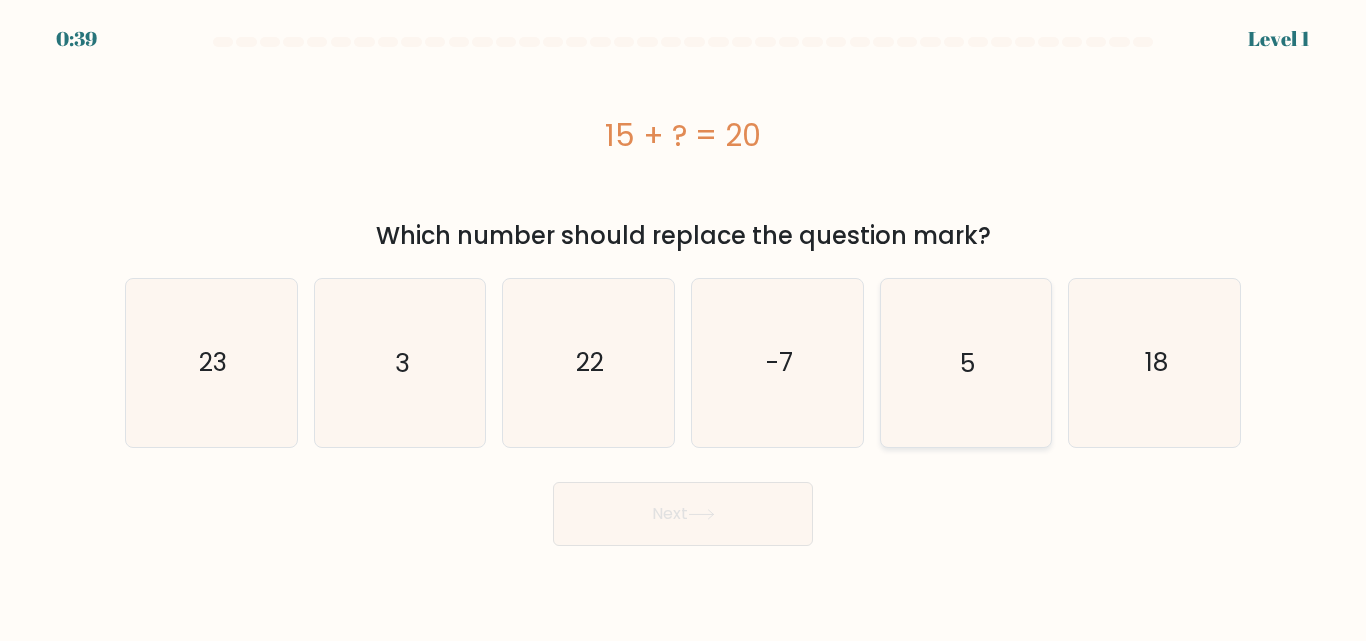 click on "5" 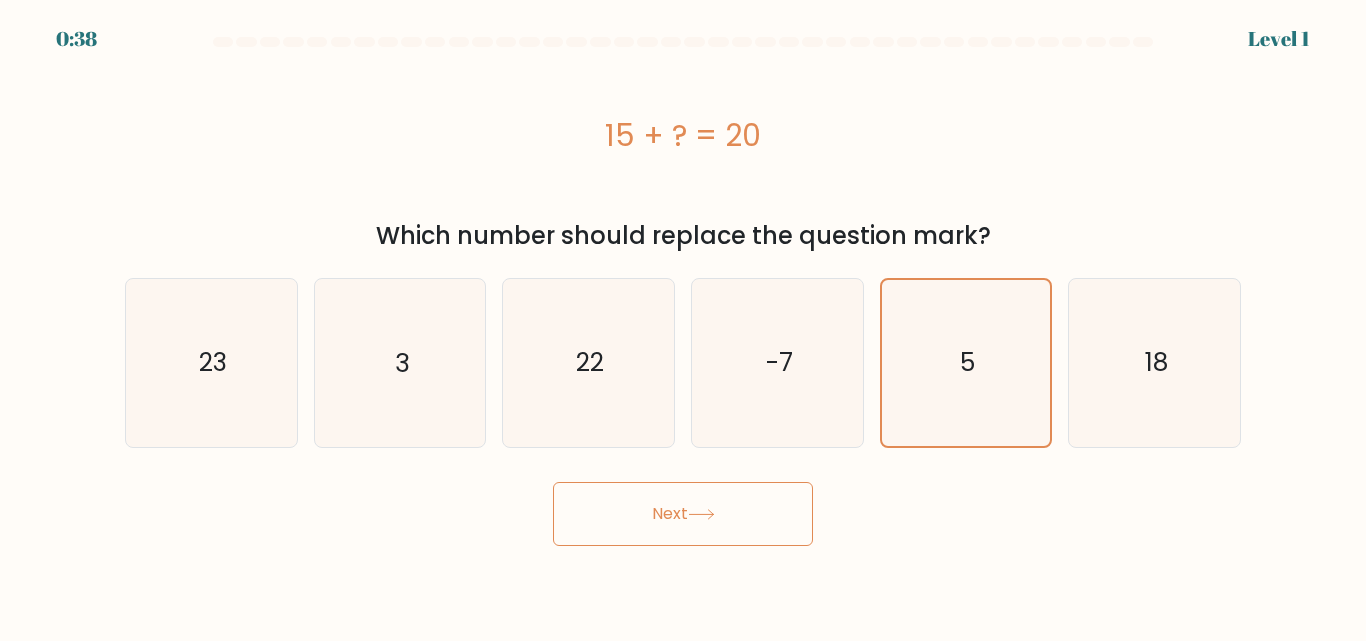 click on "Next" at bounding box center (683, 514) 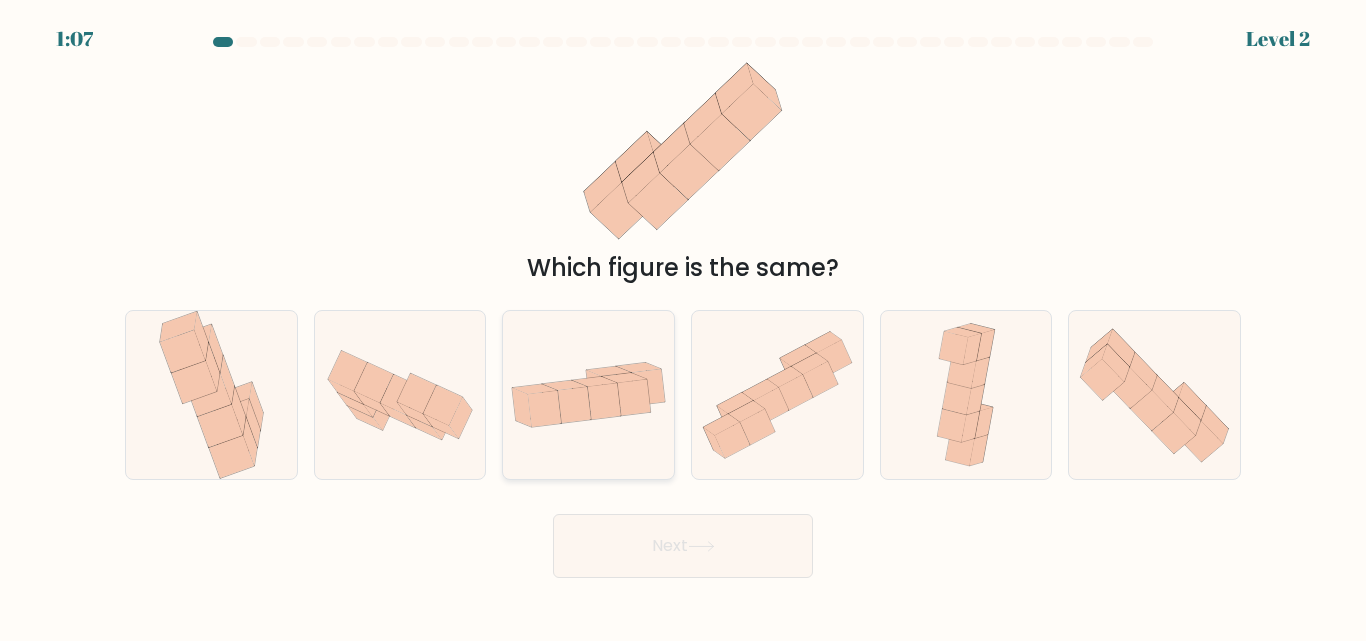 click 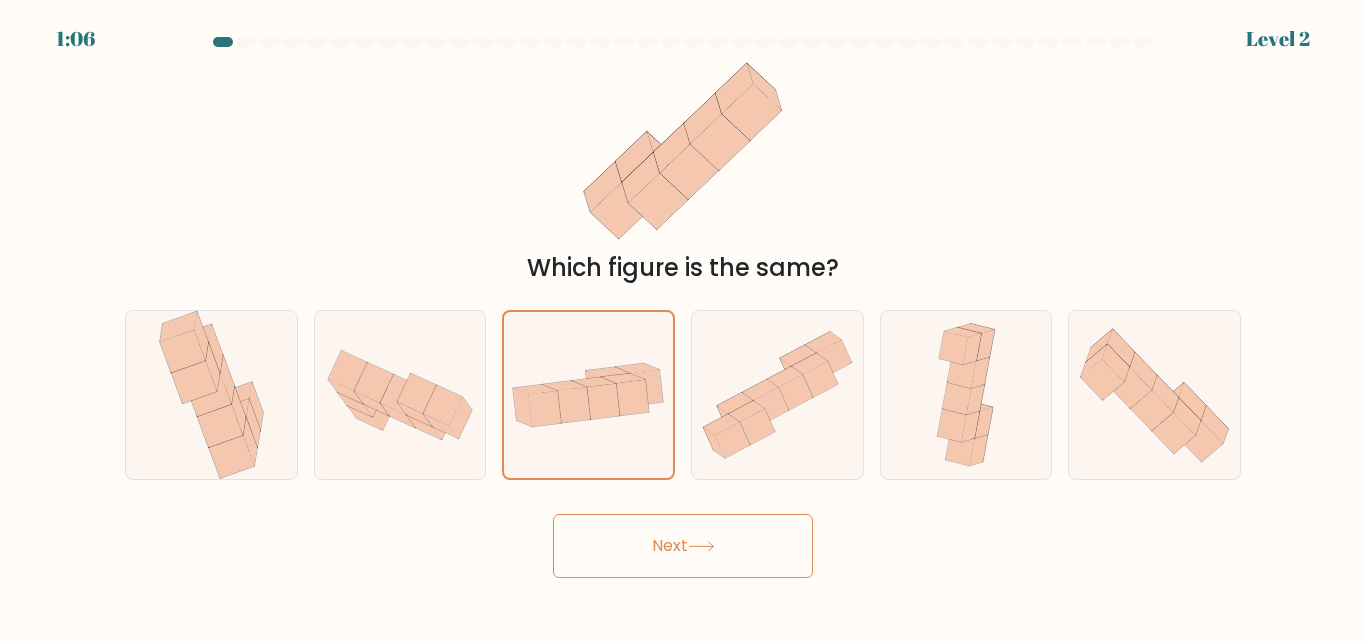 click on "Next" at bounding box center (683, 546) 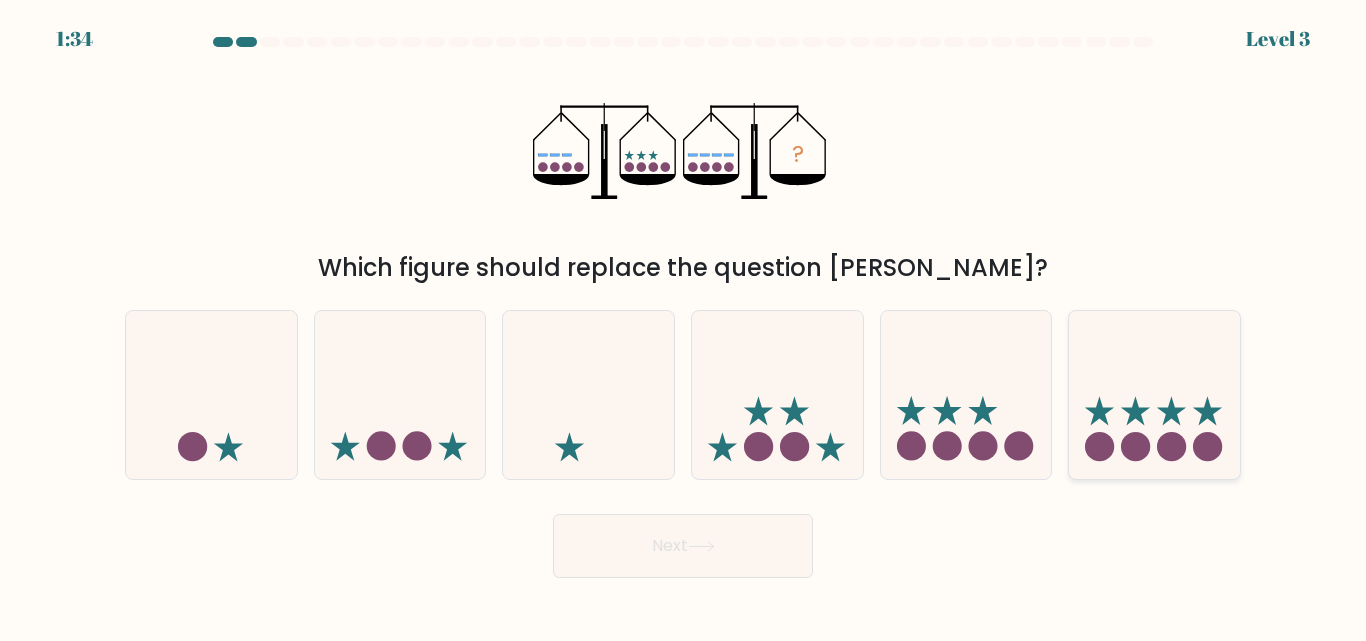 click 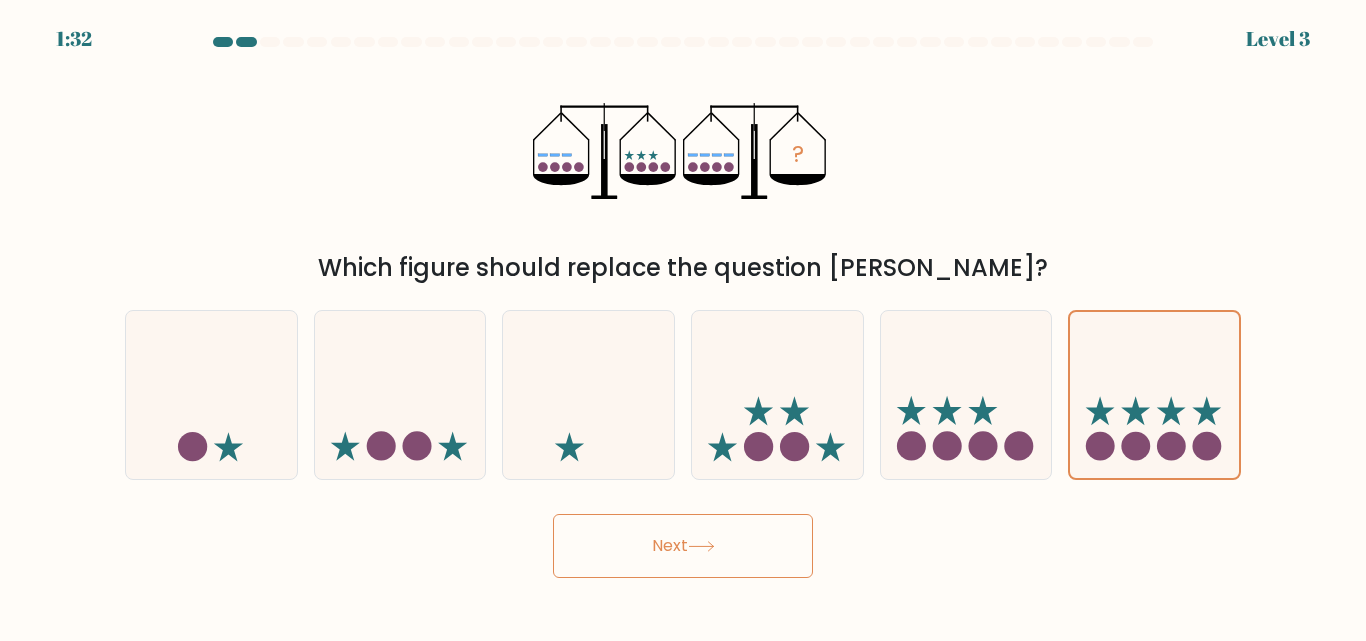 click on "Next" at bounding box center [683, 546] 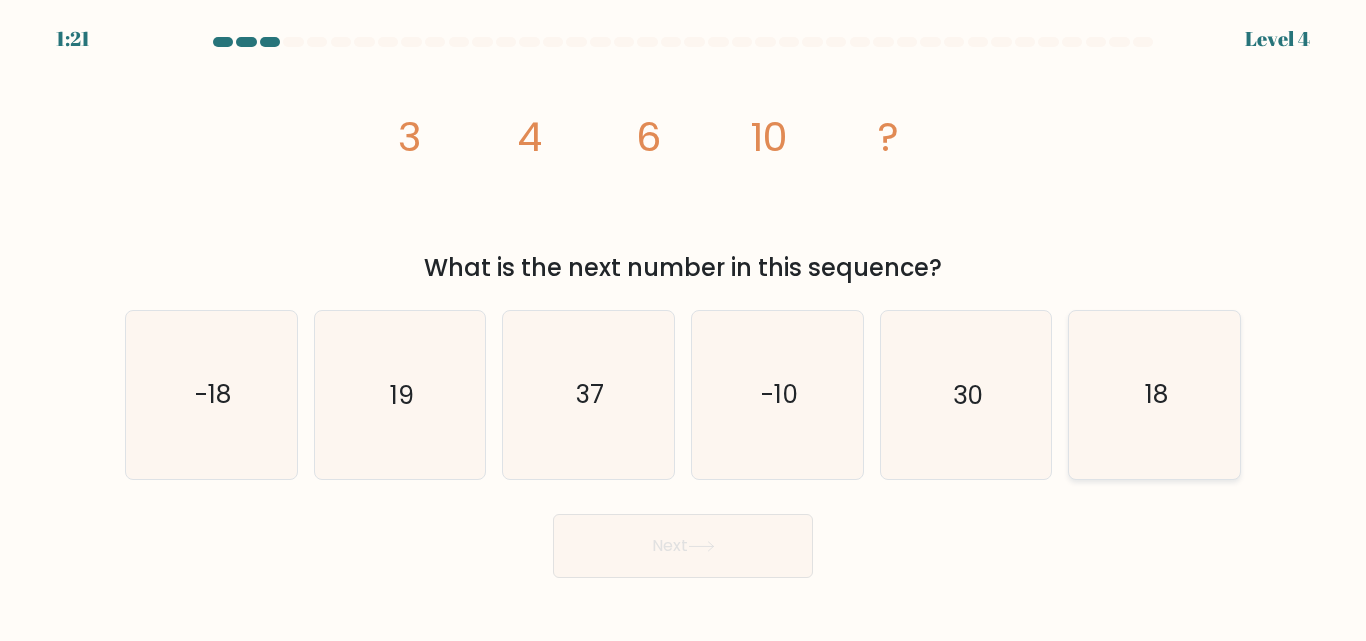 click on "18" 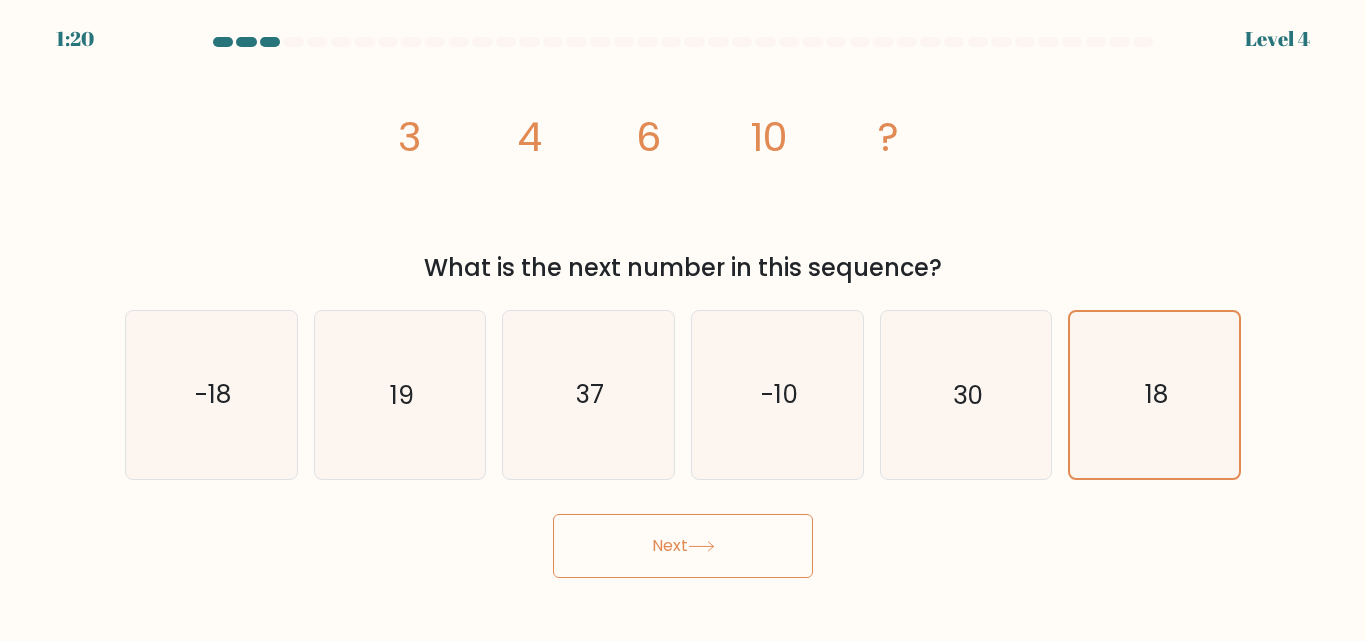 click 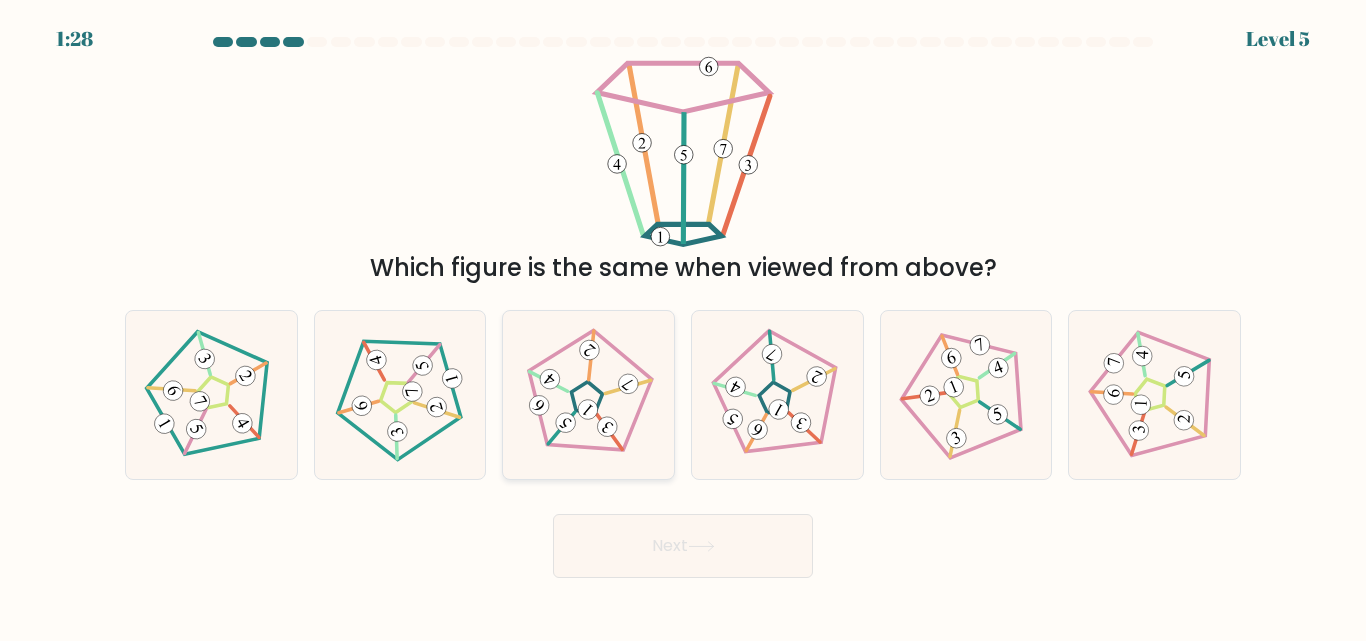 click 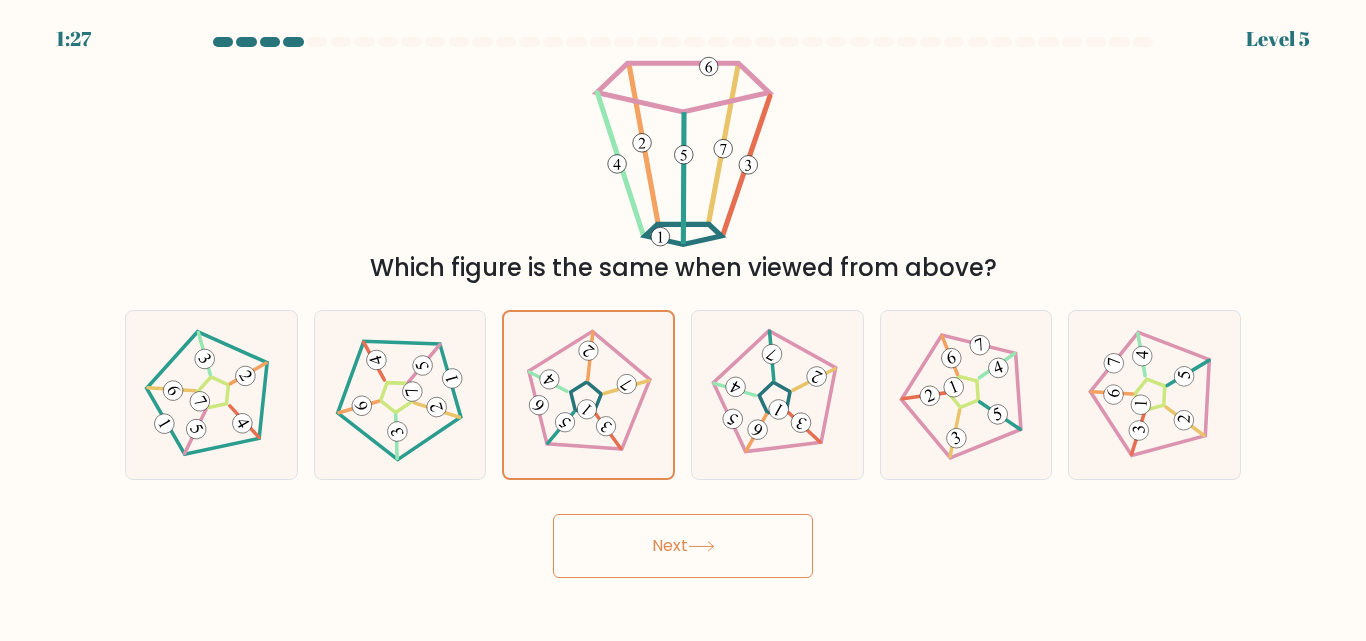 click on "Next" at bounding box center [683, 546] 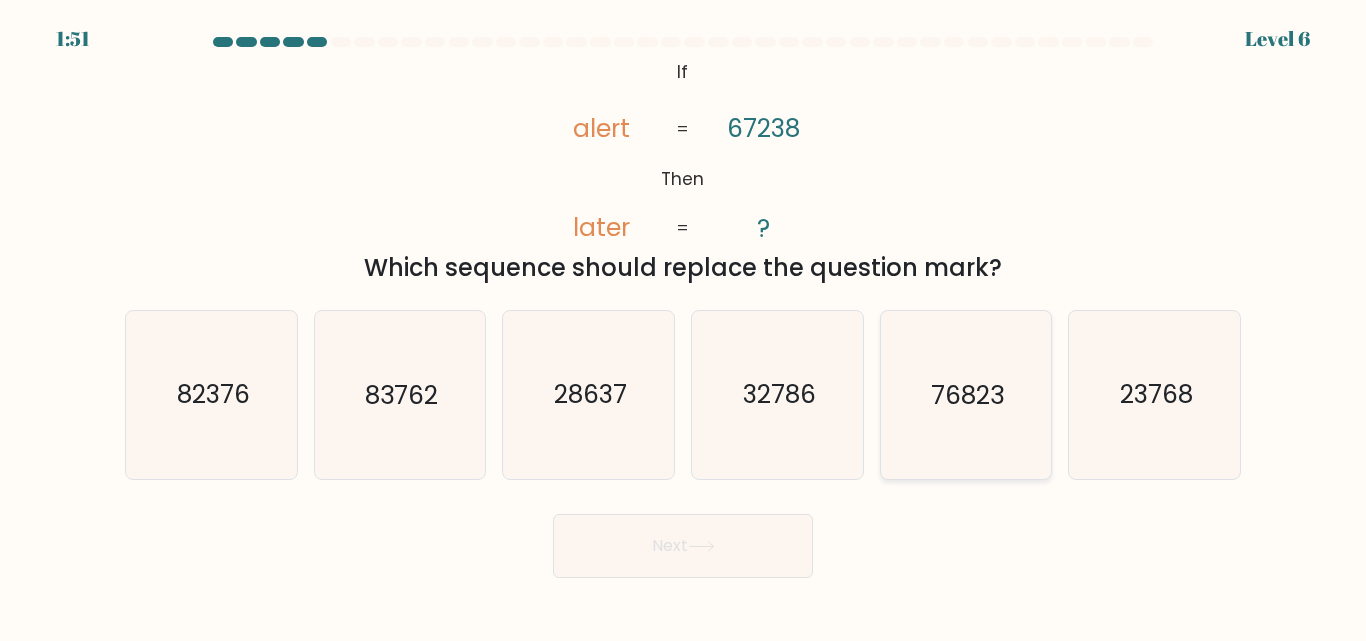 click on "76823" 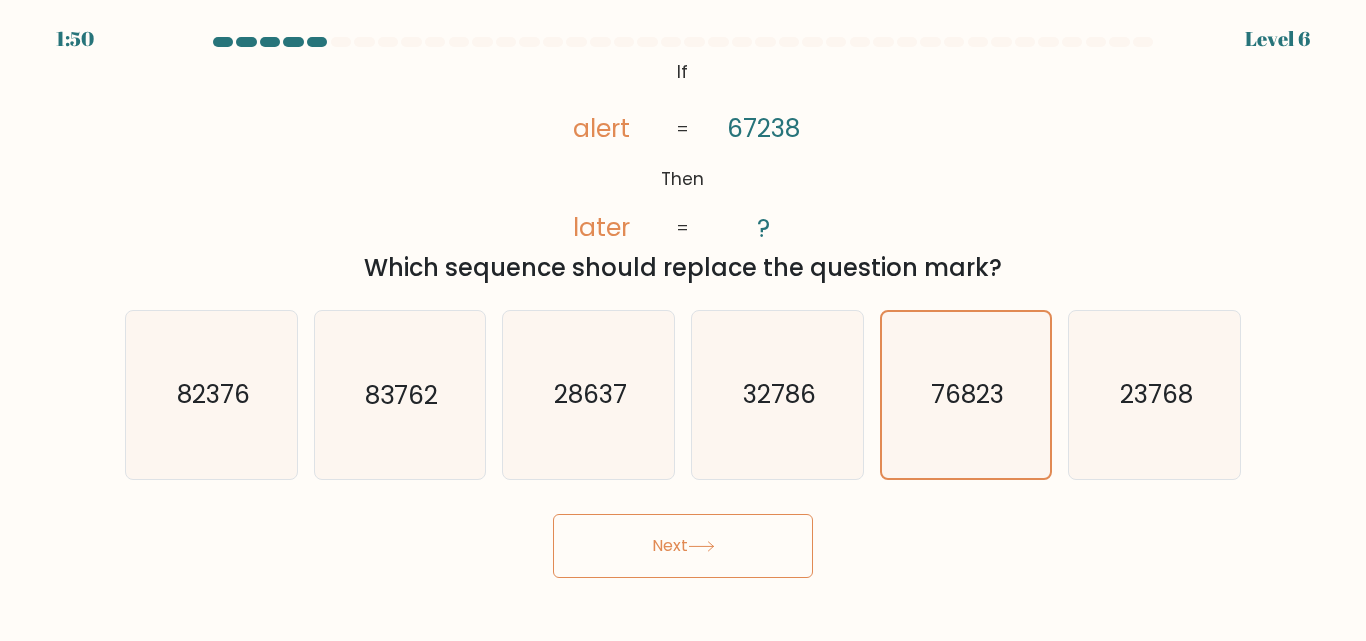 click on "Next" at bounding box center [683, 546] 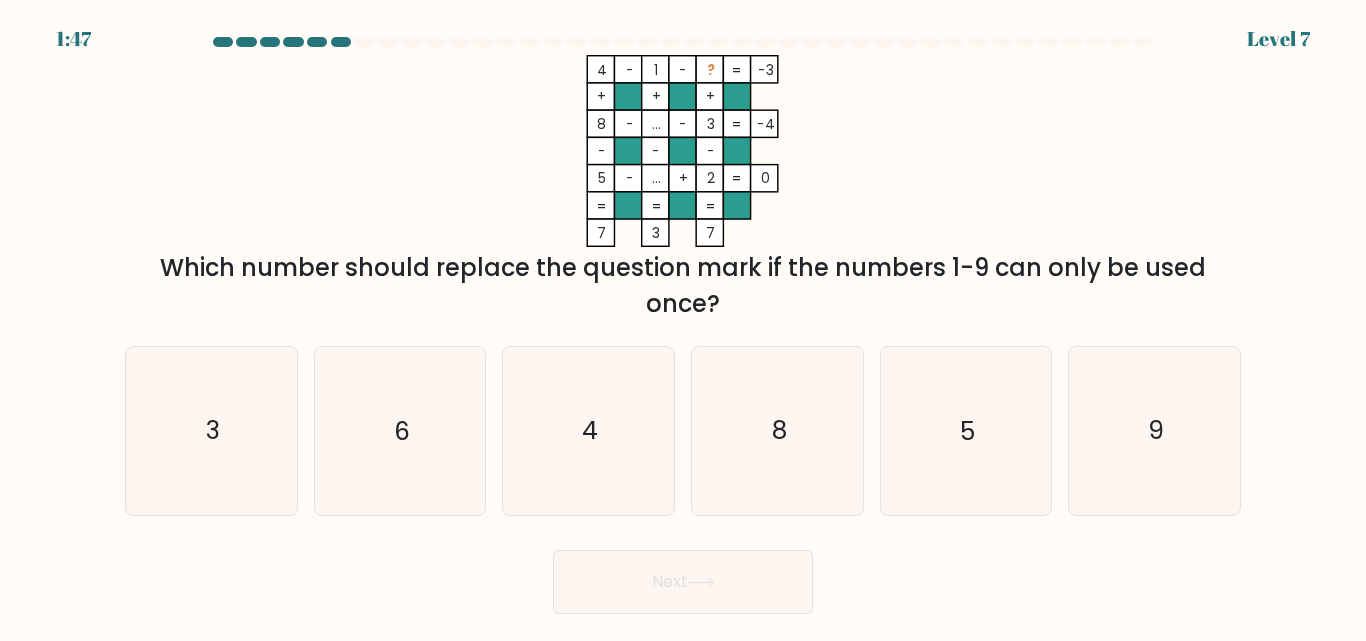 click on "Next" at bounding box center [683, 577] 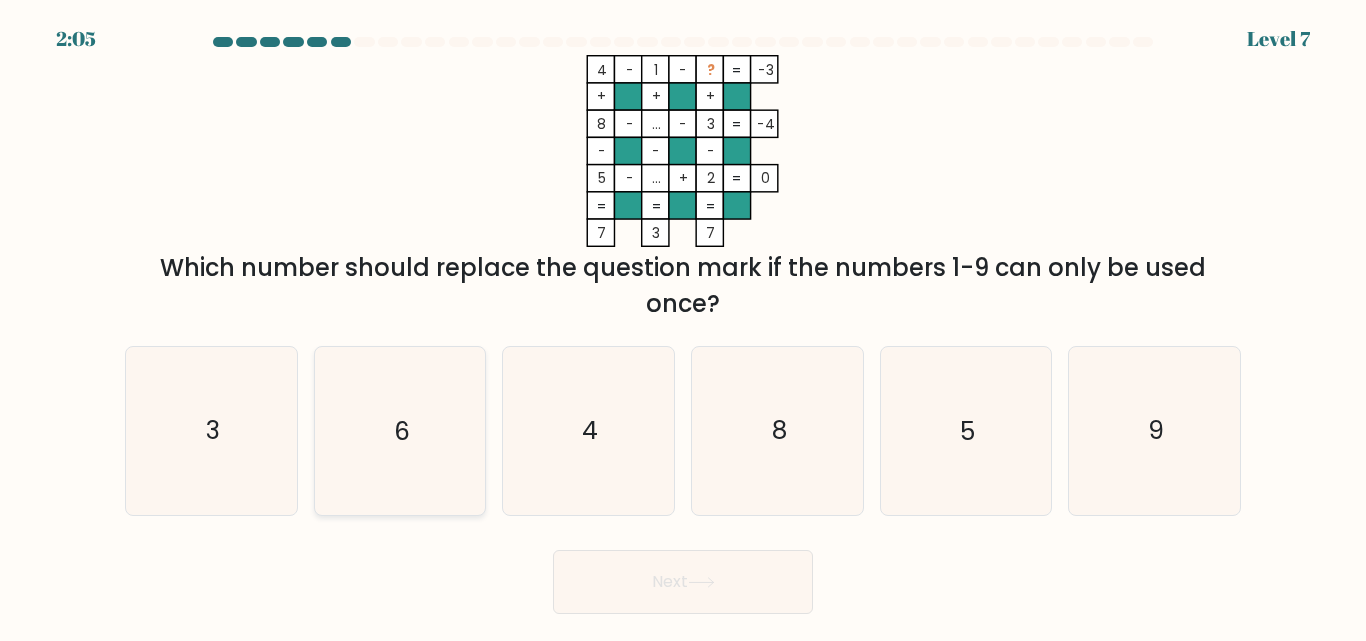 click on "6" 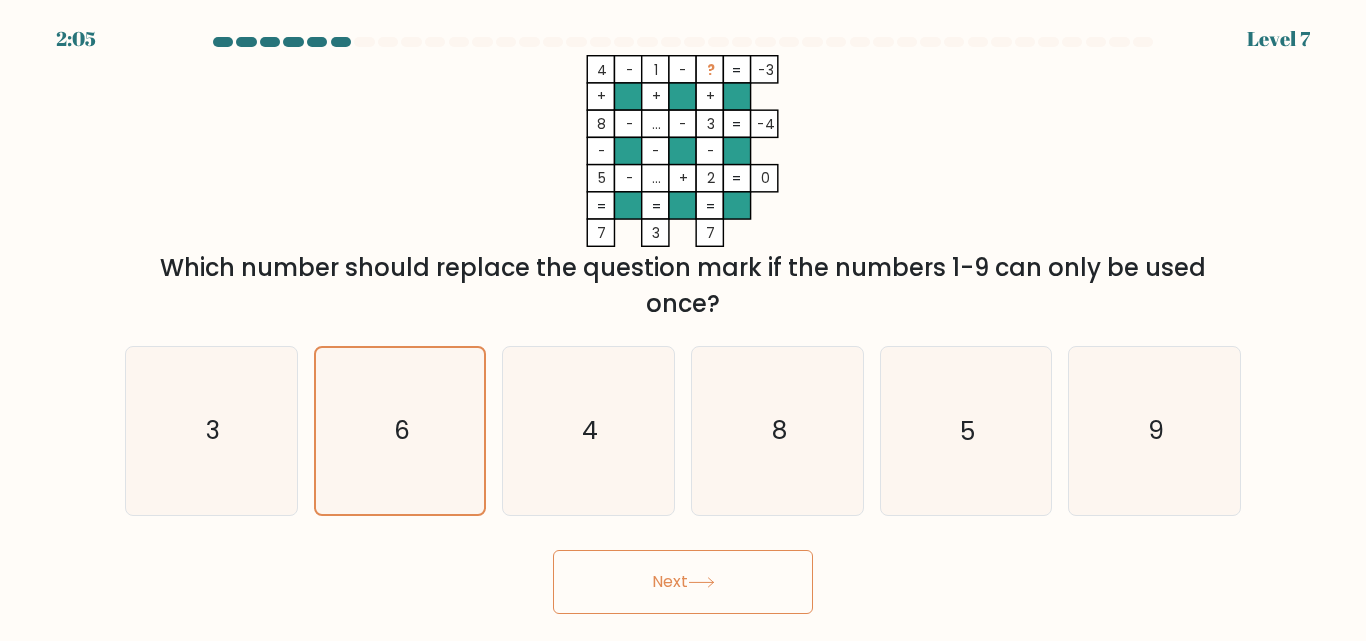 click on "Next" at bounding box center (683, 582) 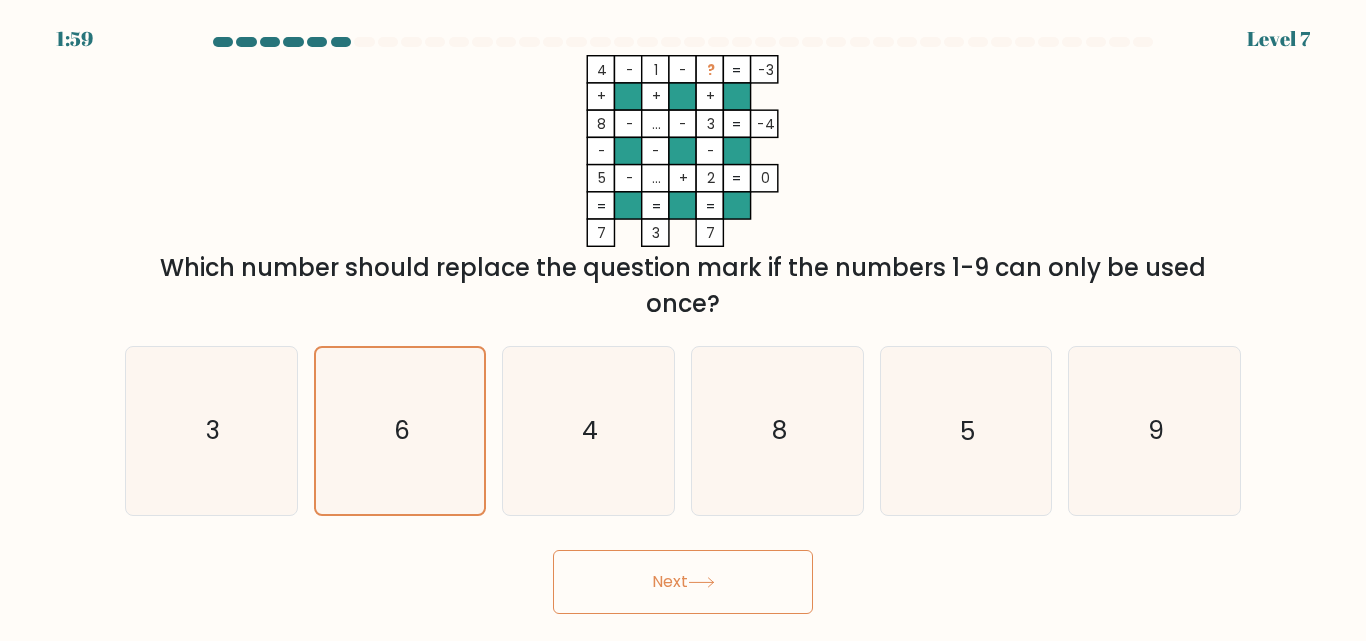 click on "Next" at bounding box center [683, 582] 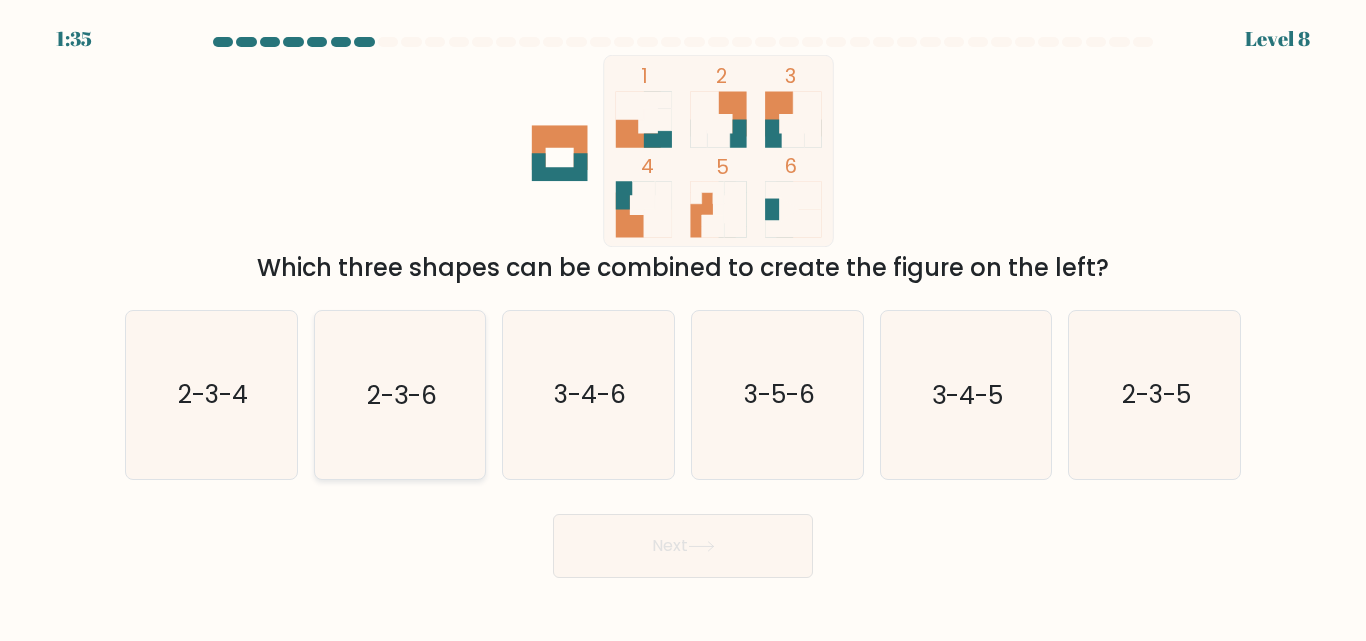 click on "2-3-6" 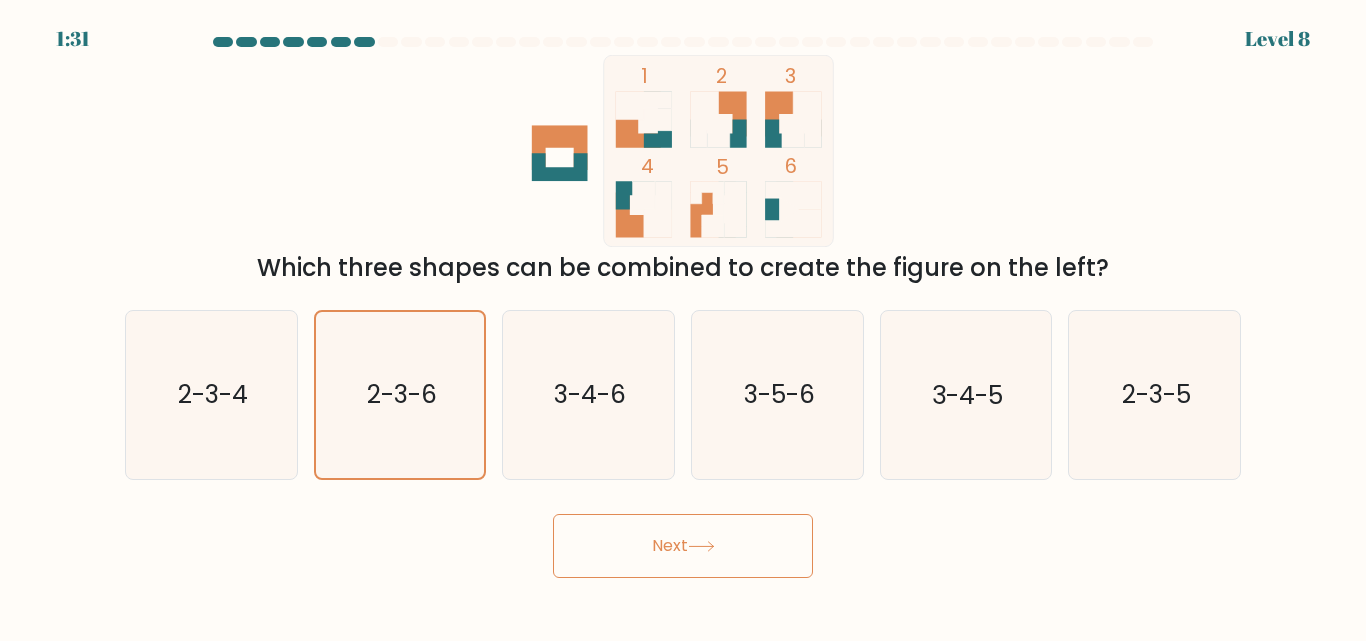 click on "Next" at bounding box center [683, 546] 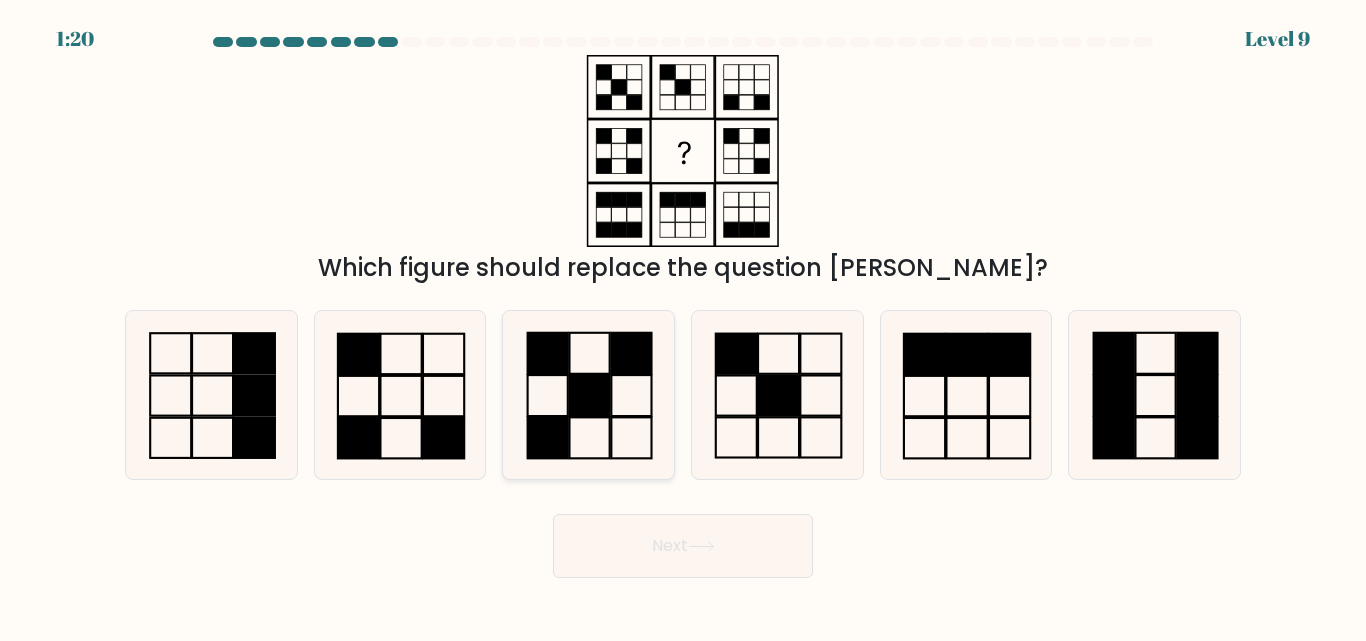 click 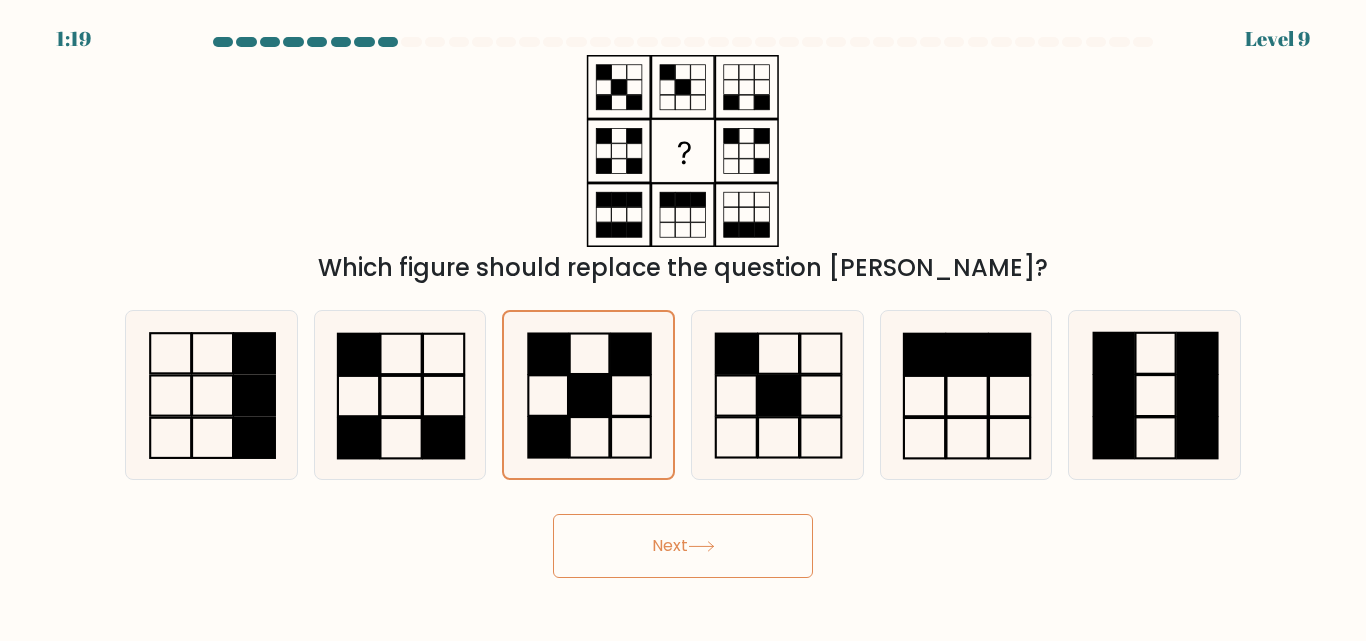 click on "Next" at bounding box center [683, 546] 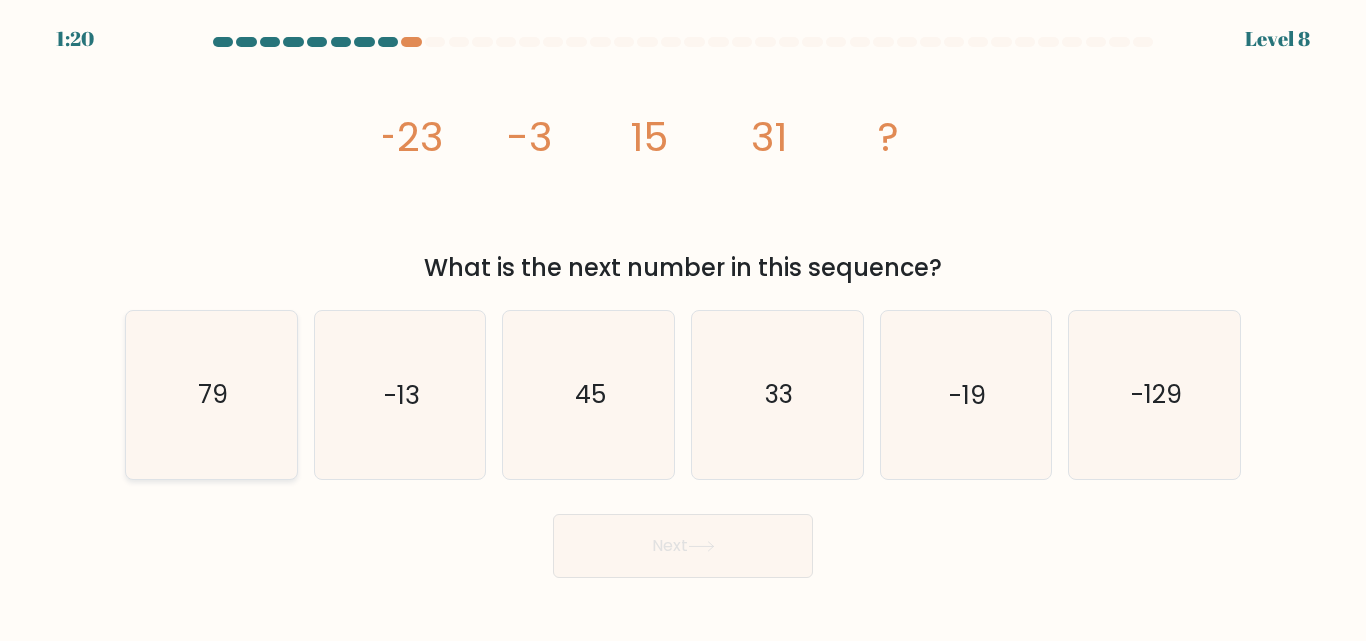click on "79" 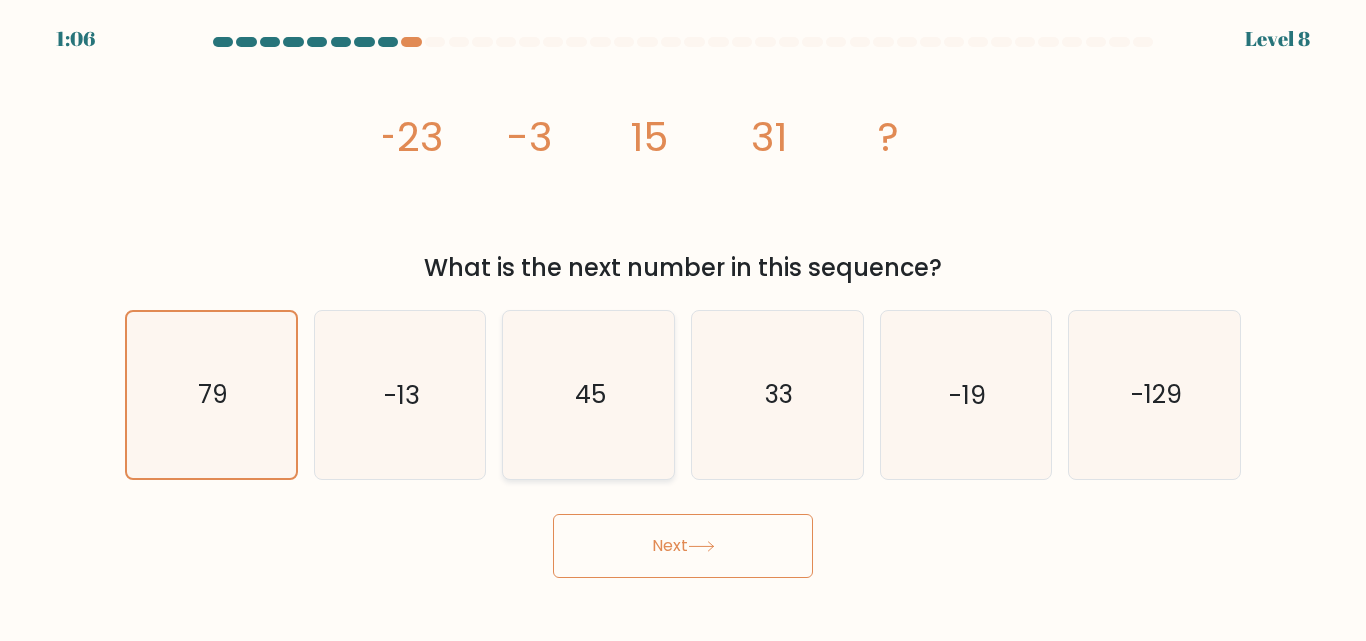 drag, startPoint x: 722, startPoint y: 543, endPoint x: 611, endPoint y: 389, distance: 189.83414 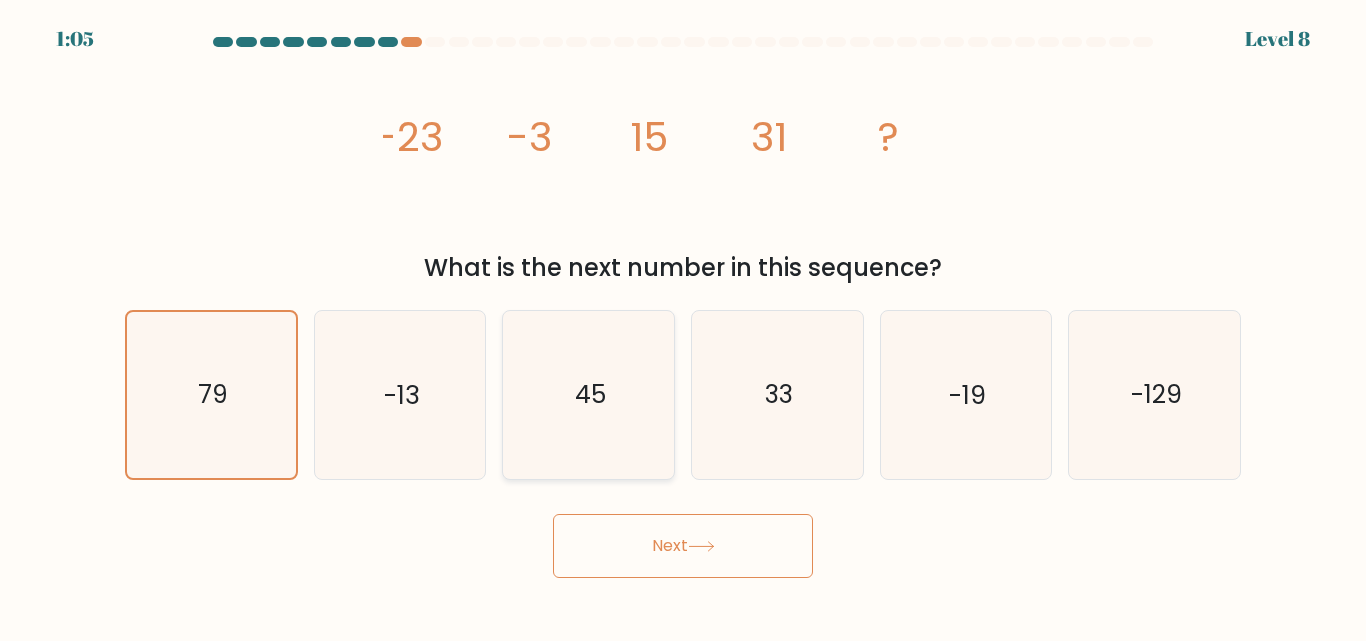 click on "45" 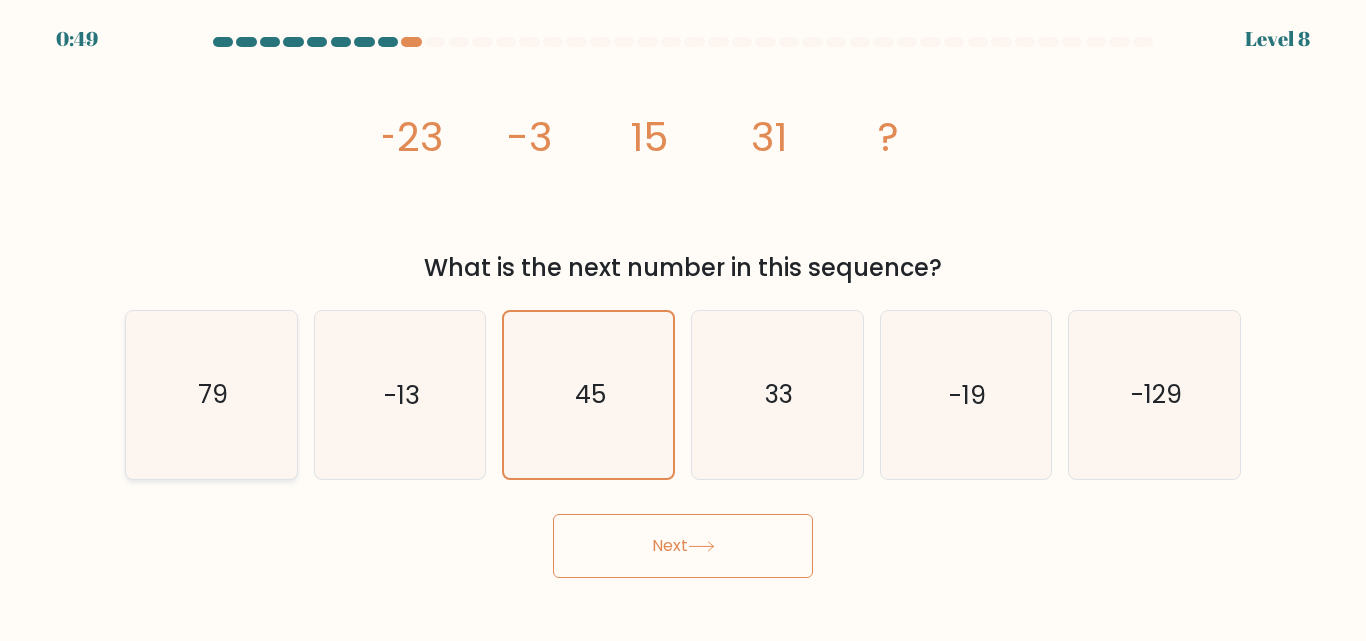 click on "79" 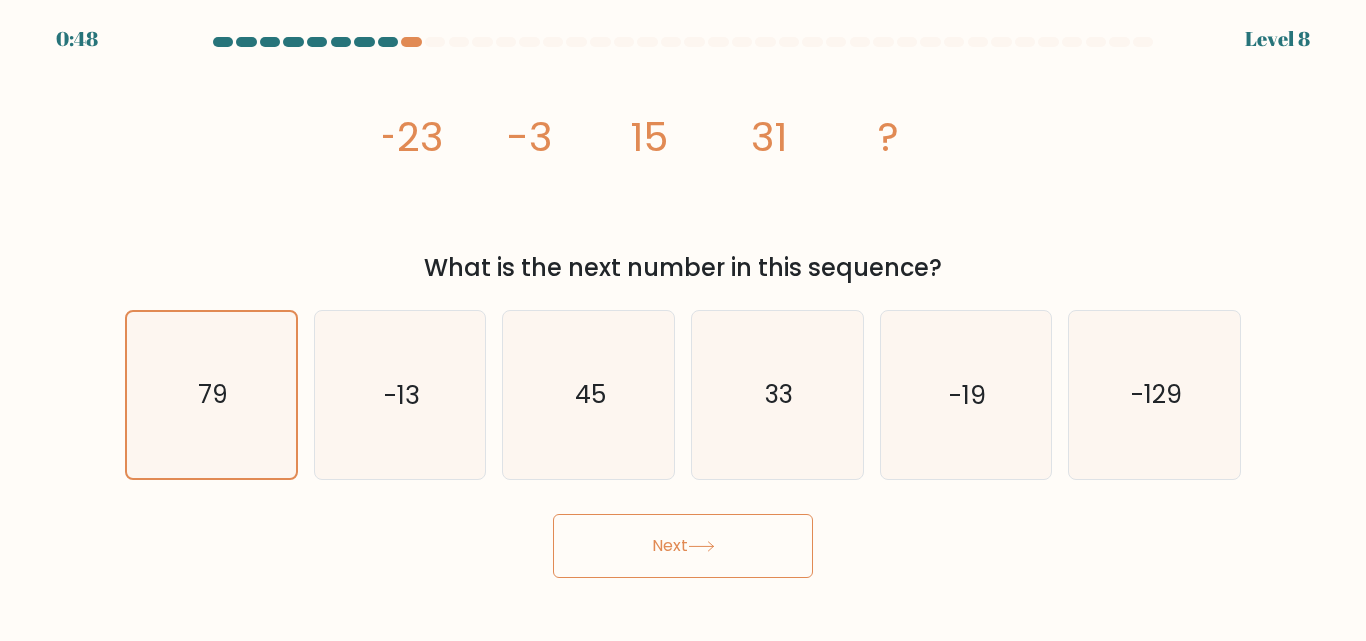 click on "Next" at bounding box center (683, 546) 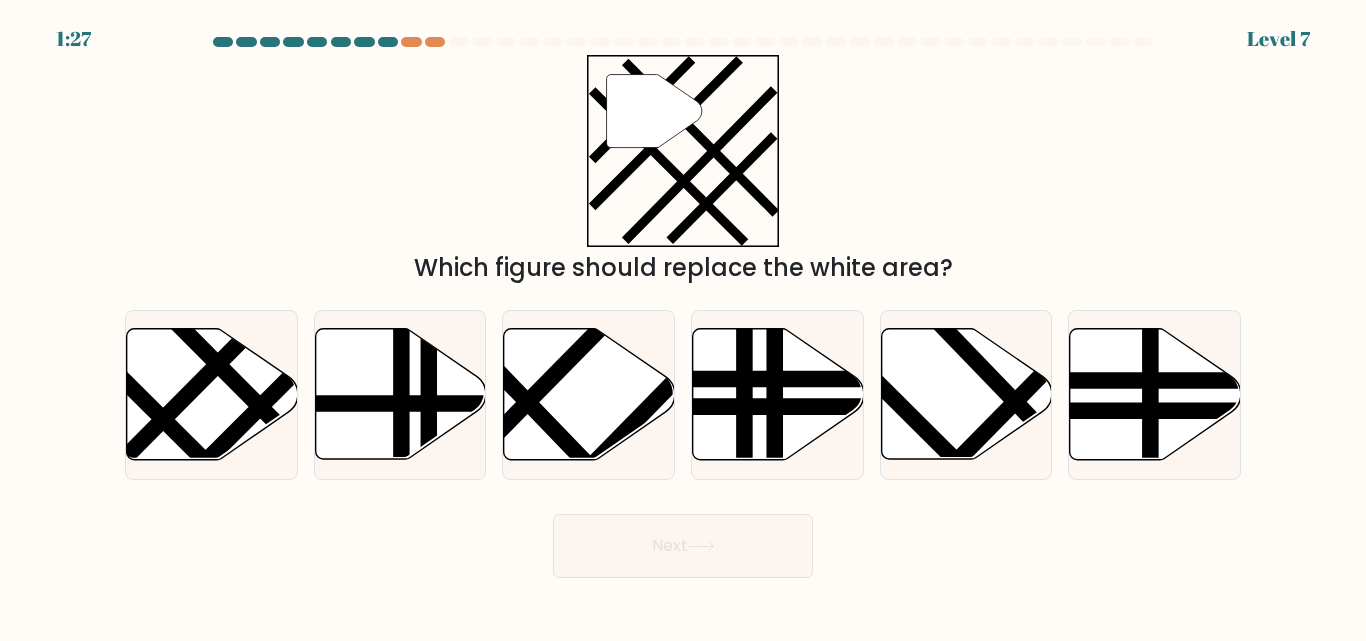 click on "1:27
Level 7" at bounding box center [683, 27] 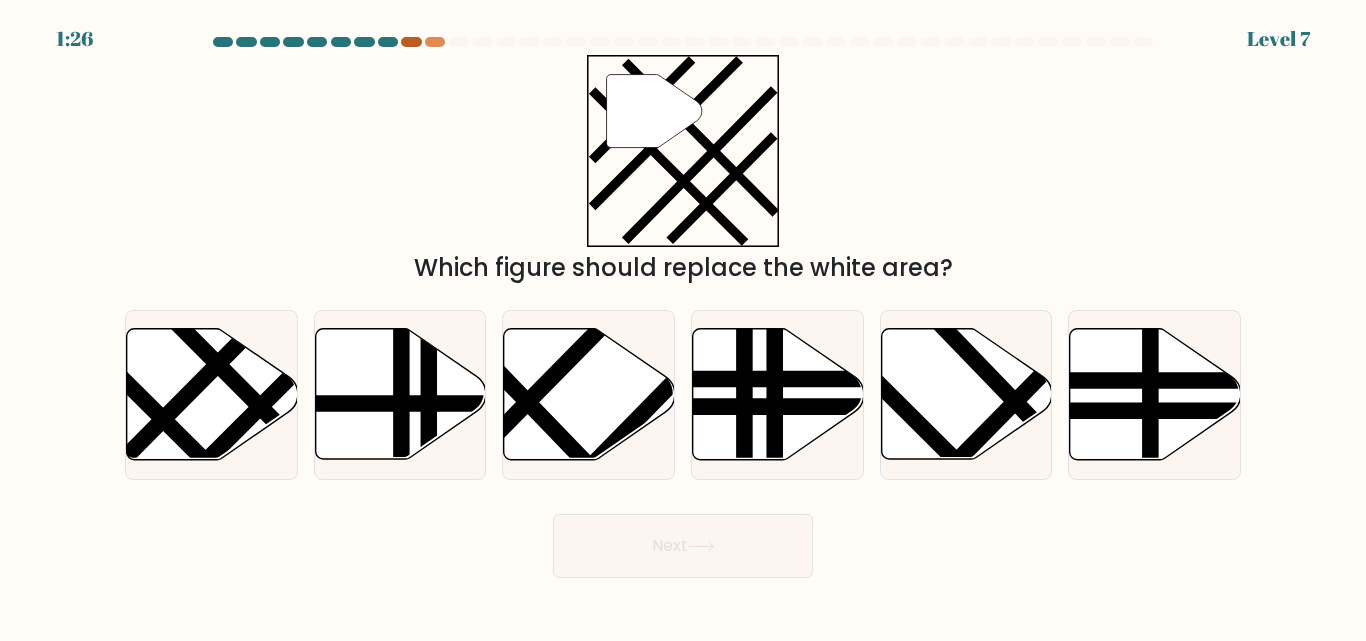 click at bounding box center (411, 42) 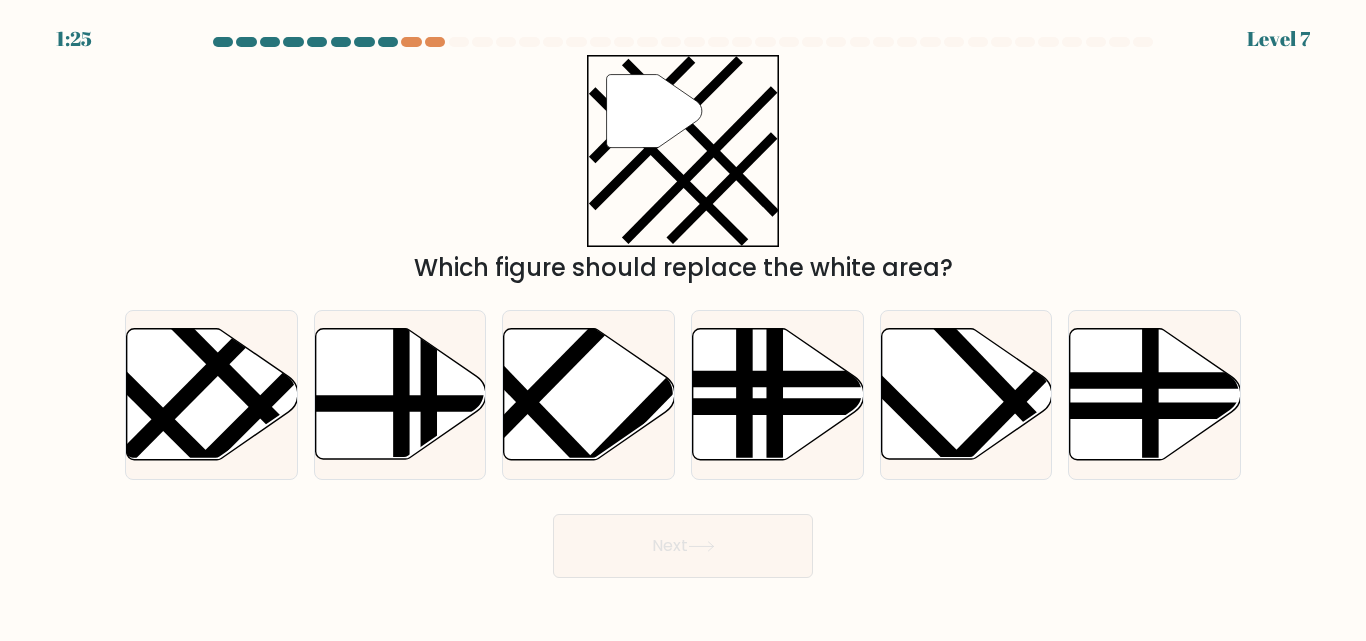 drag, startPoint x: 410, startPoint y: 42, endPoint x: 457, endPoint y: 50, distance: 47.67599 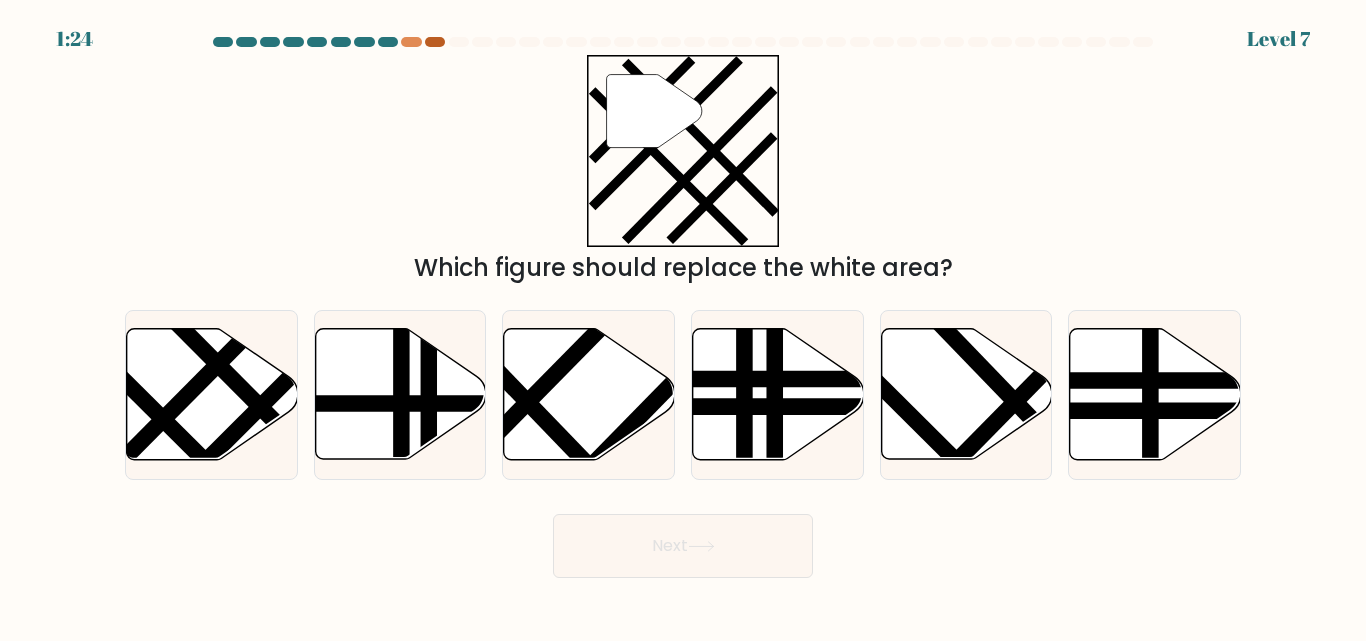click at bounding box center (435, 42) 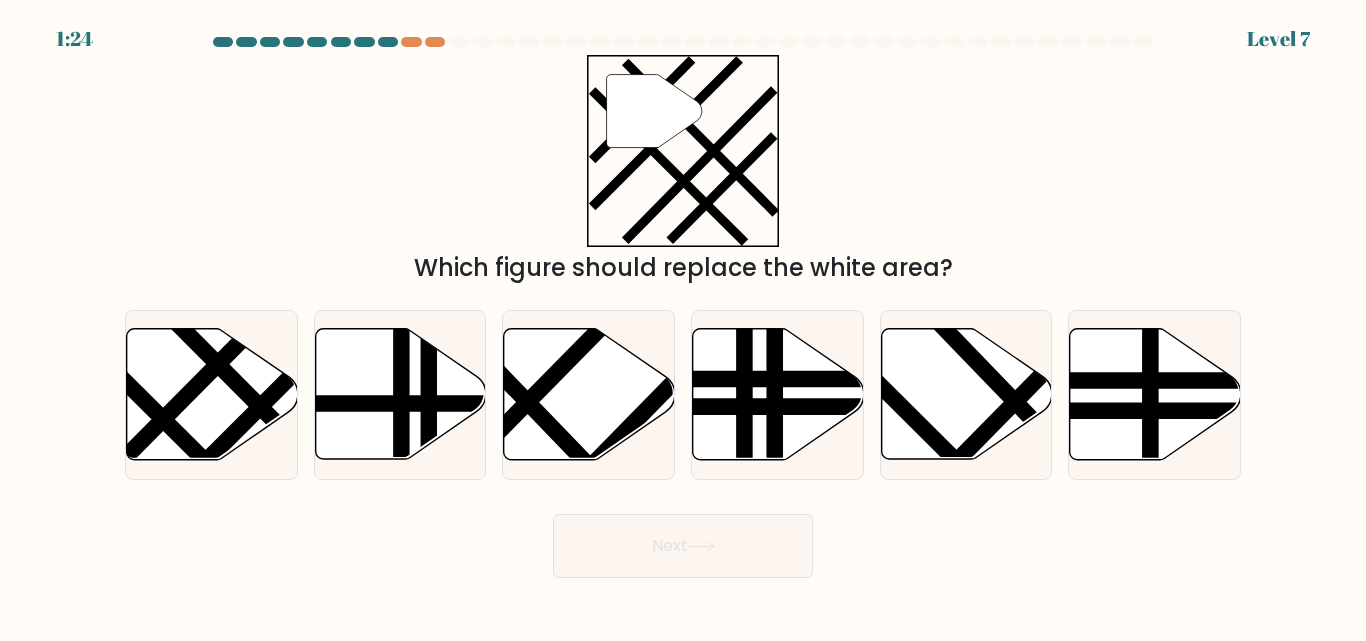drag, startPoint x: 434, startPoint y: 39, endPoint x: 435, endPoint y: 52, distance: 13.038404 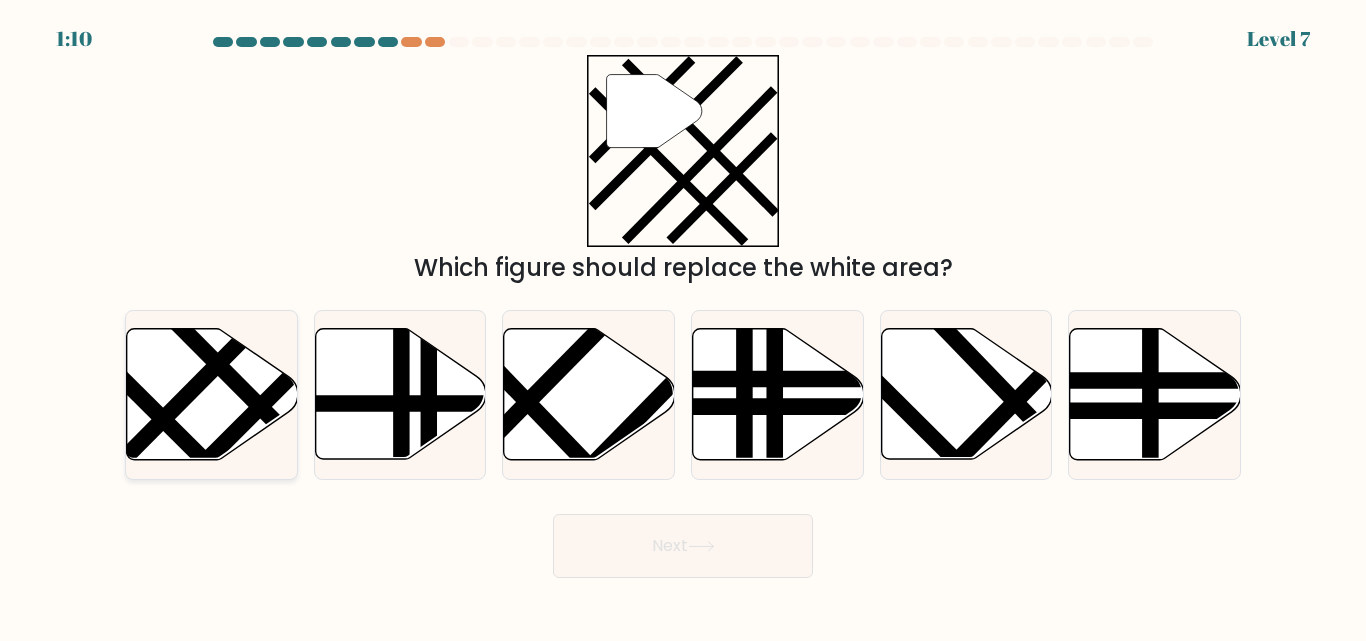 drag, startPoint x: 206, startPoint y: 355, endPoint x: 195, endPoint y: 348, distance: 13.038404 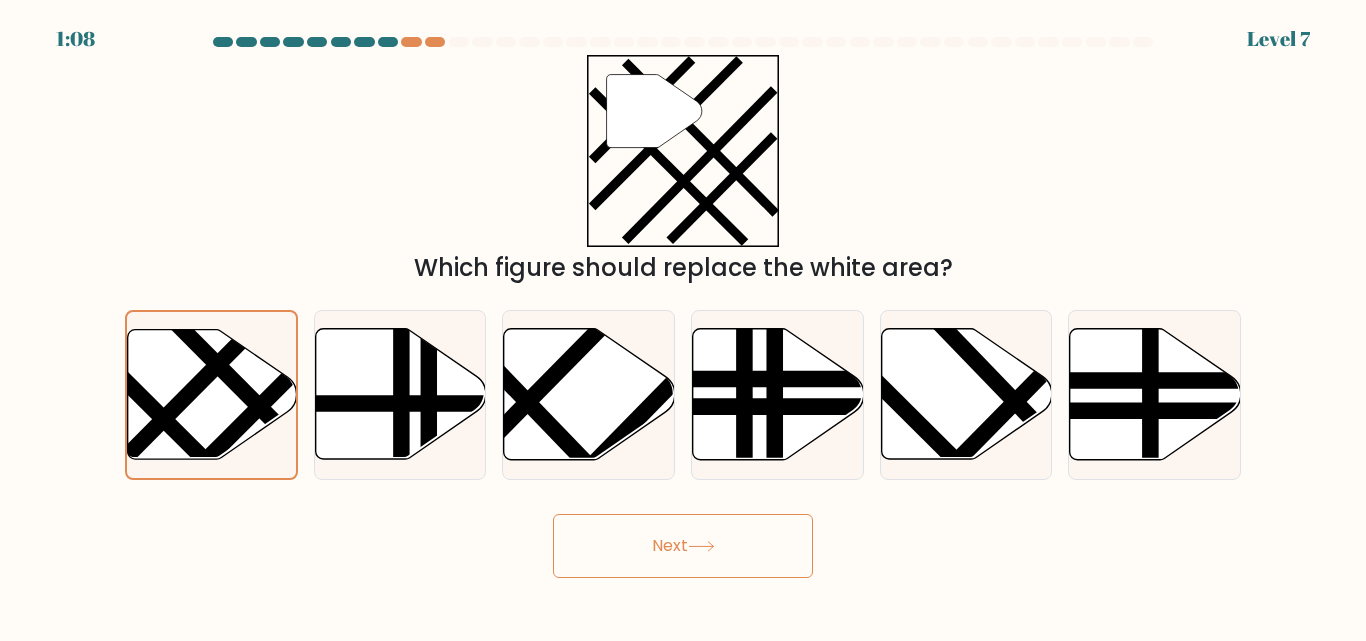 click on "Next" at bounding box center (683, 546) 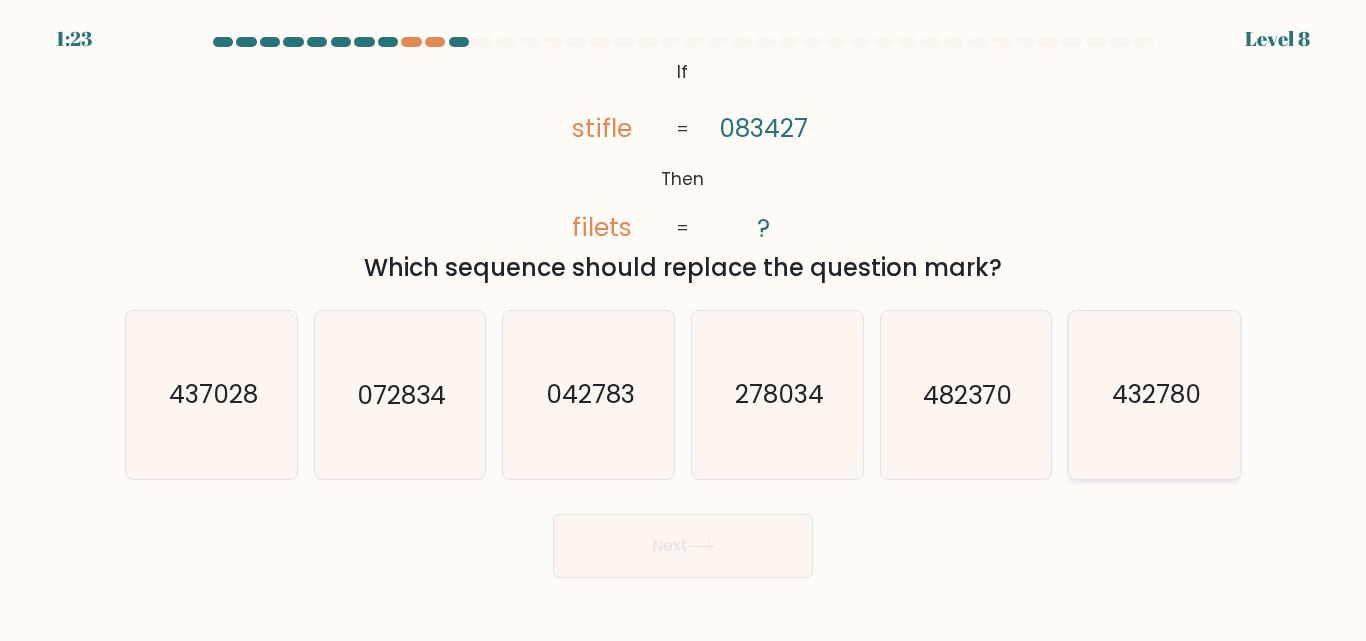 click on "432780" 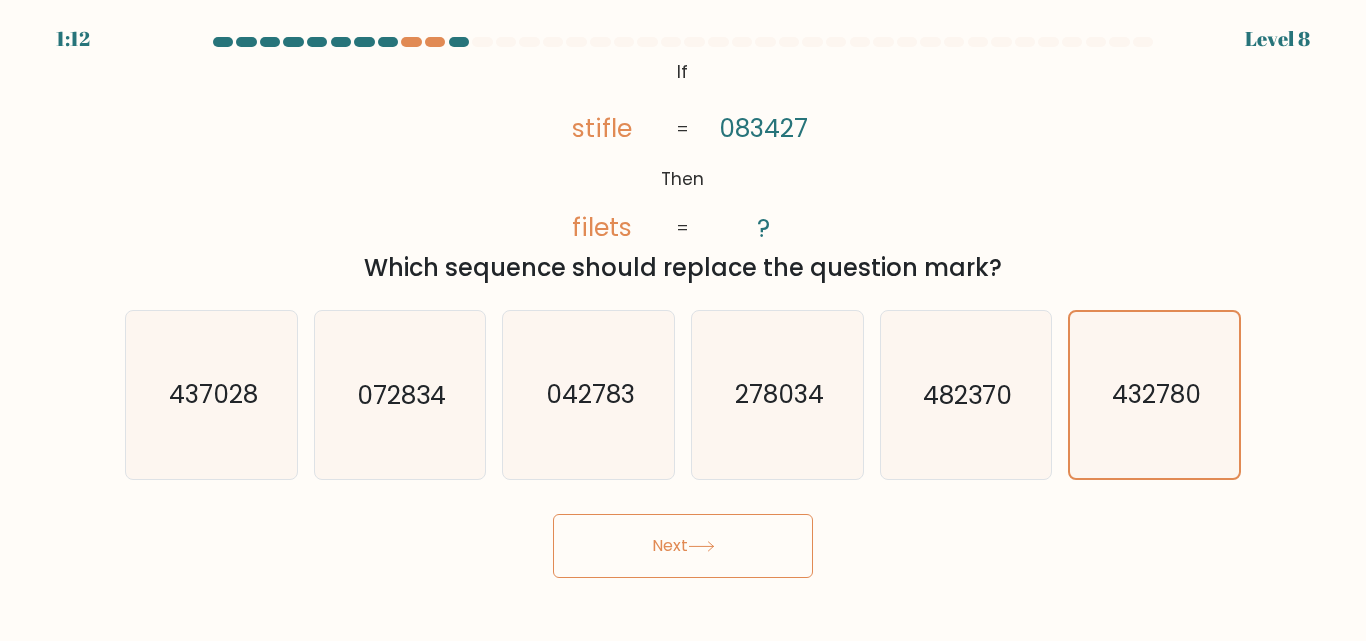 click on "Next" at bounding box center [683, 546] 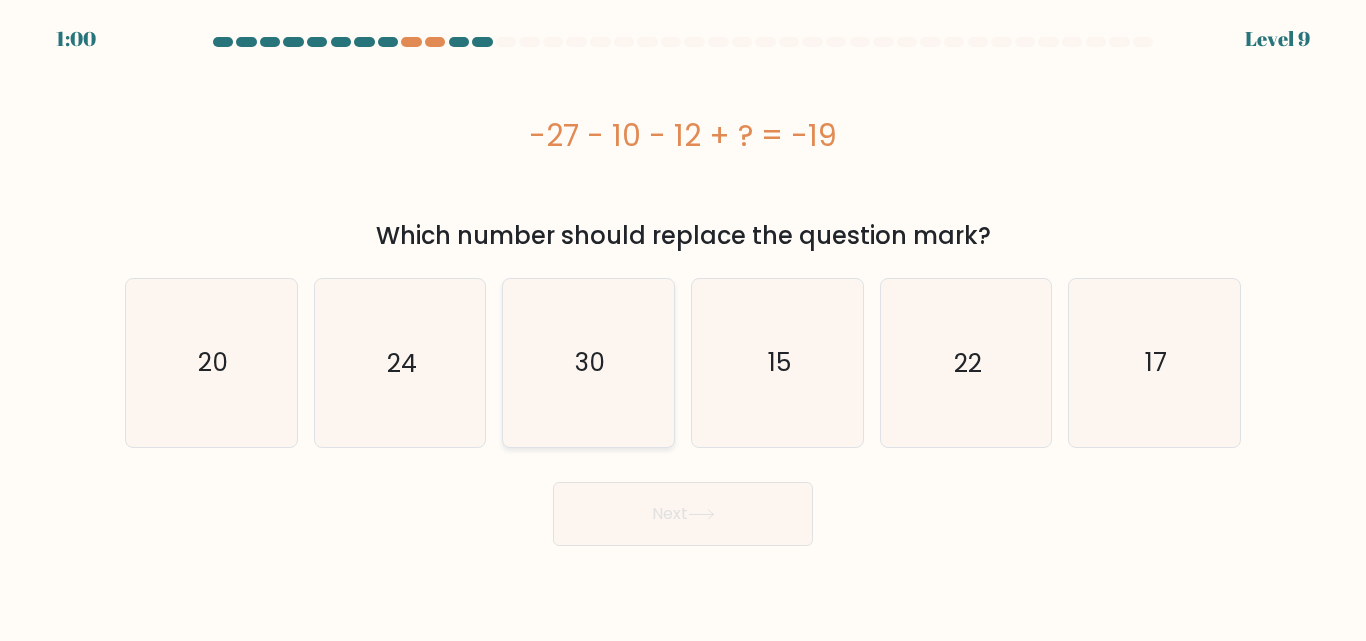 click on "30" 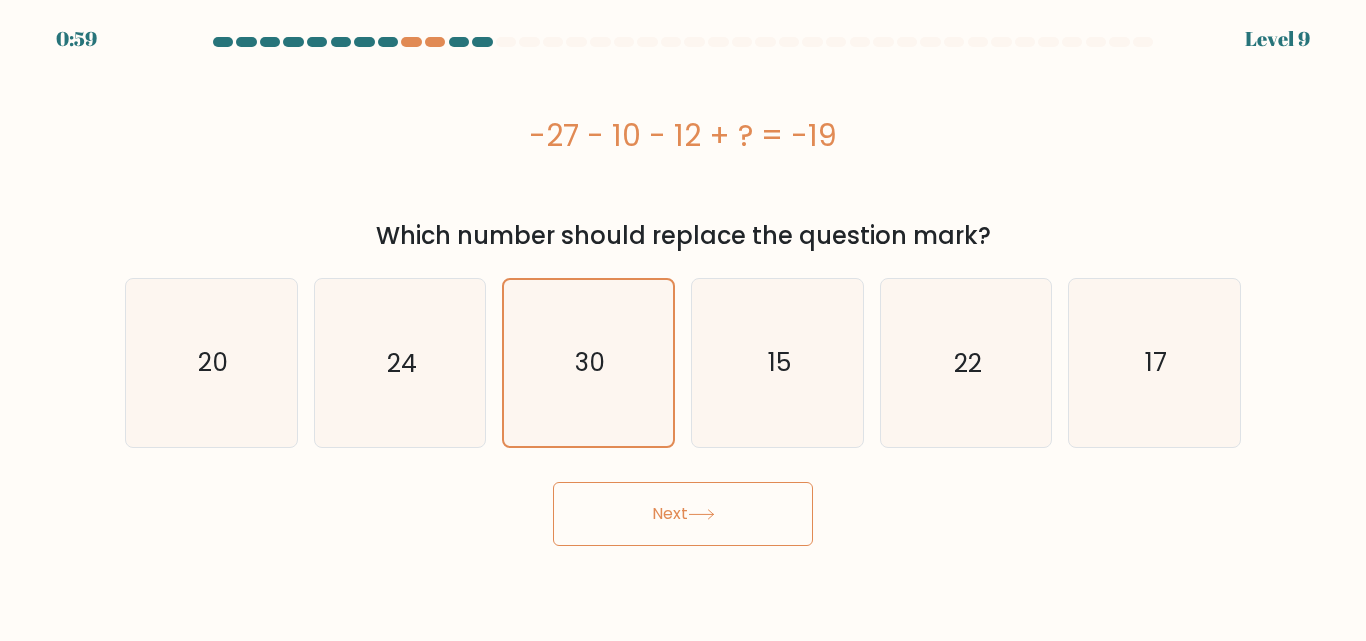 click on "Next" at bounding box center [683, 514] 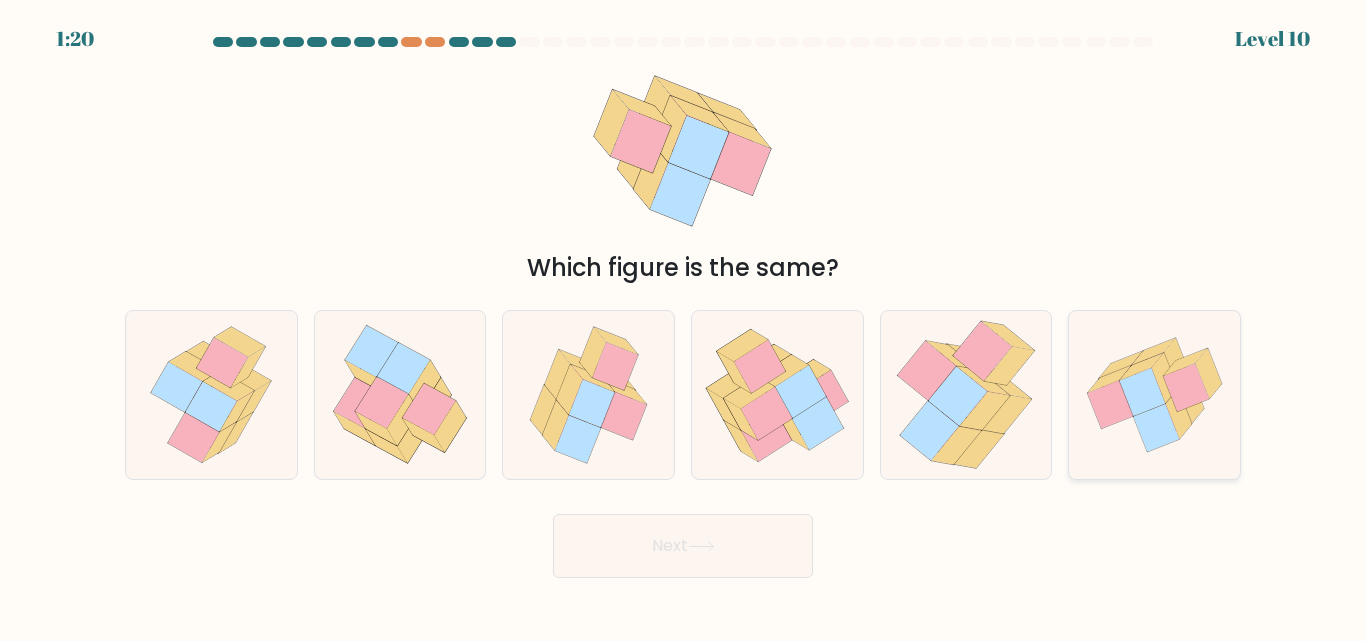 click 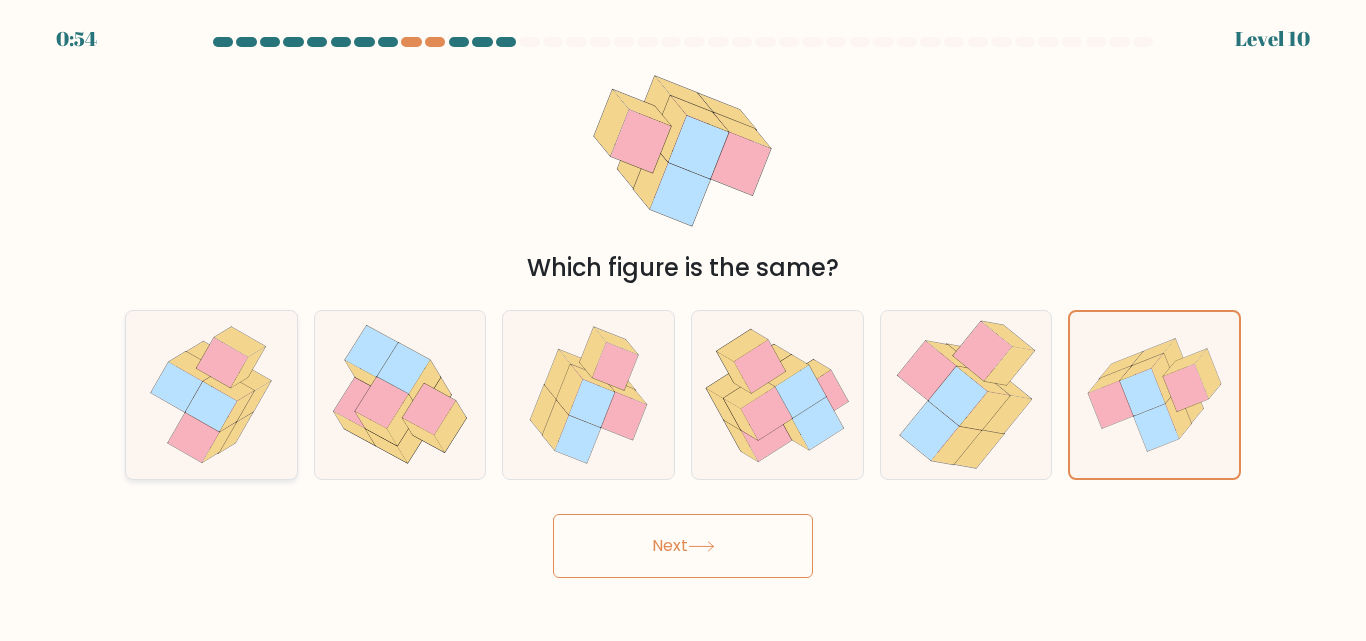 click 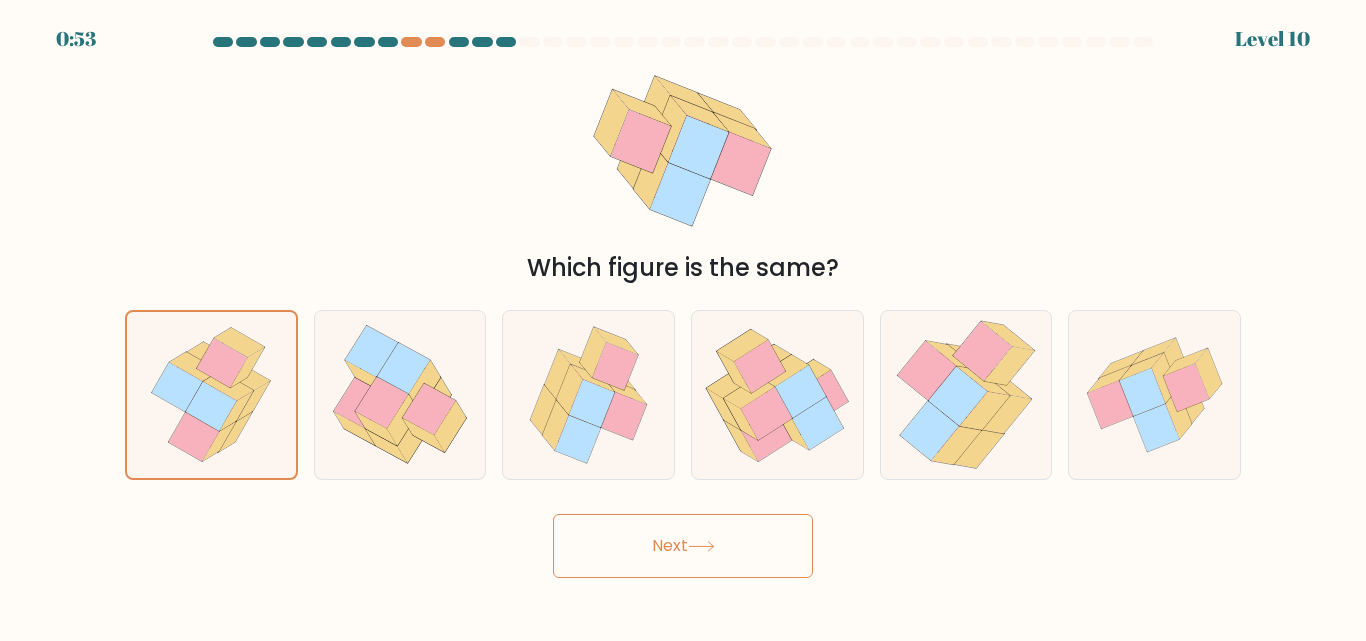 click on "Next" at bounding box center [683, 546] 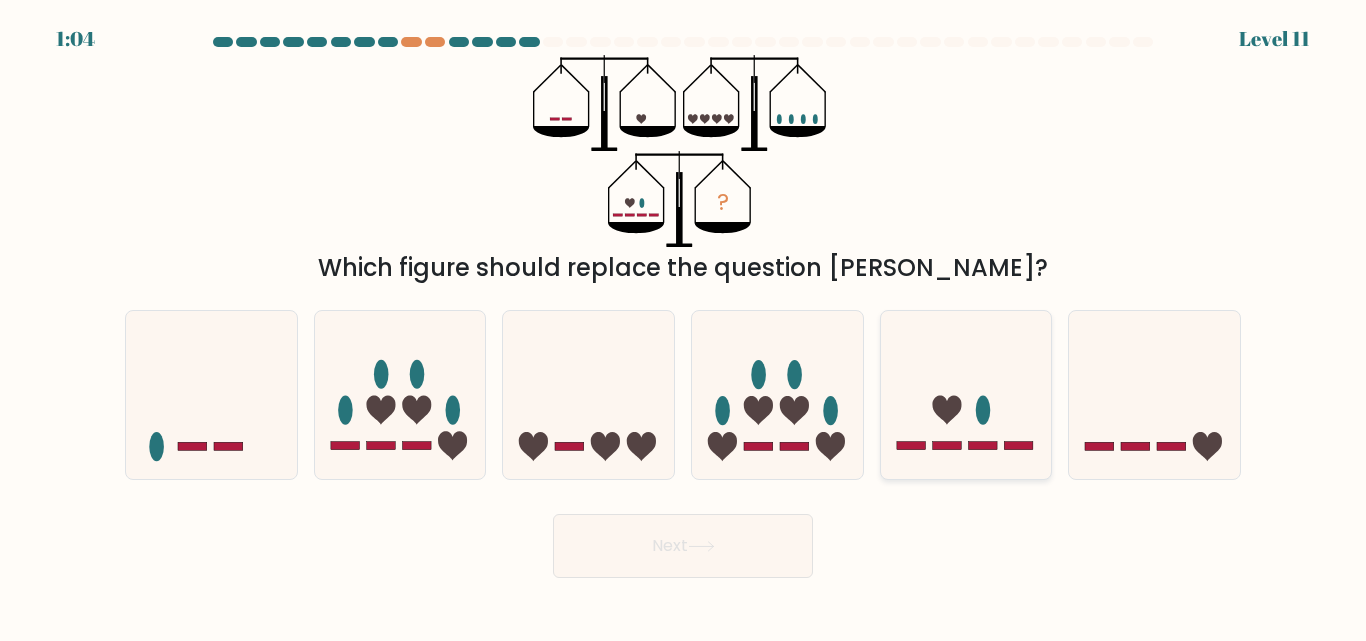 click 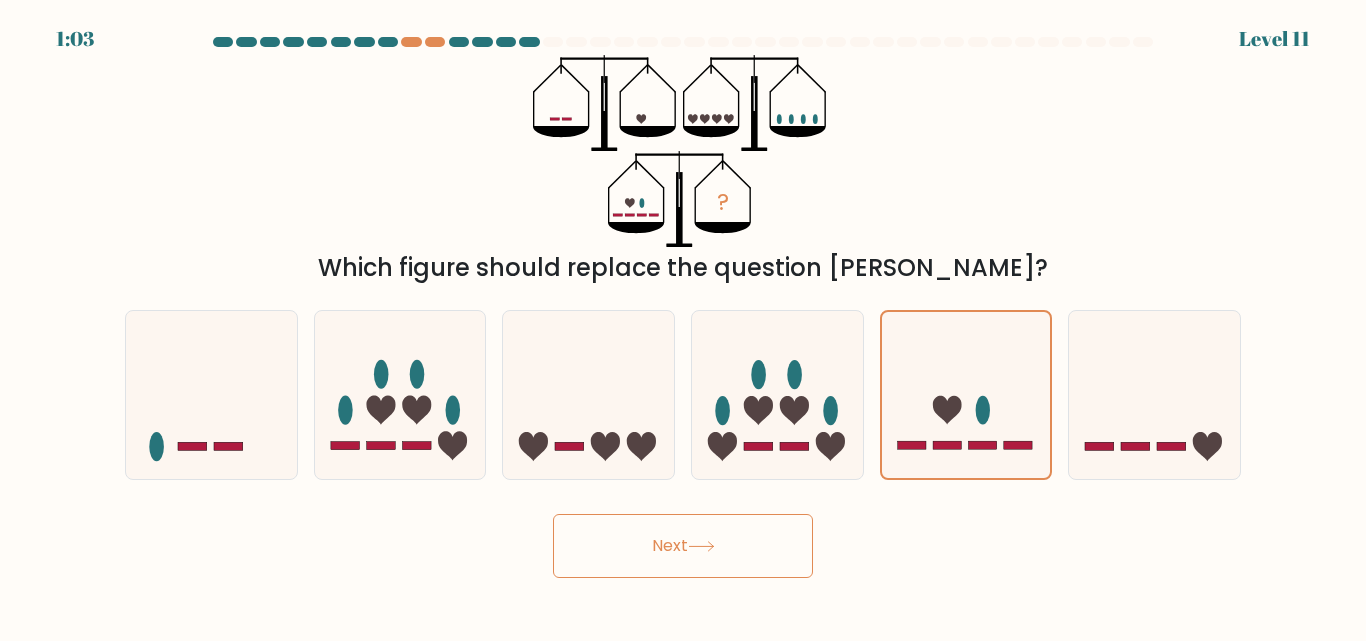 click on "Next" at bounding box center [683, 546] 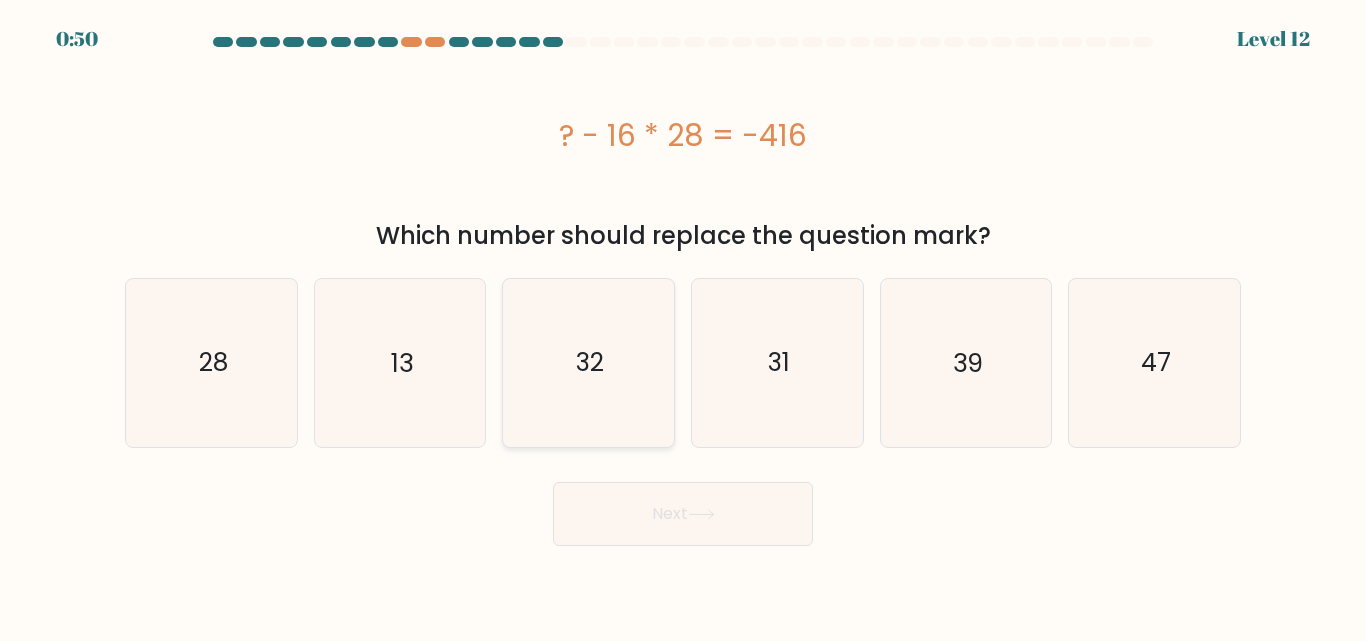 click on "32" 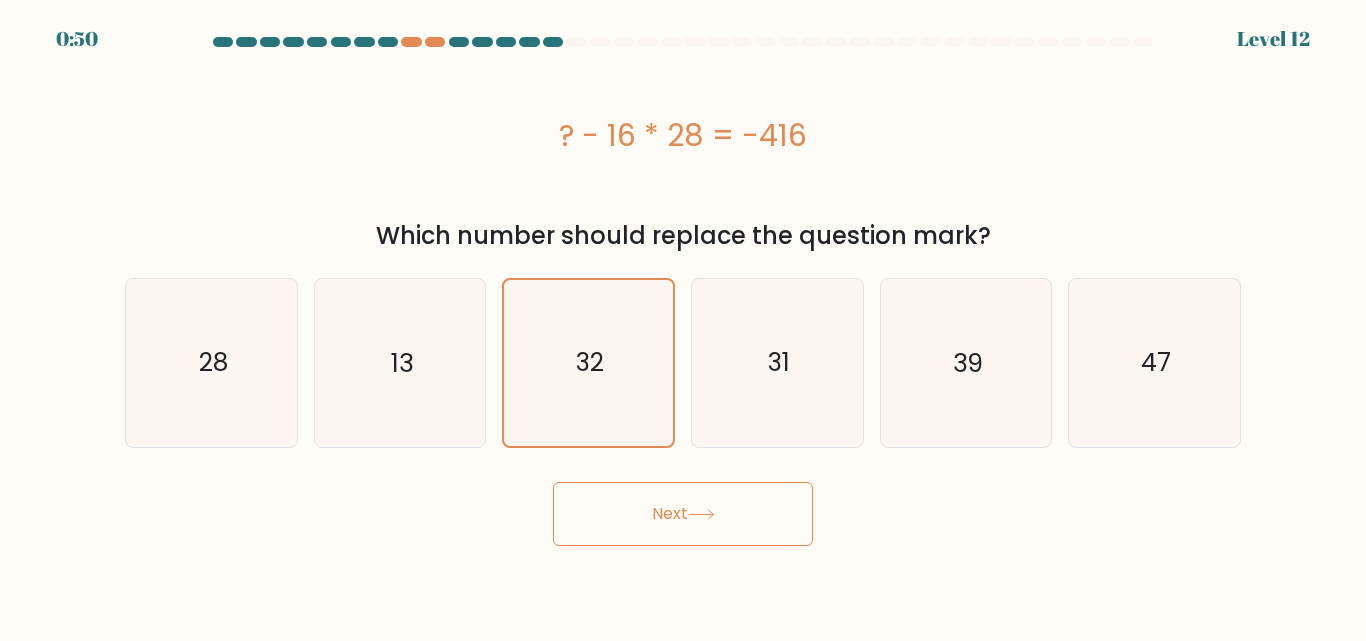 click on "Next" at bounding box center (683, 514) 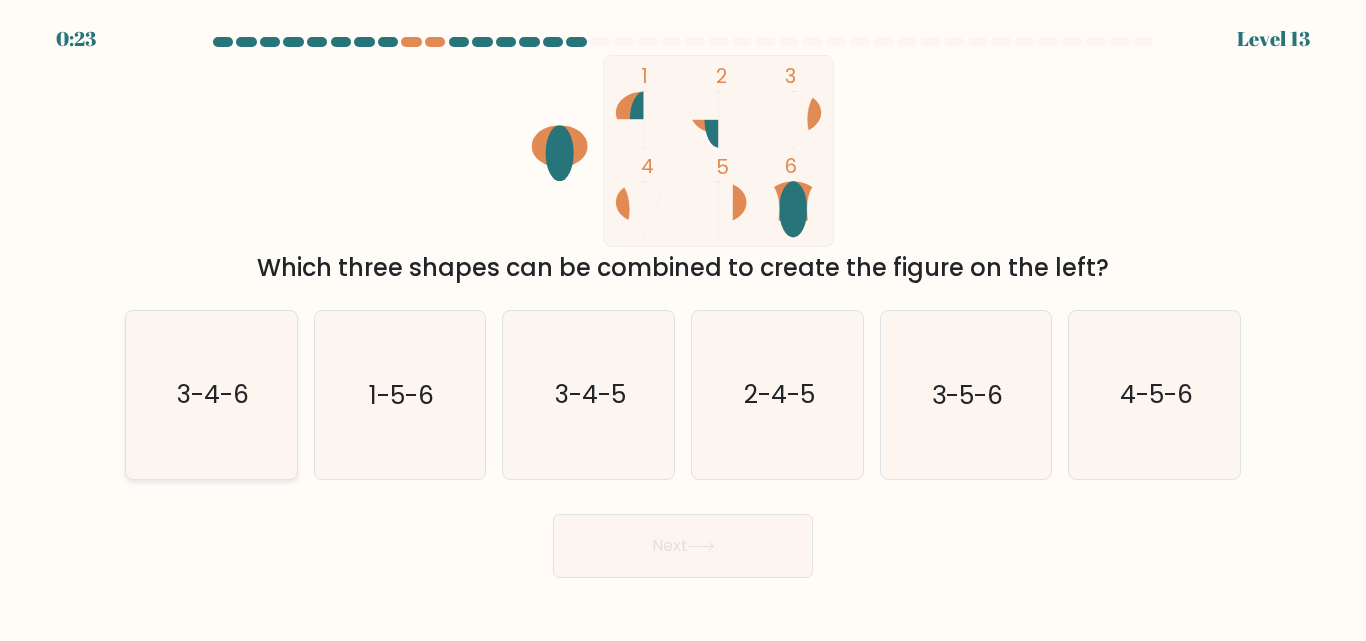 click on "3-4-6" 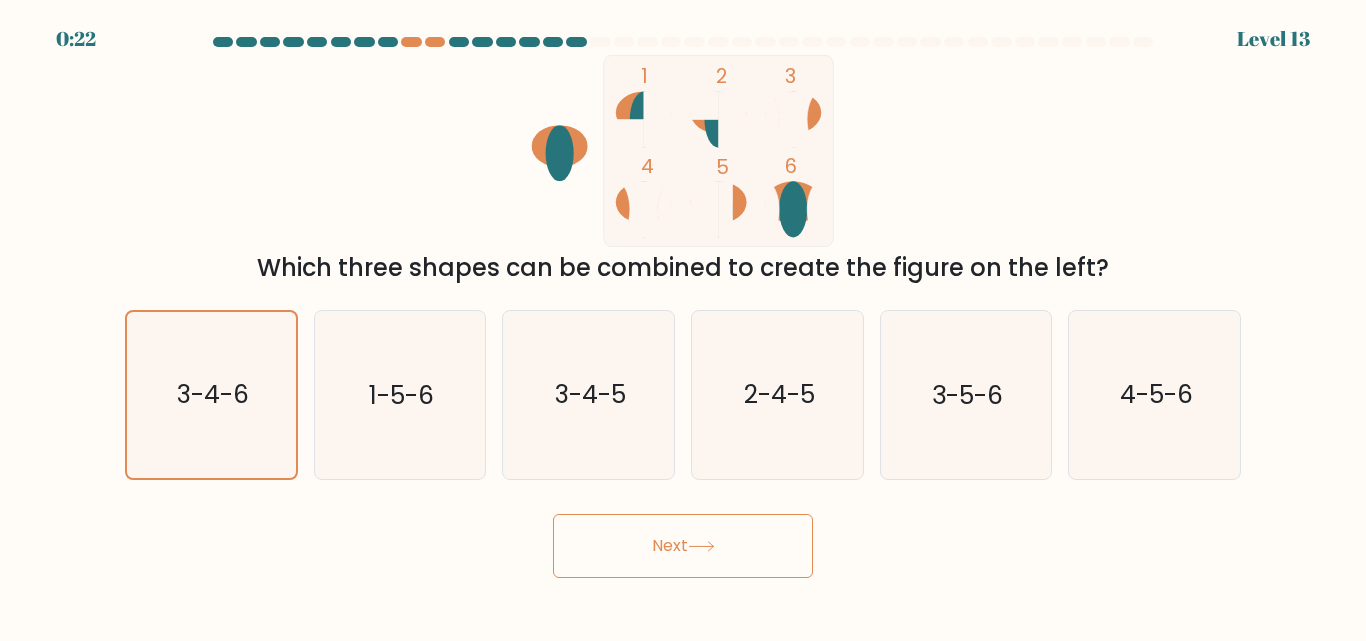 click on "Next" at bounding box center [683, 546] 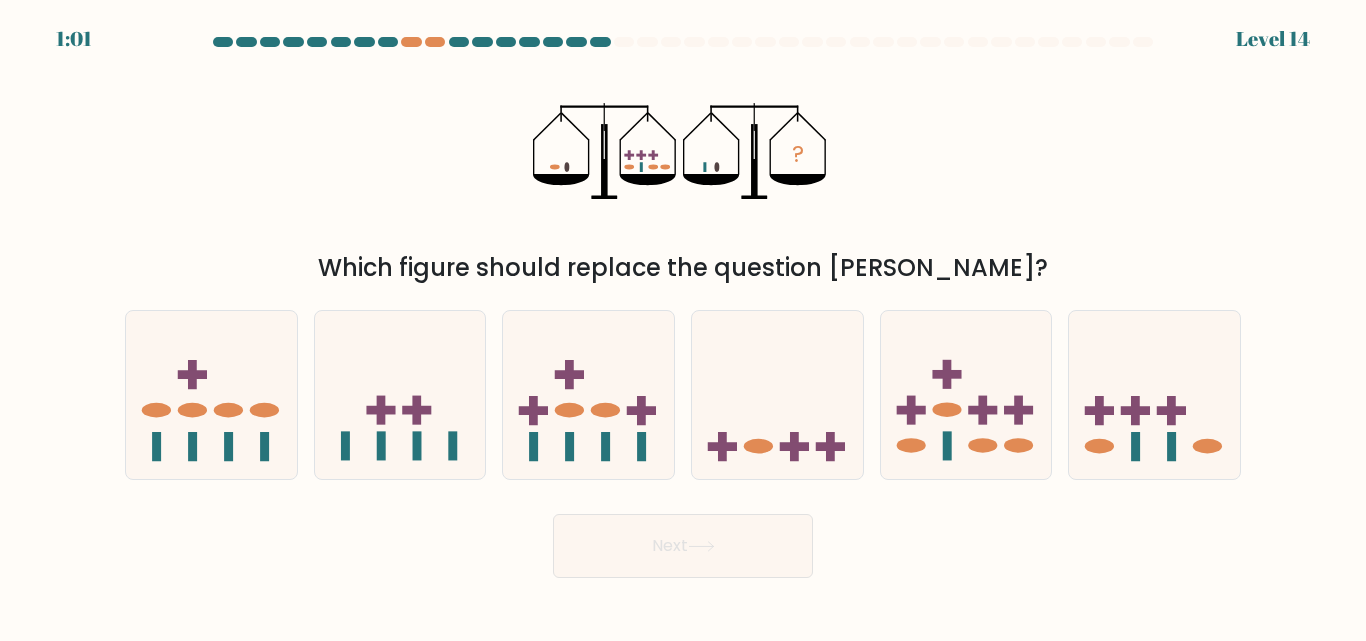 click on "Next" at bounding box center [683, 546] 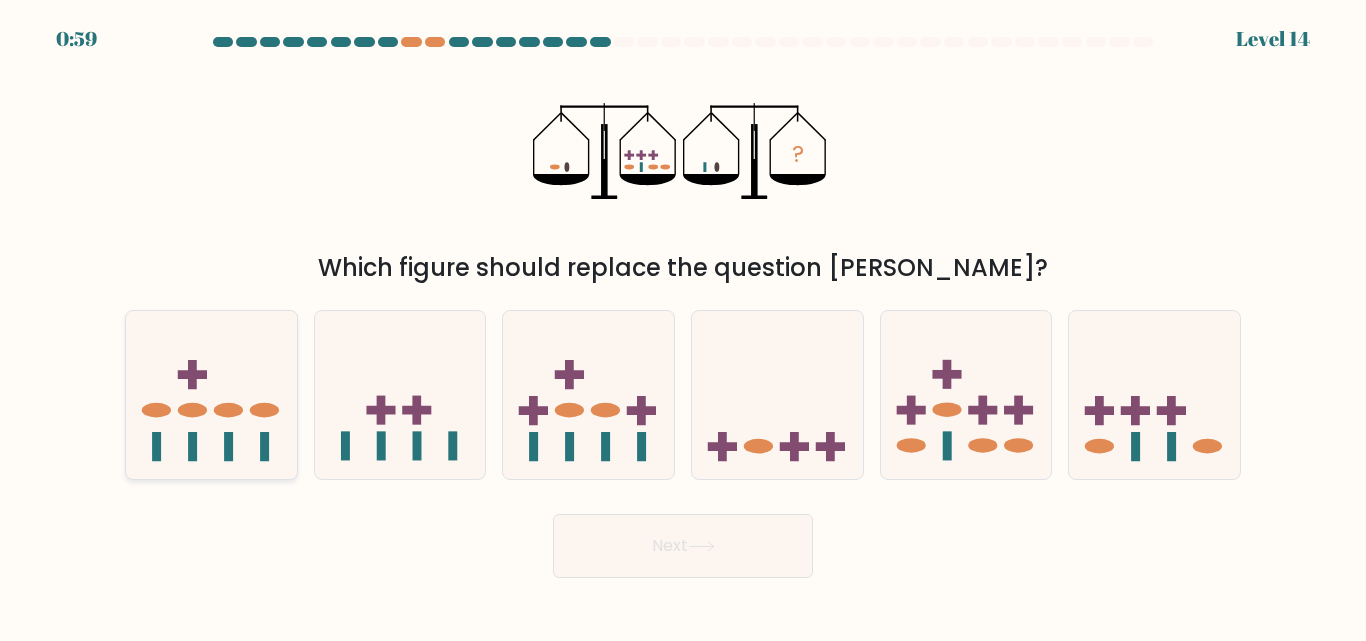 click 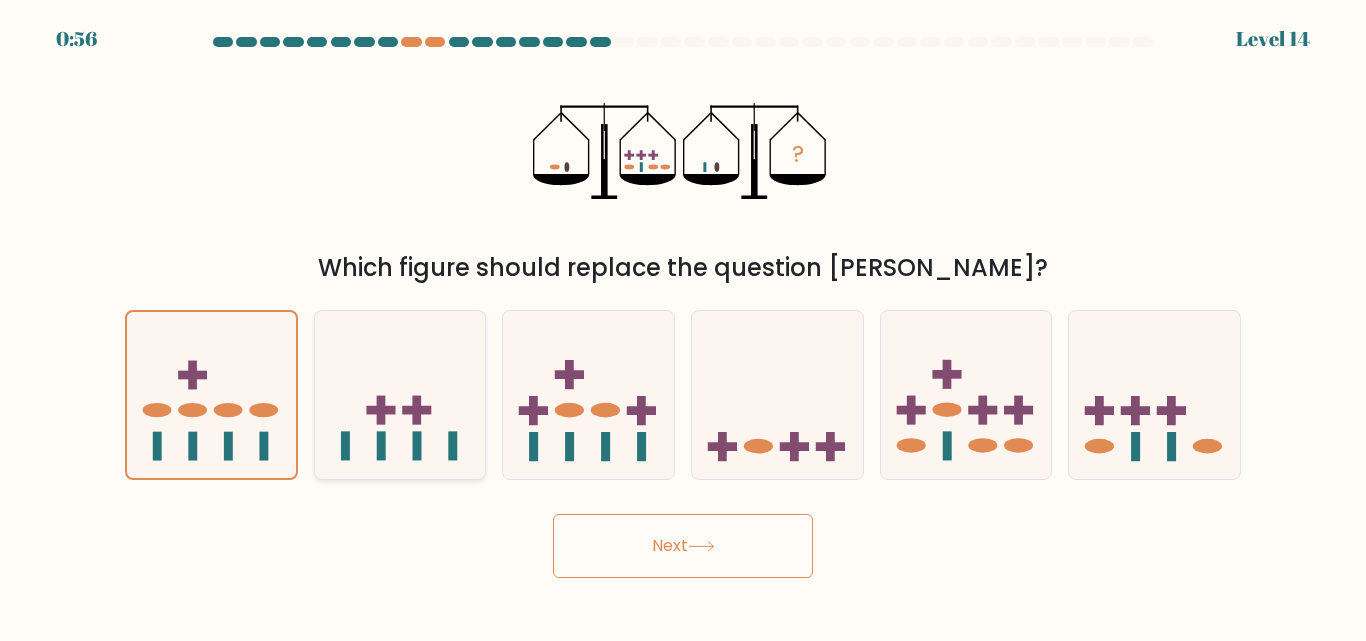 click 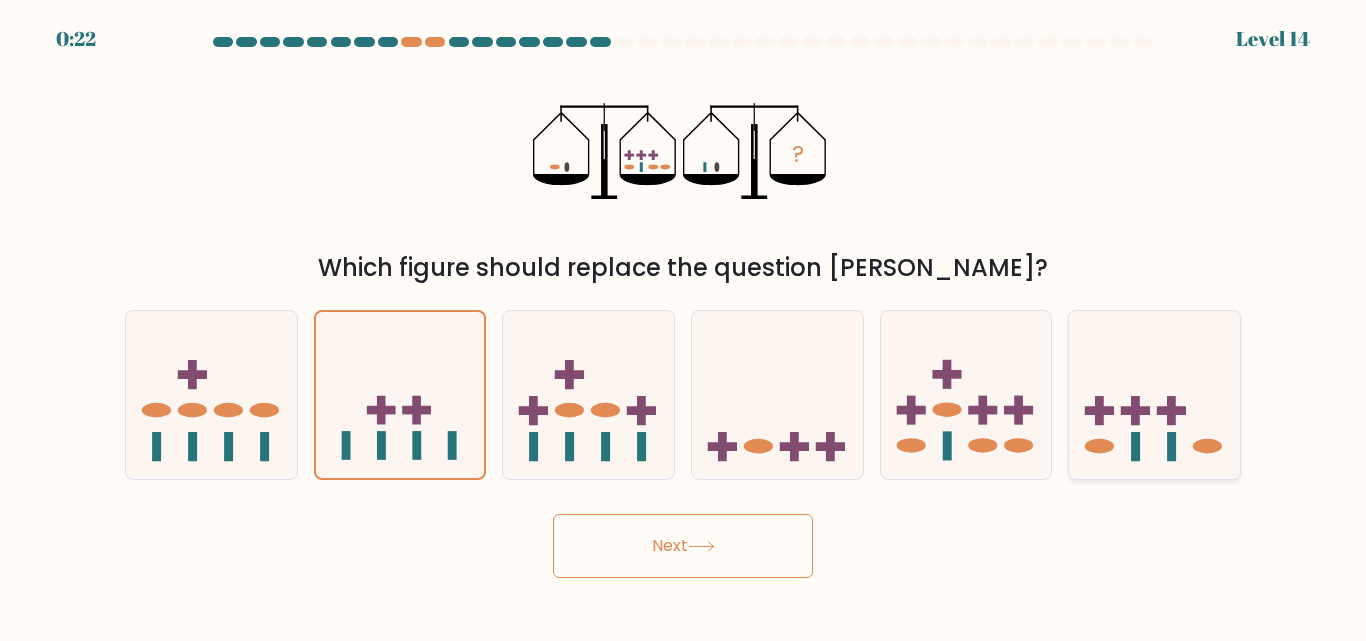 click 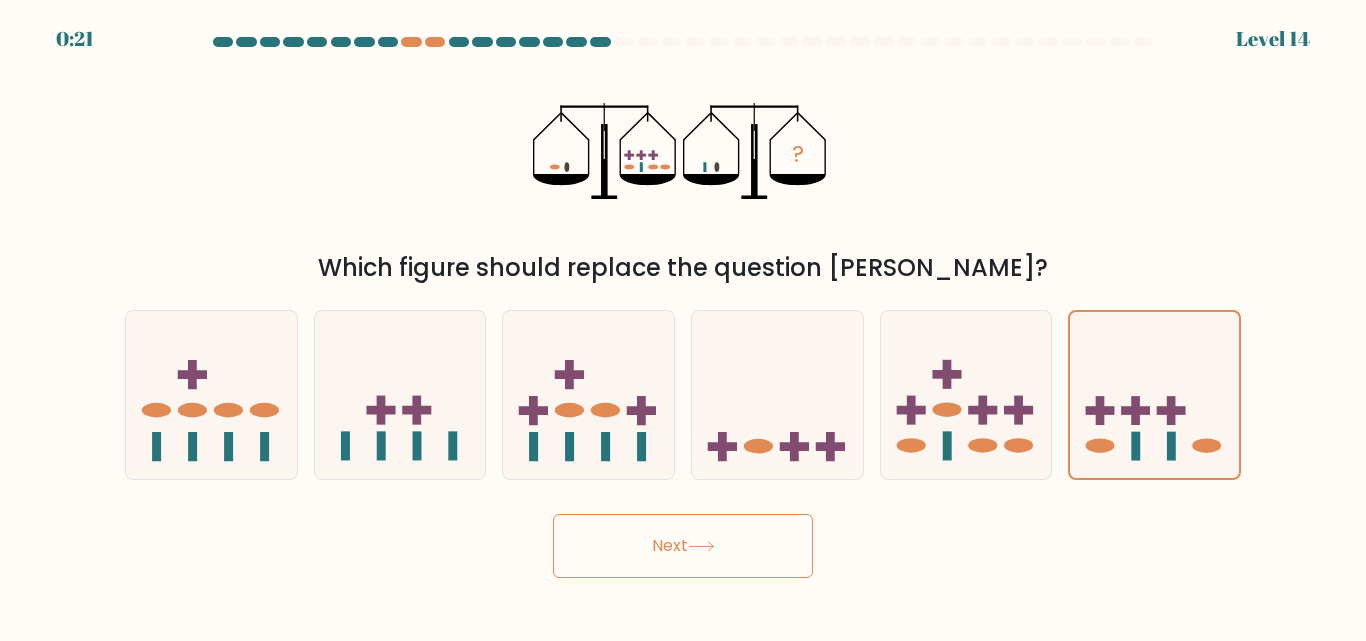 click 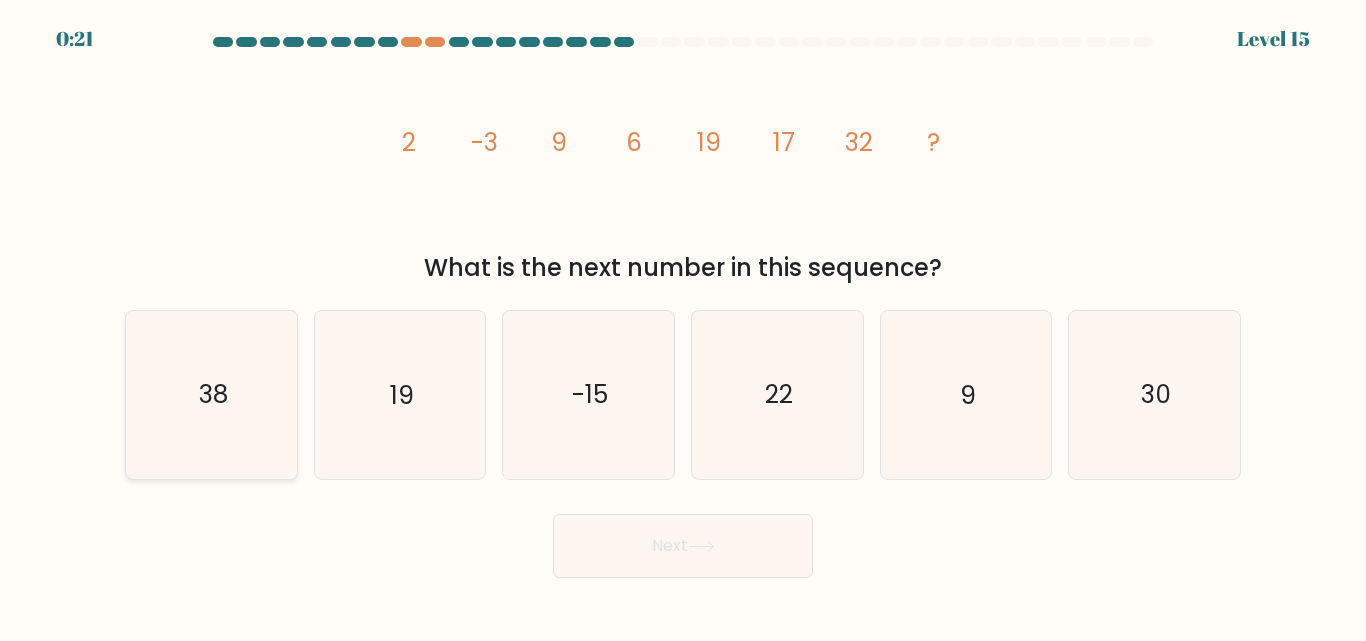 click on "38" 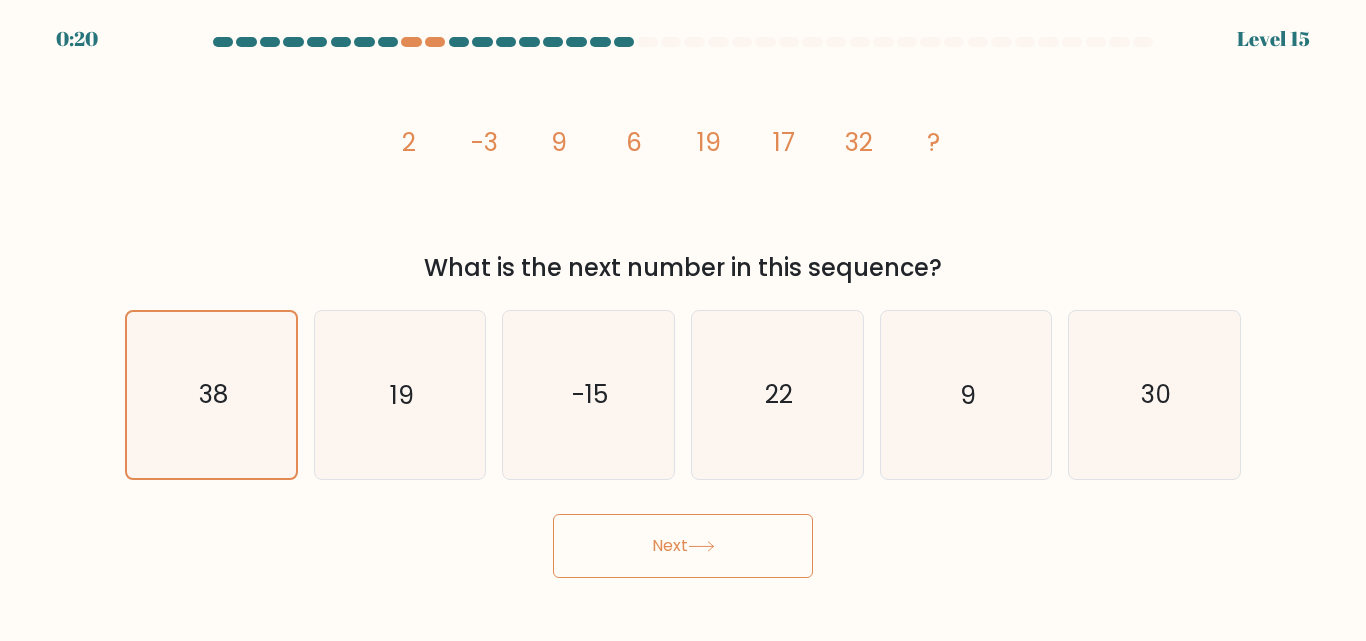 click on "Next" at bounding box center [683, 546] 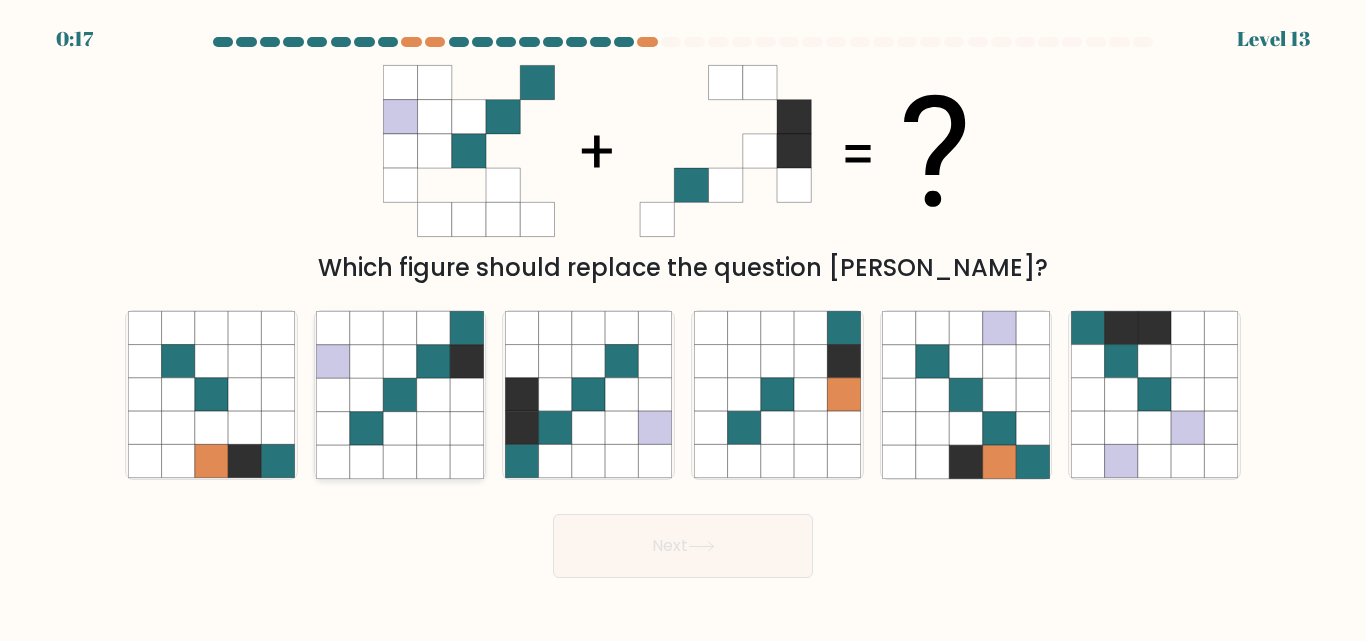 click 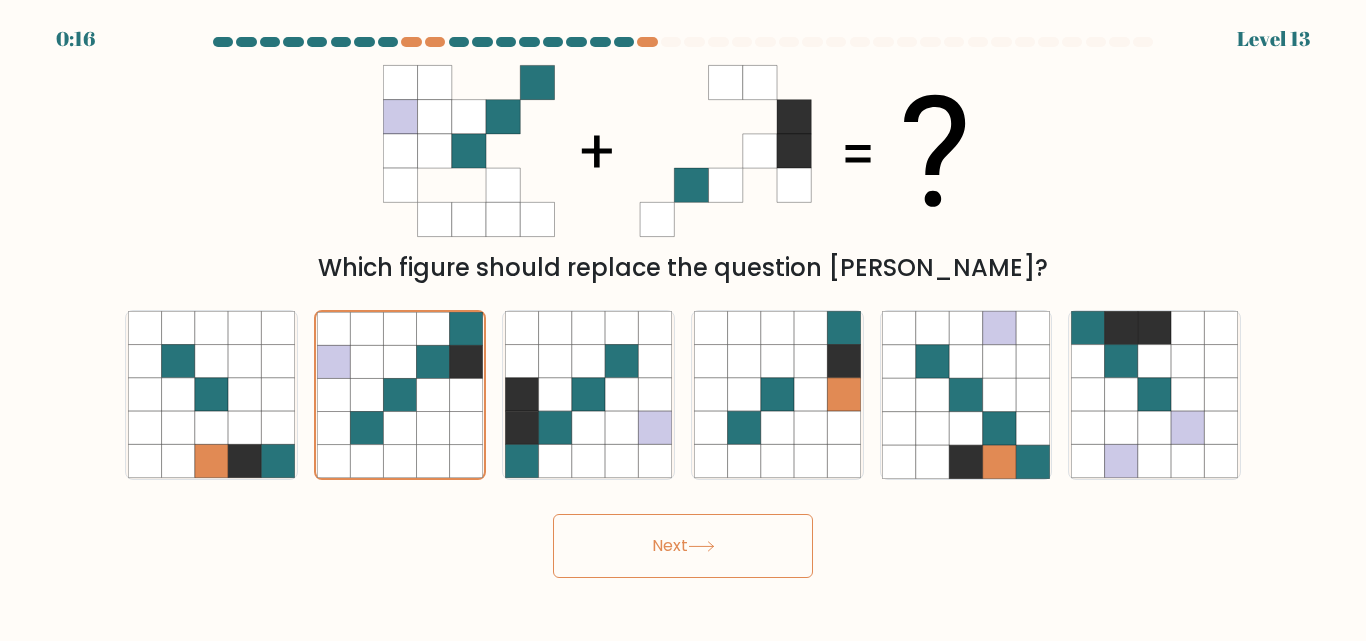 click on "Next" at bounding box center [683, 546] 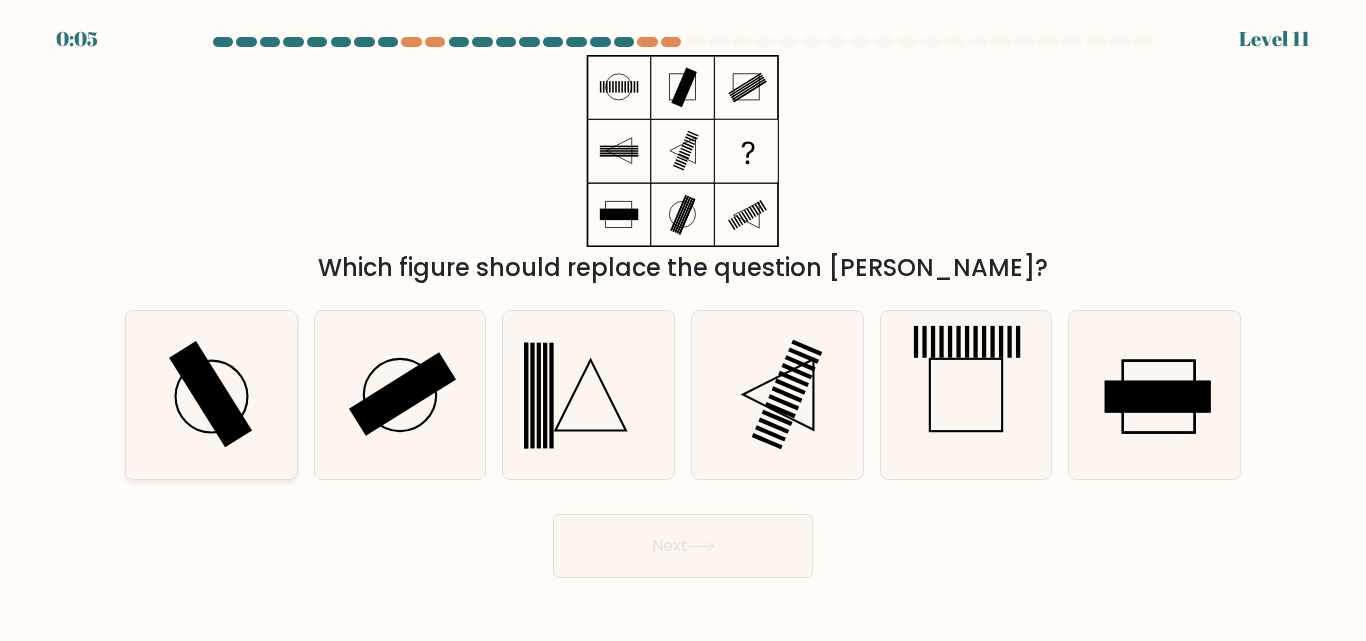 click 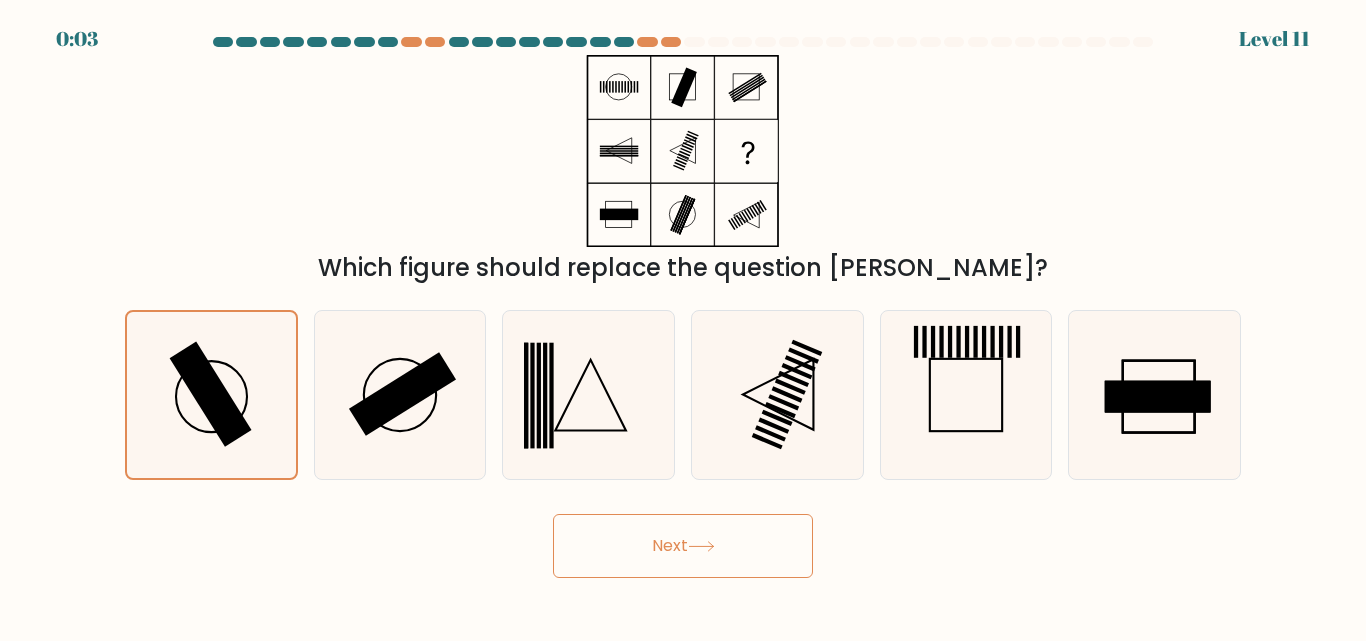 click on "Next" at bounding box center [683, 546] 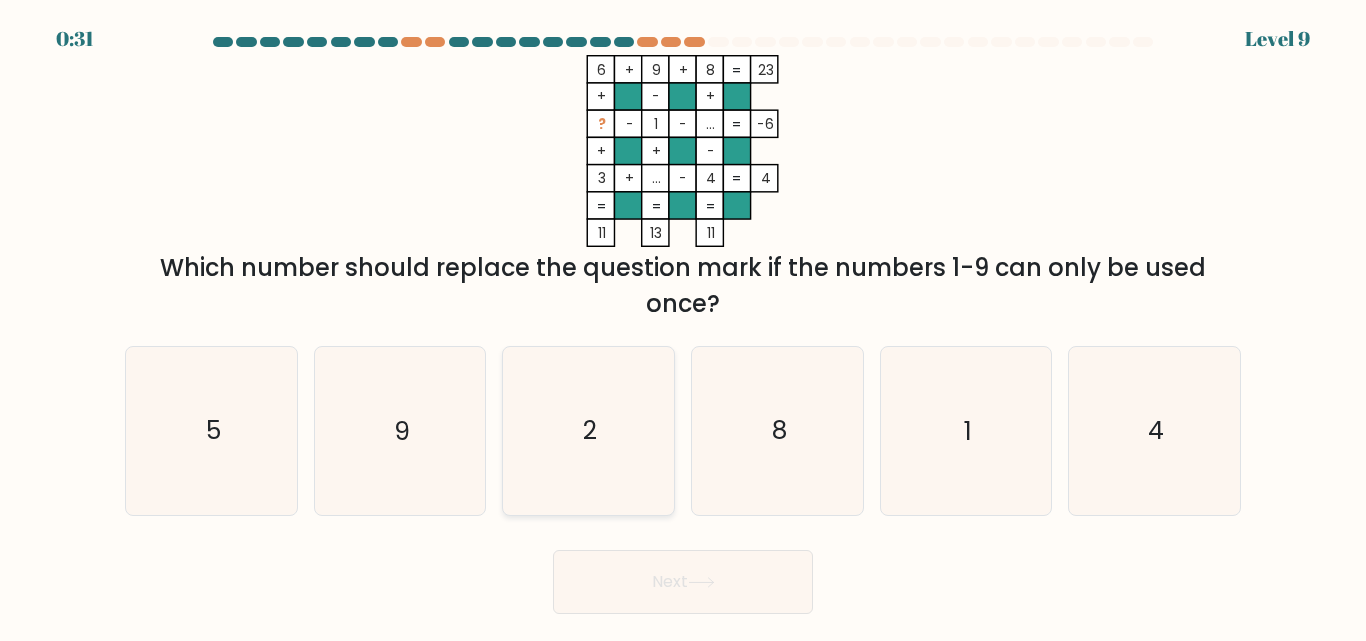 drag, startPoint x: 547, startPoint y: 441, endPoint x: 590, endPoint y: 439, distance: 43.046486 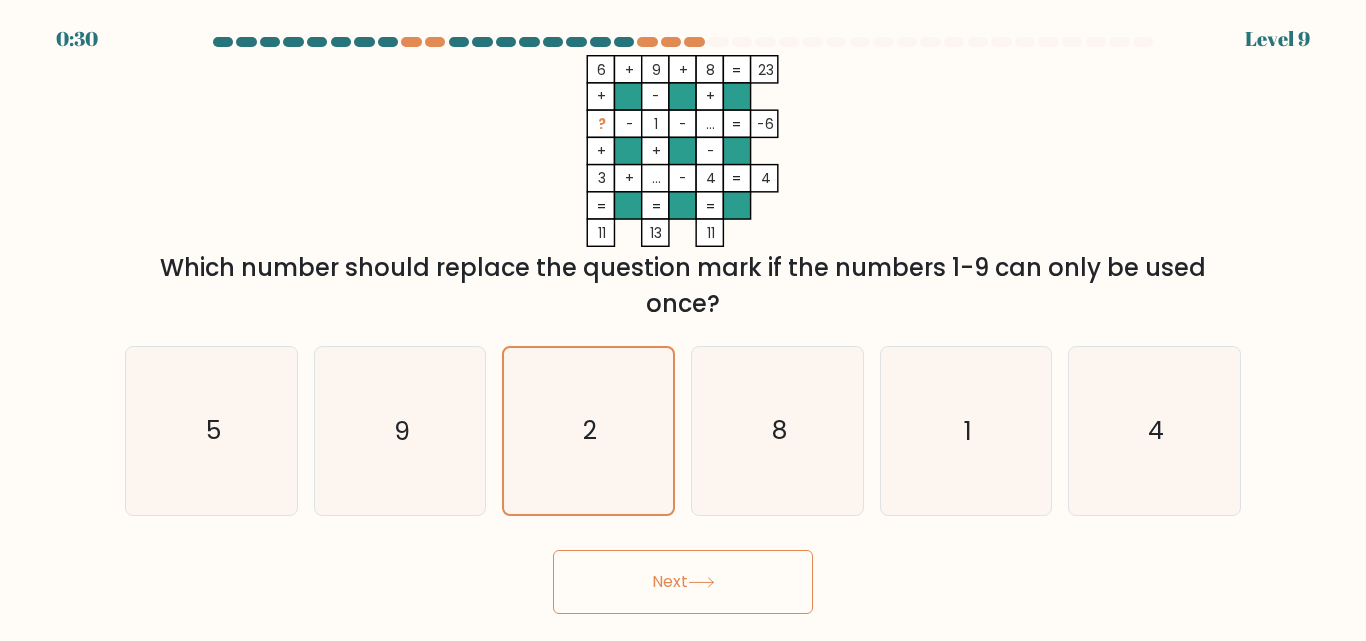 click on "Next" at bounding box center (683, 582) 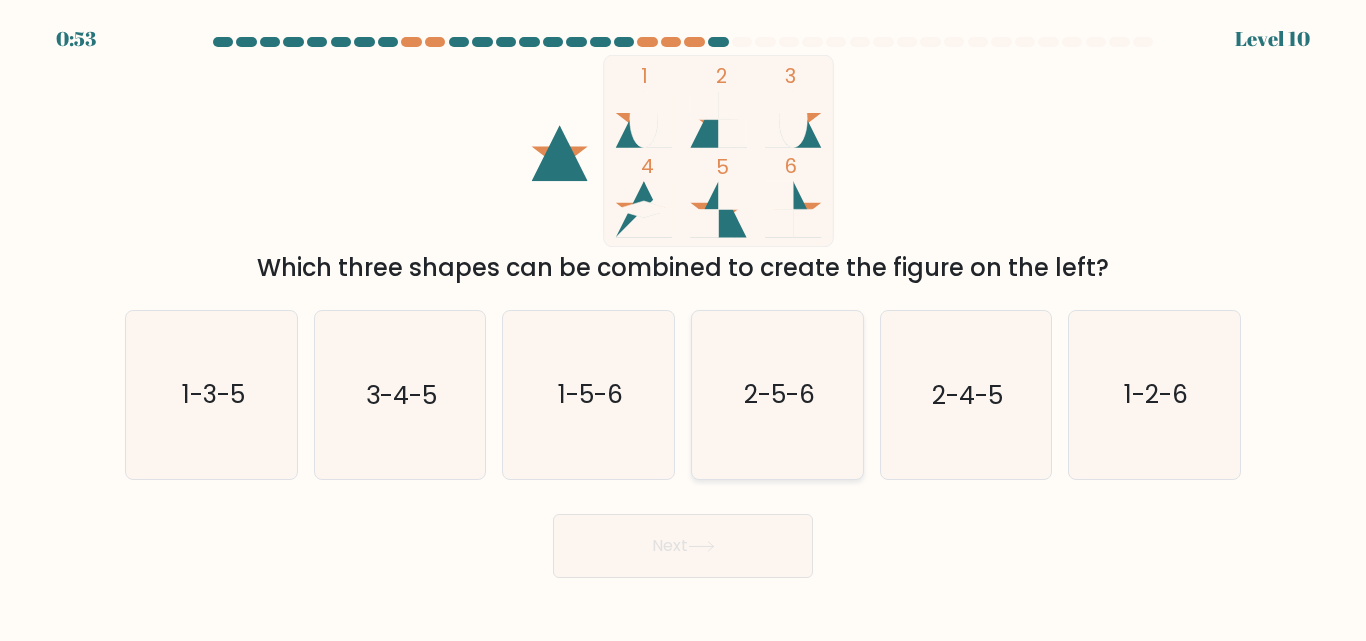 click on "2-5-6" 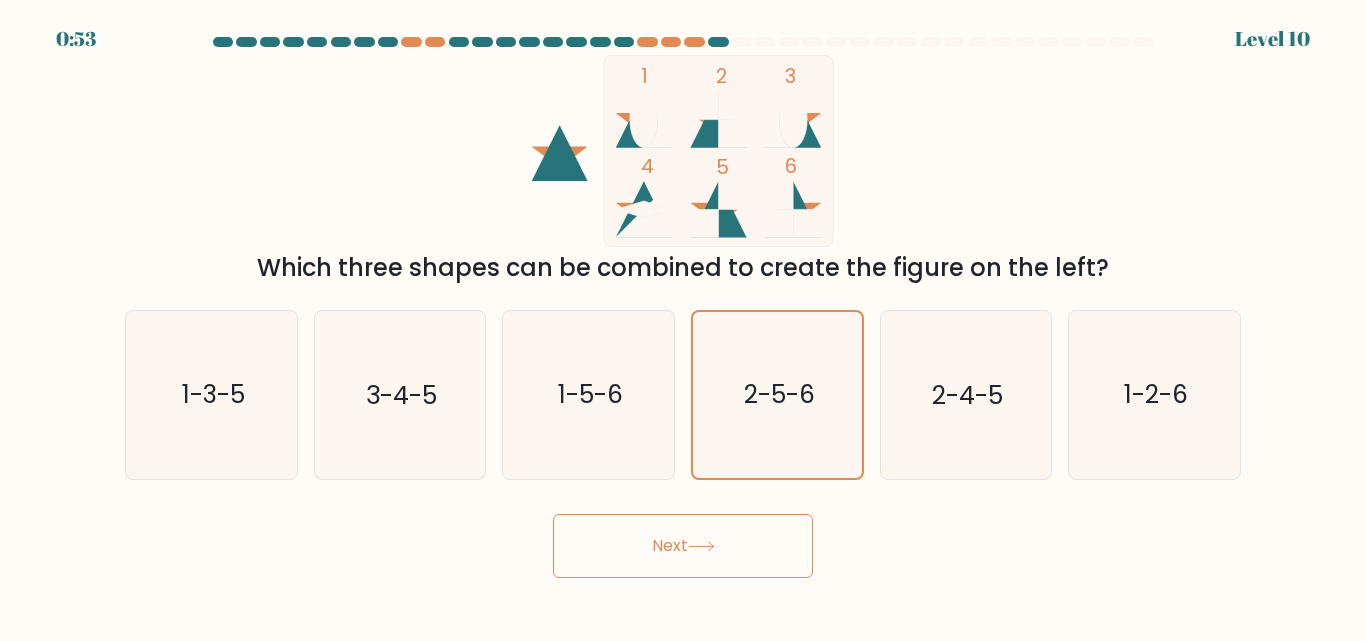 drag, startPoint x: 711, startPoint y: 582, endPoint x: 710, endPoint y: 566, distance: 16.03122 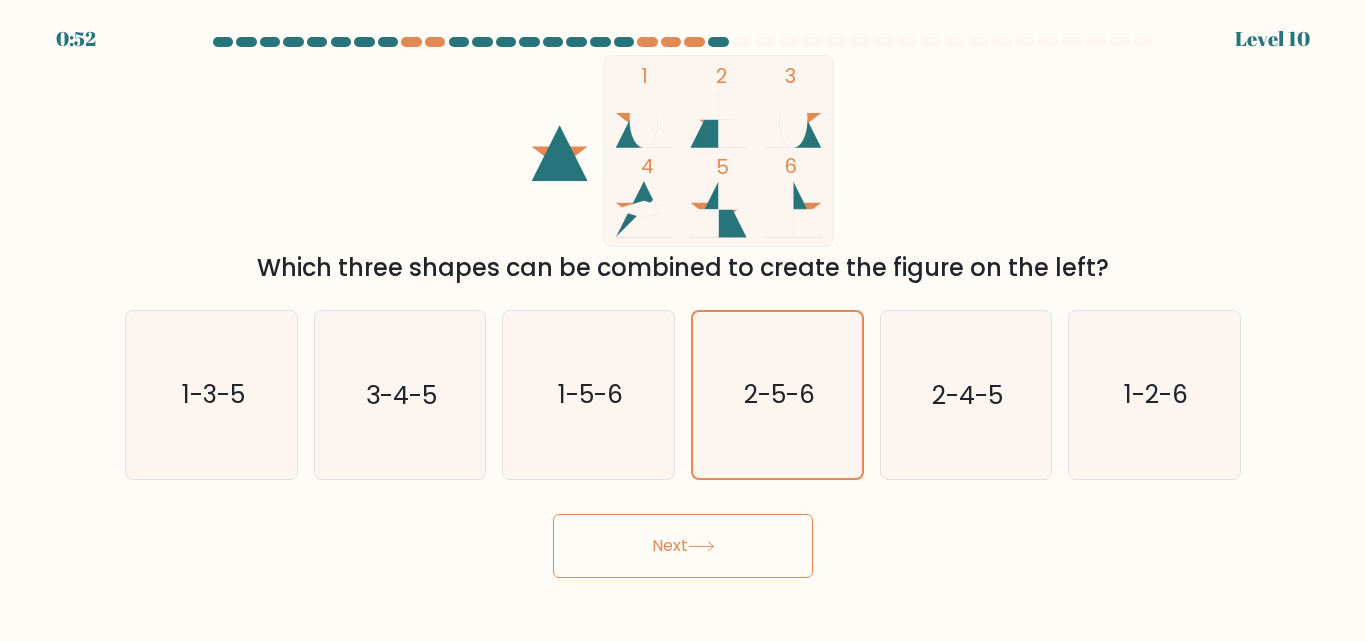 click 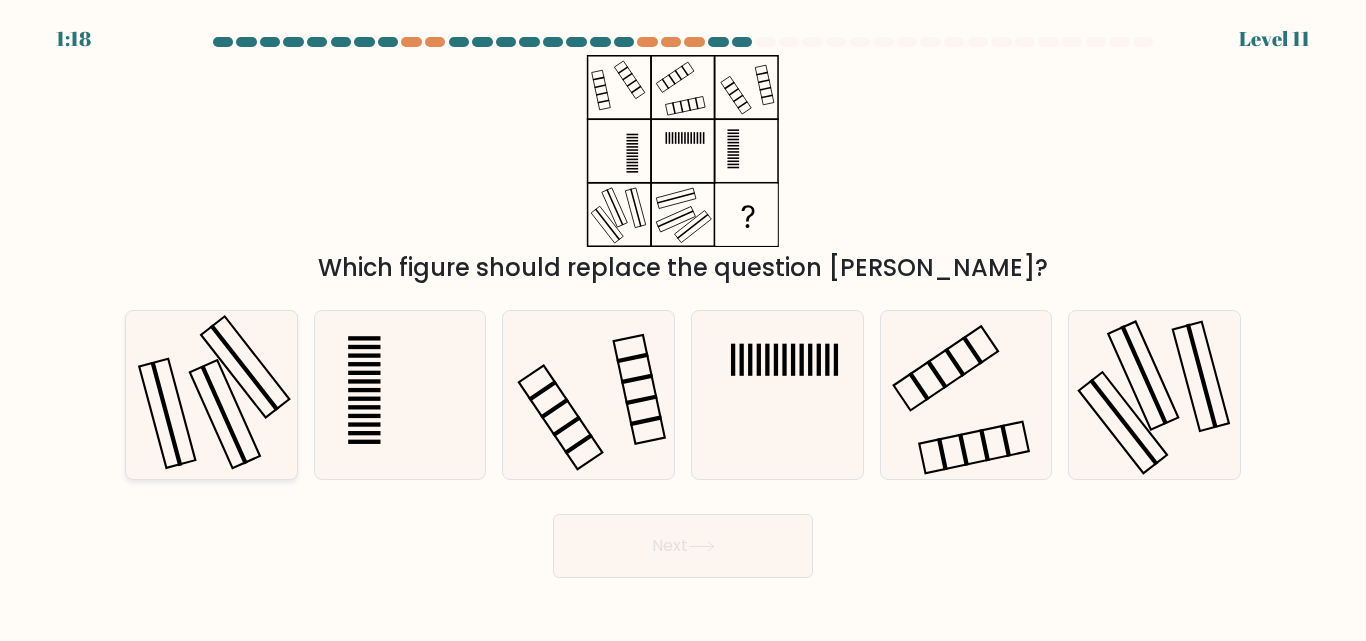 click 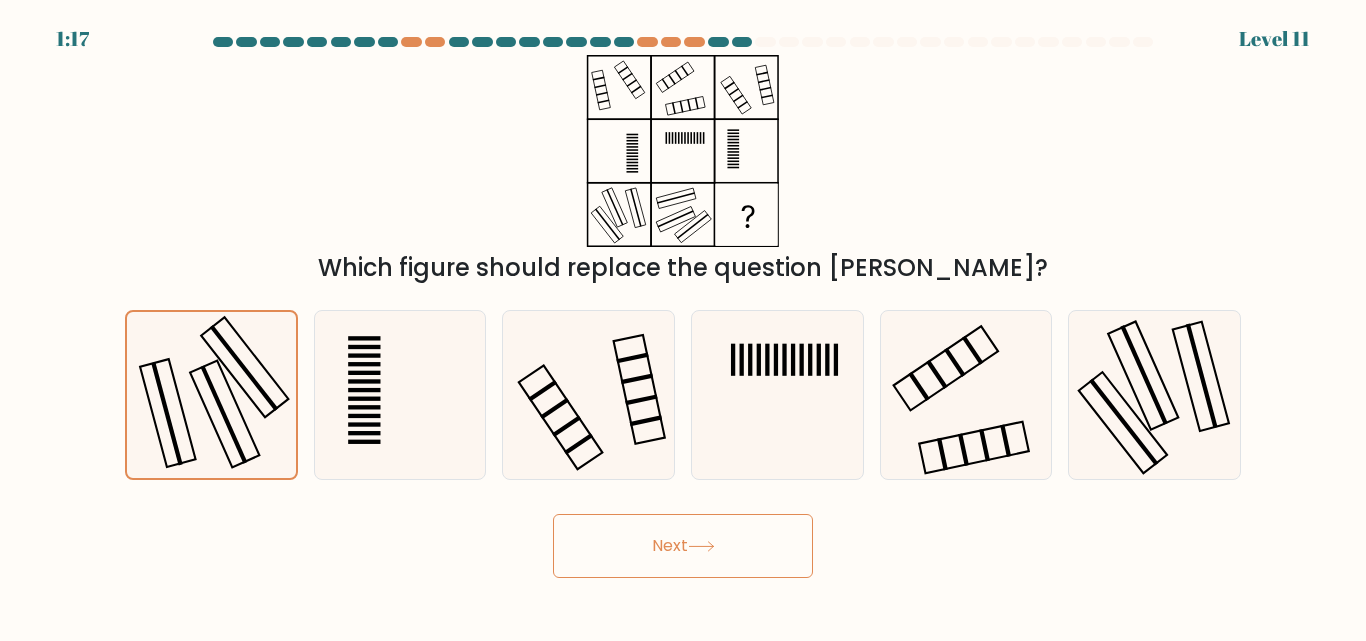 click on "Next" at bounding box center [683, 546] 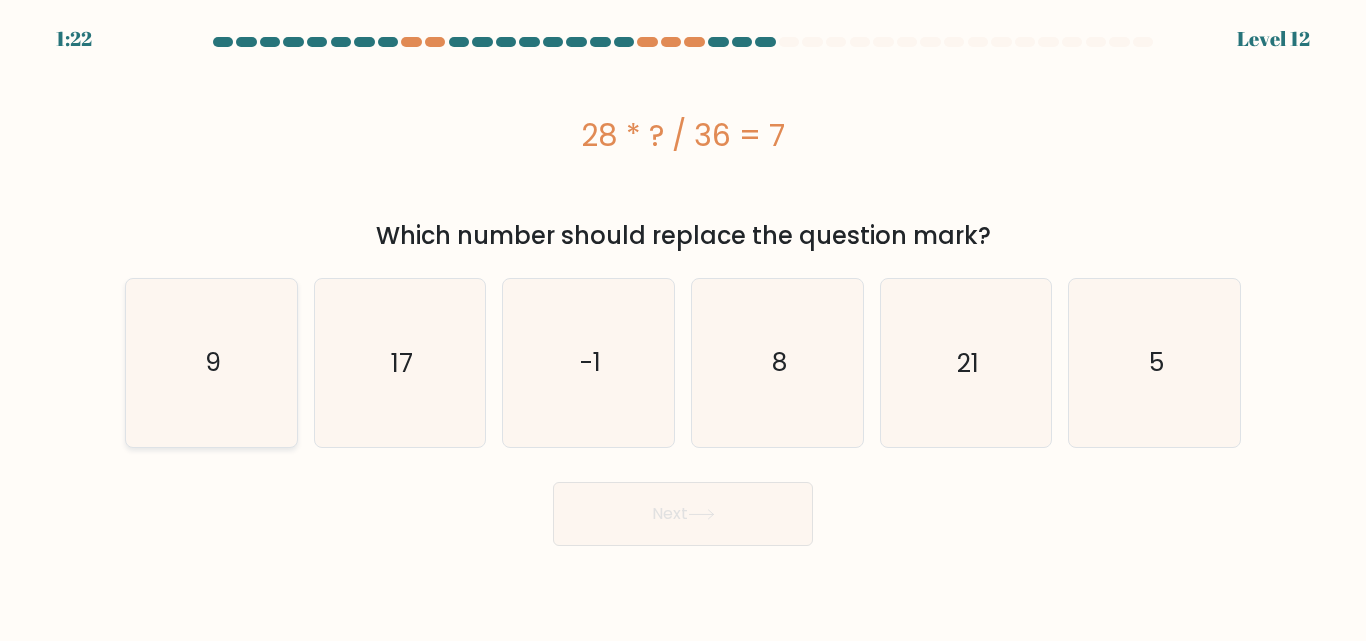 click on "9" 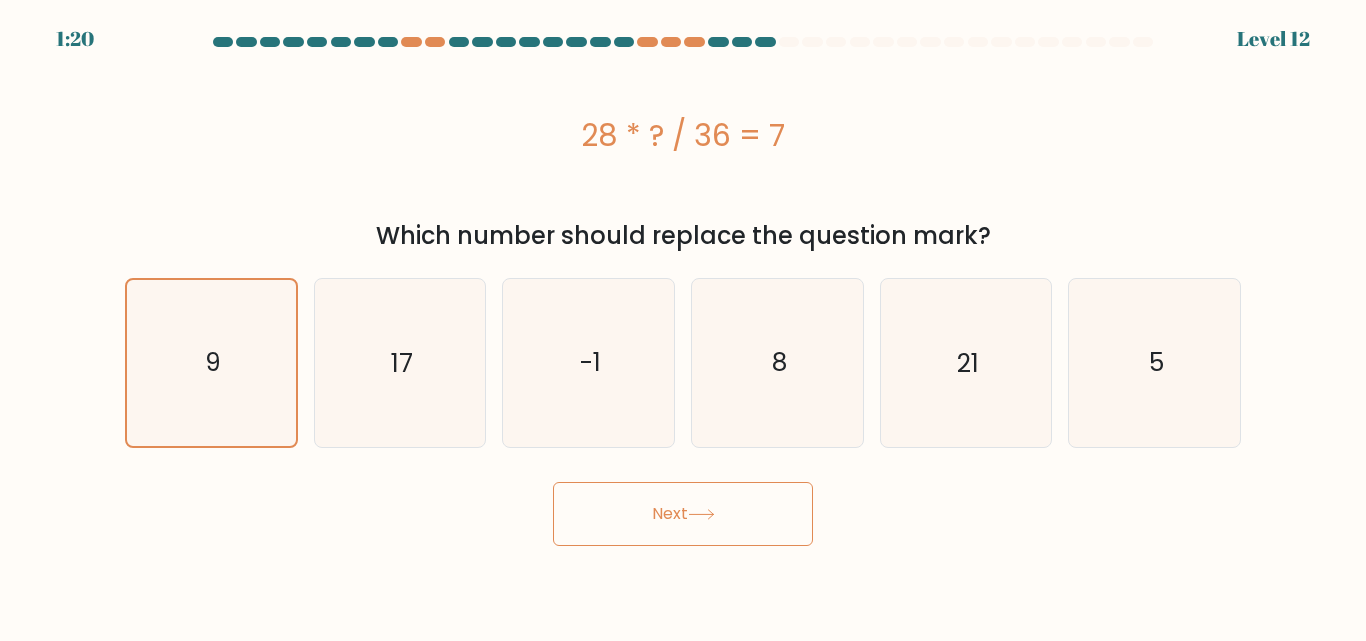 click on "Next" at bounding box center (683, 514) 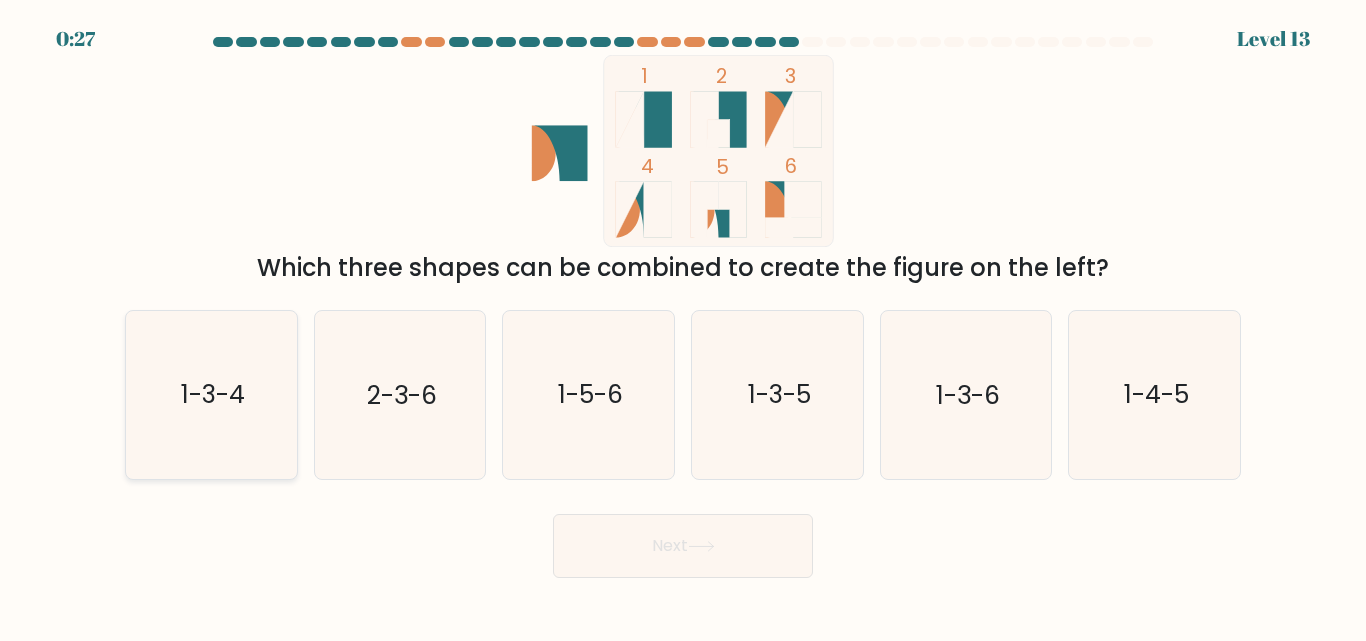click on "1-3-4" 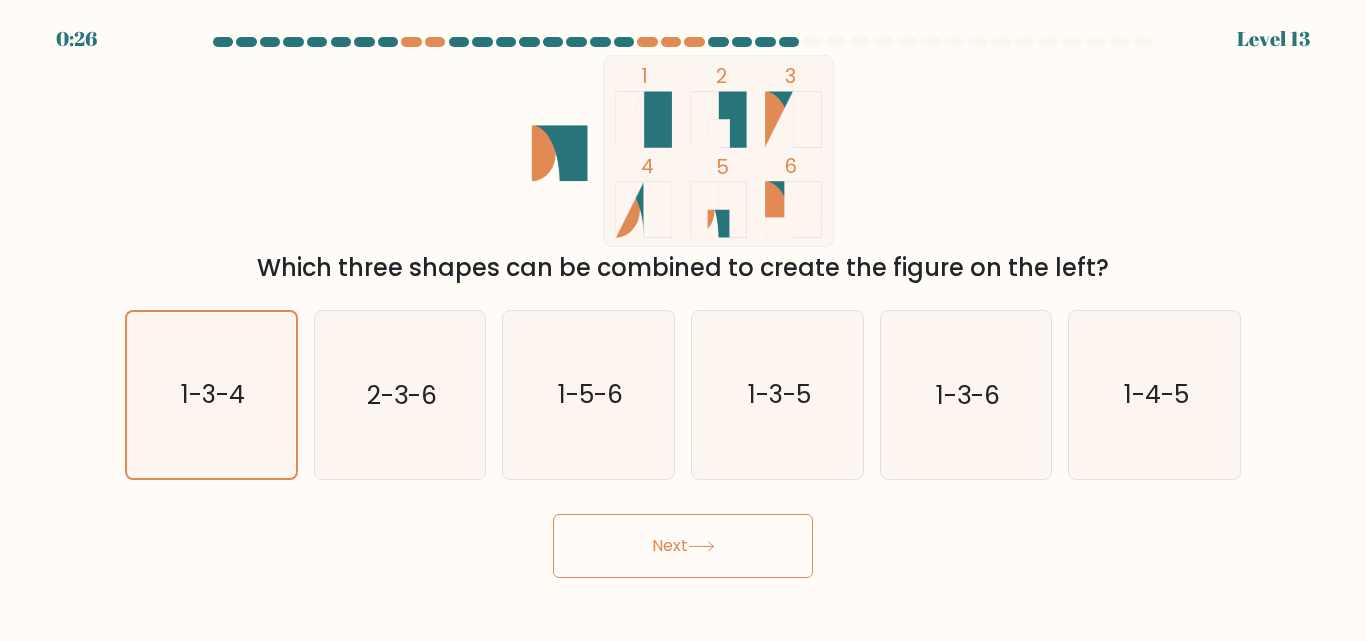 click on "Next" at bounding box center (683, 546) 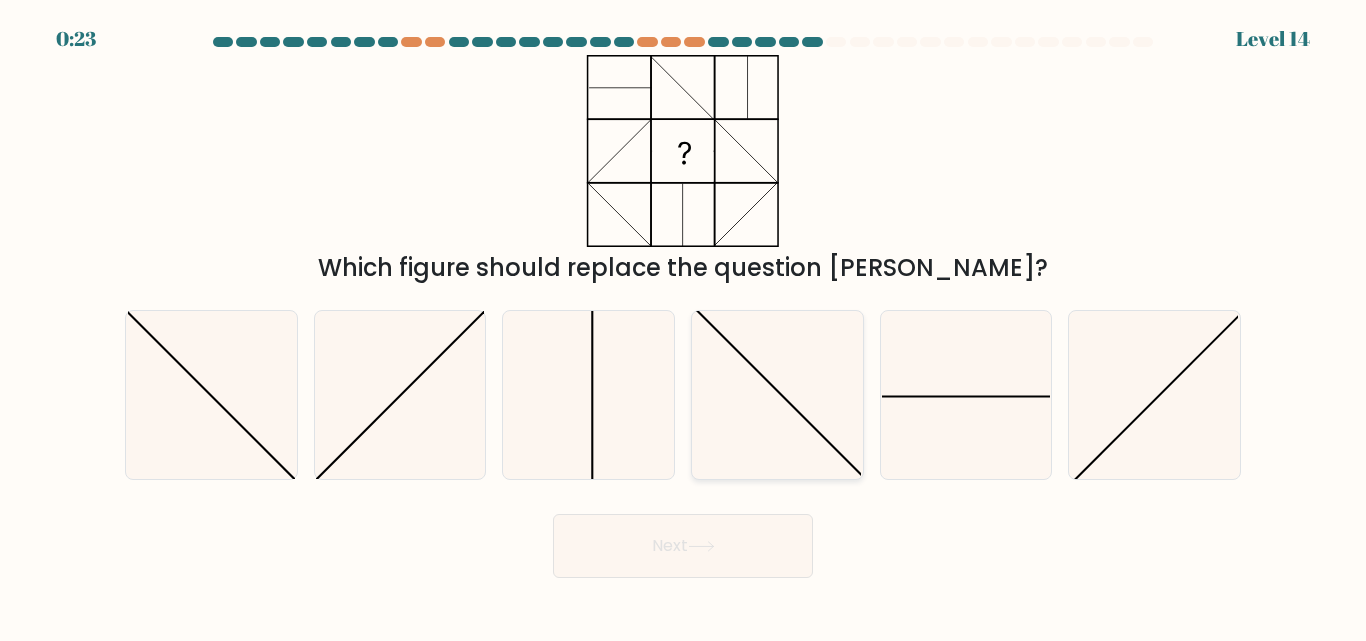 click 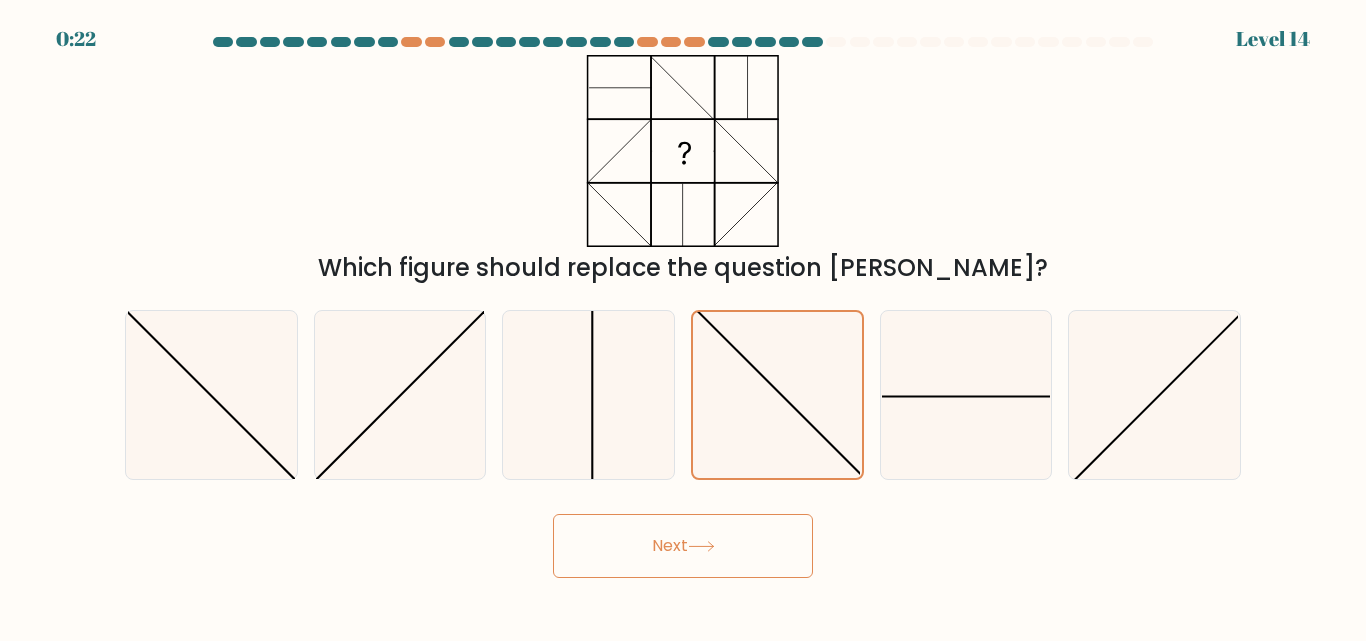 click on "Next" at bounding box center (683, 546) 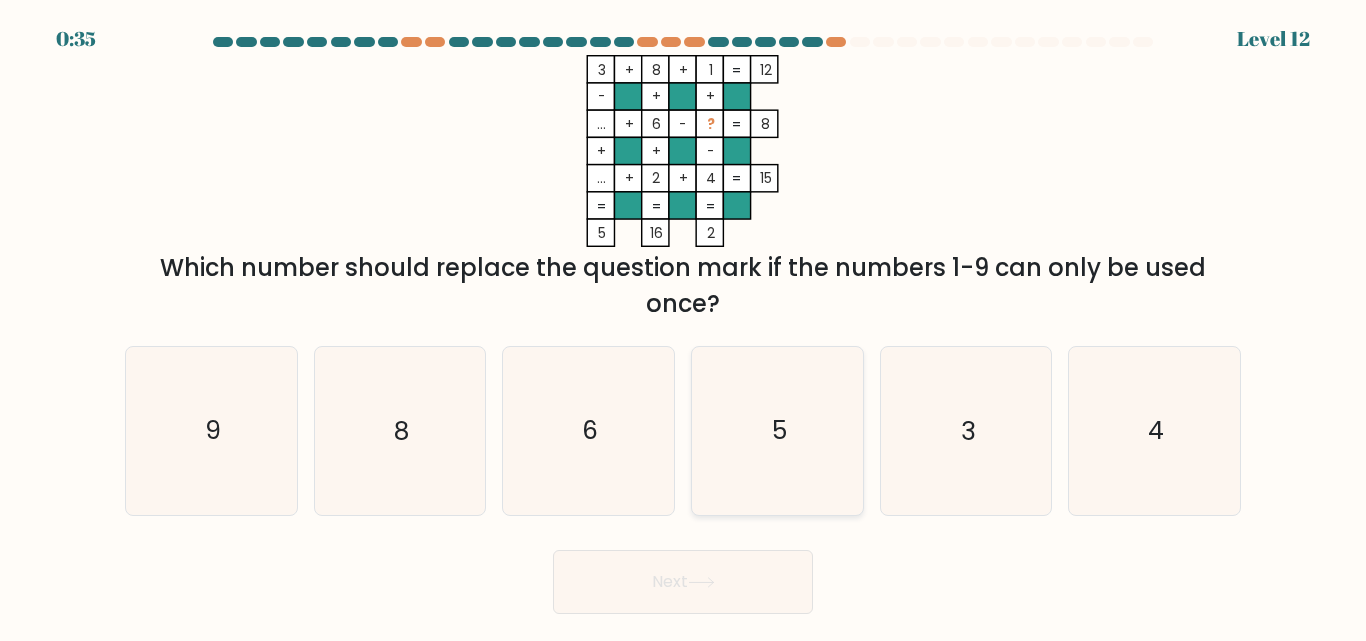 click on "5" 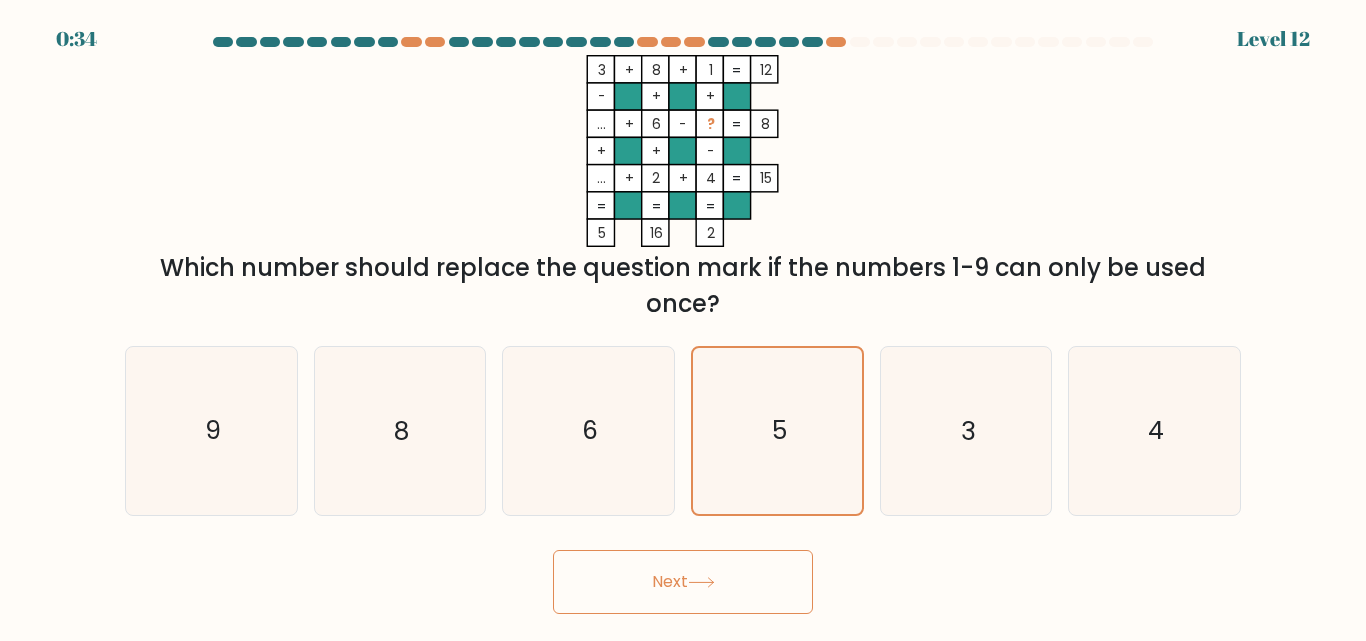 click on "Next" at bounding box center (683, 582) 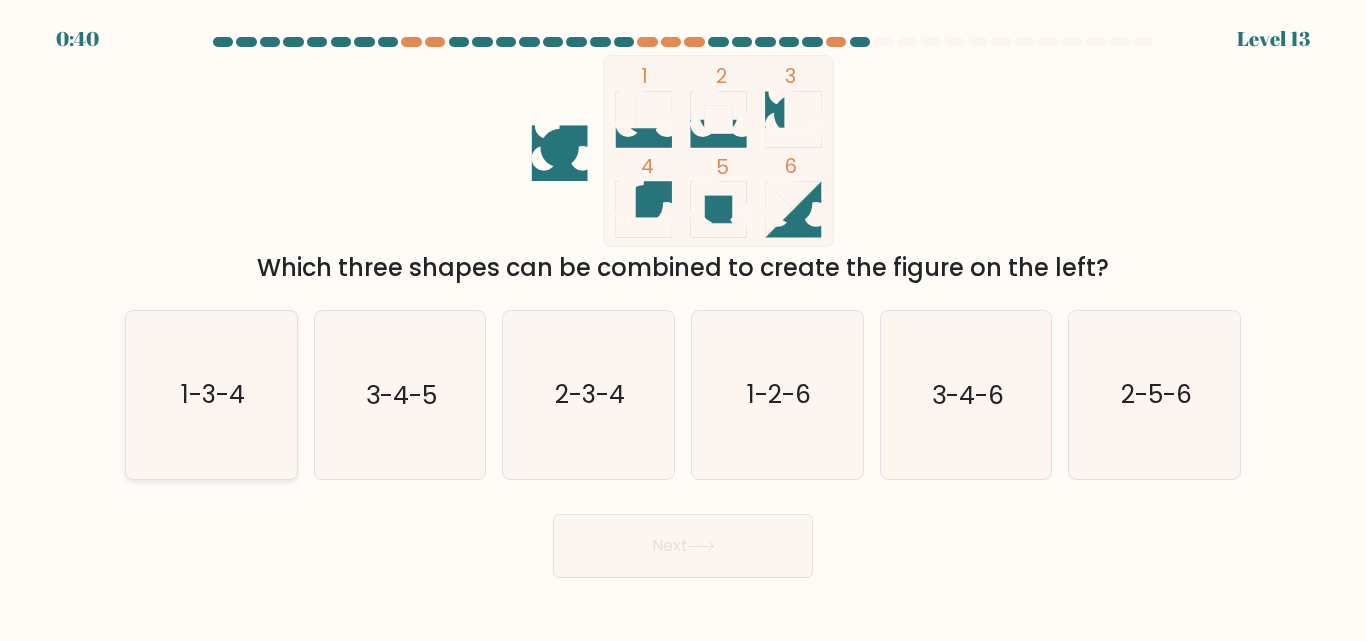 click on "1-3-4" 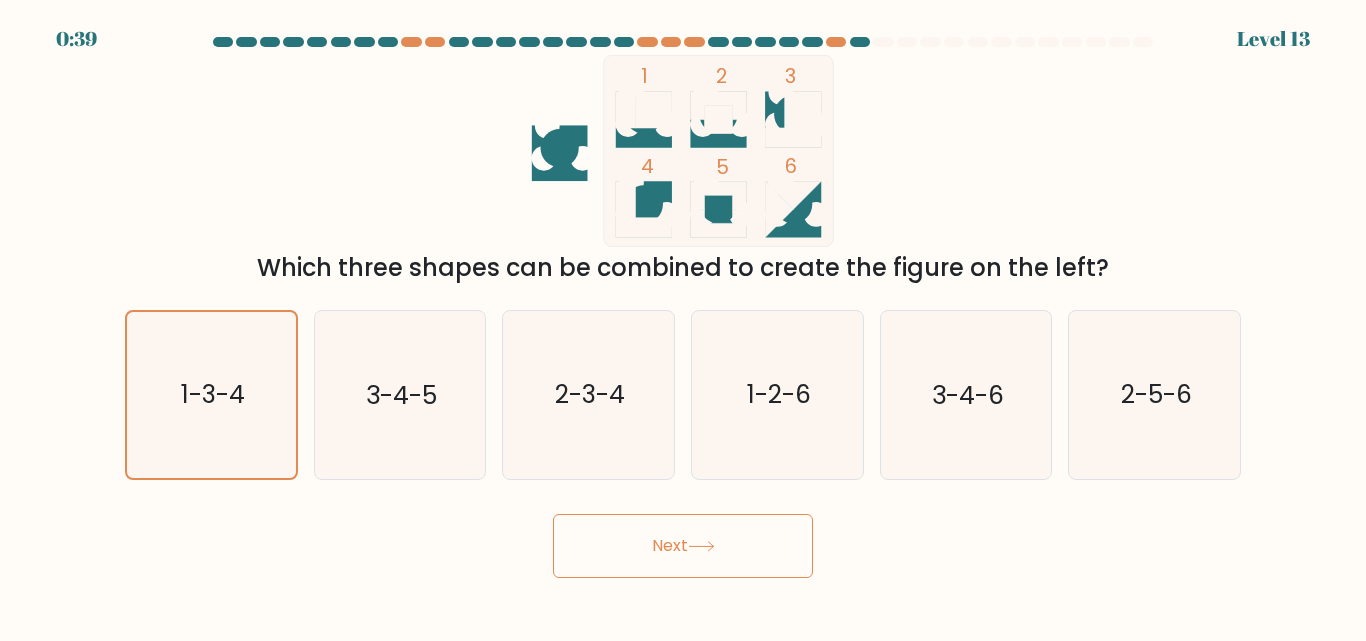 click on "Next" at bounding box center (683, 541) 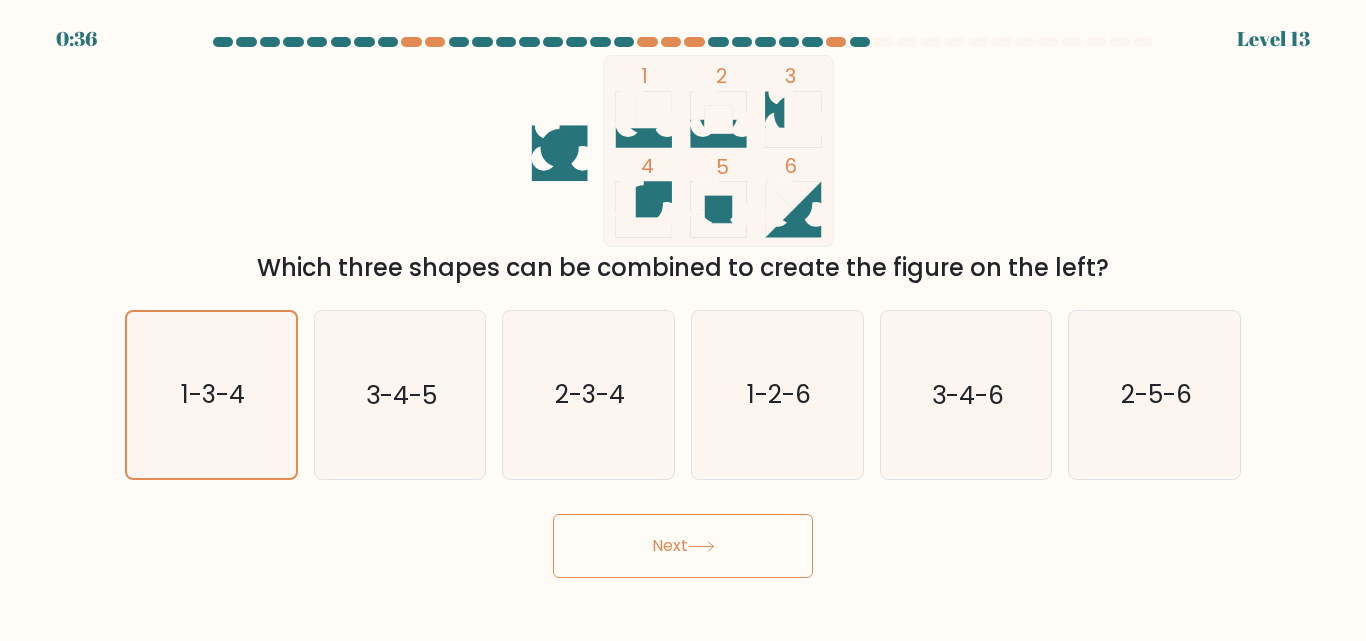 click on "Next" at bounding box center (683, 546) 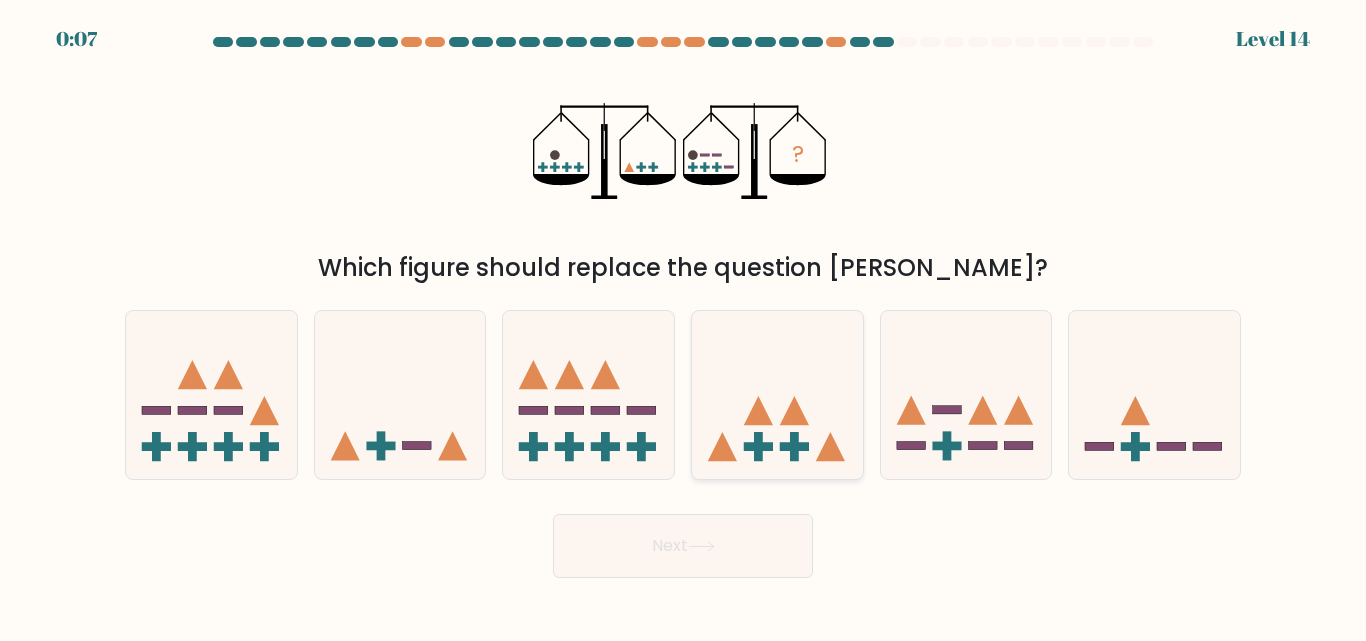 click 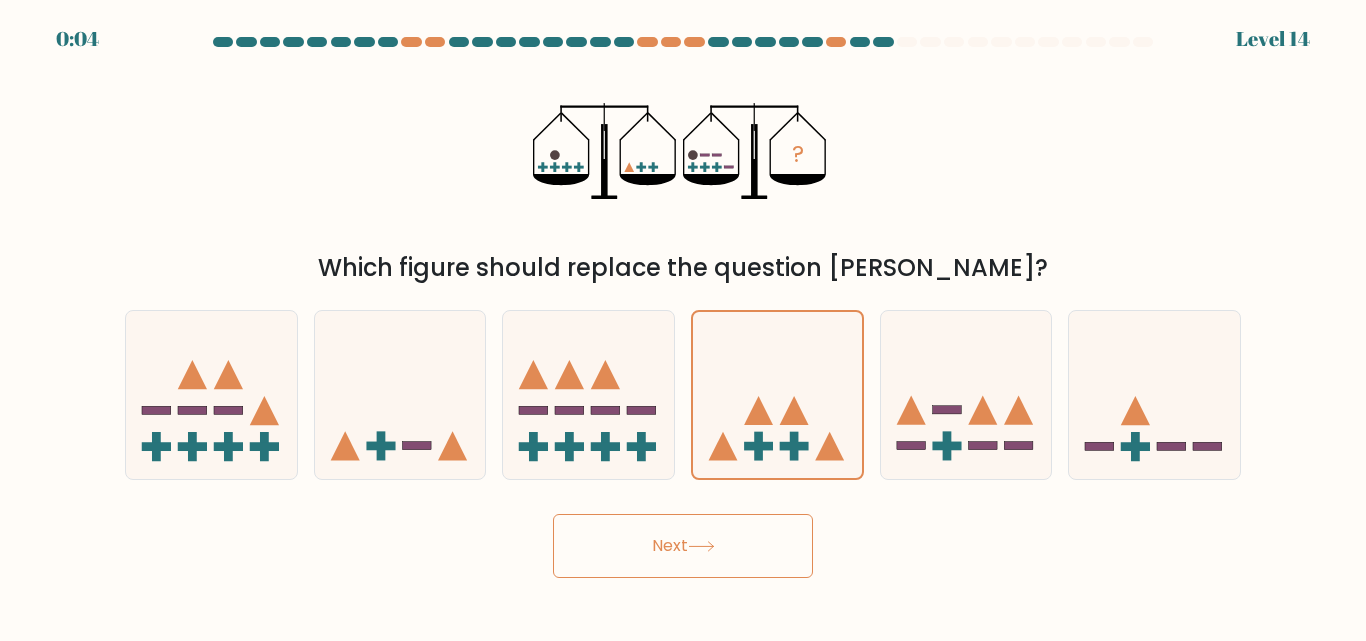 click on "Next" at bounding box center [683, 546] 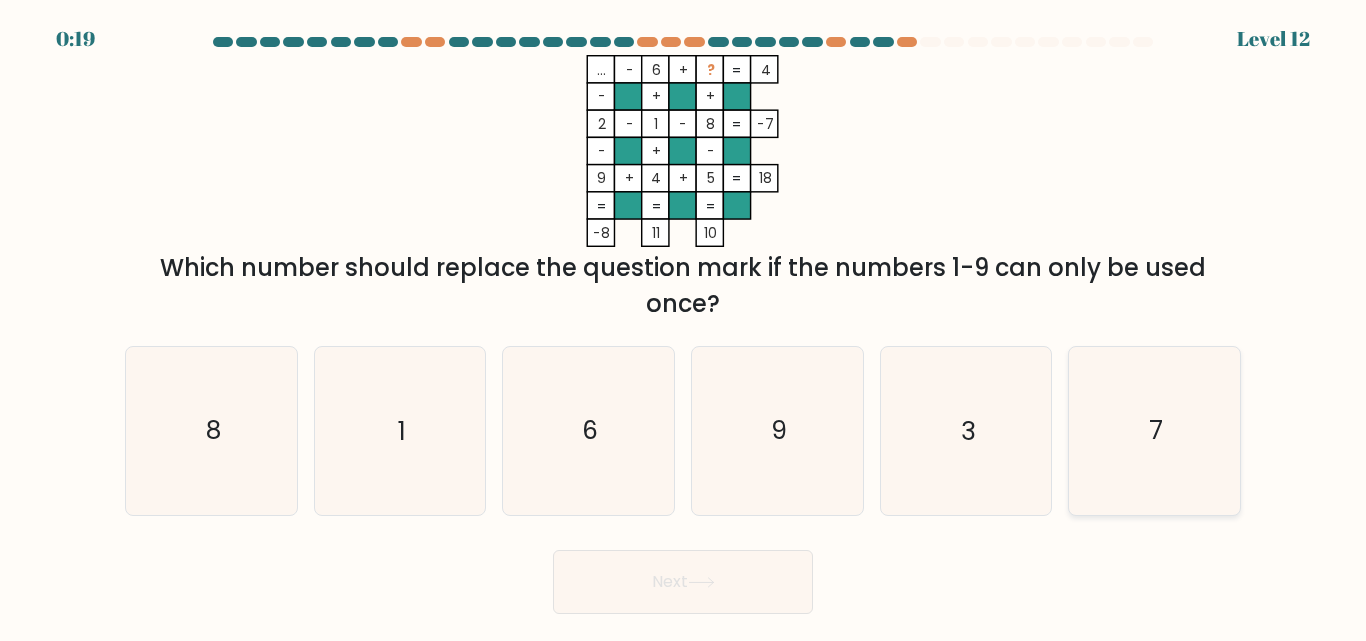 click on "7" 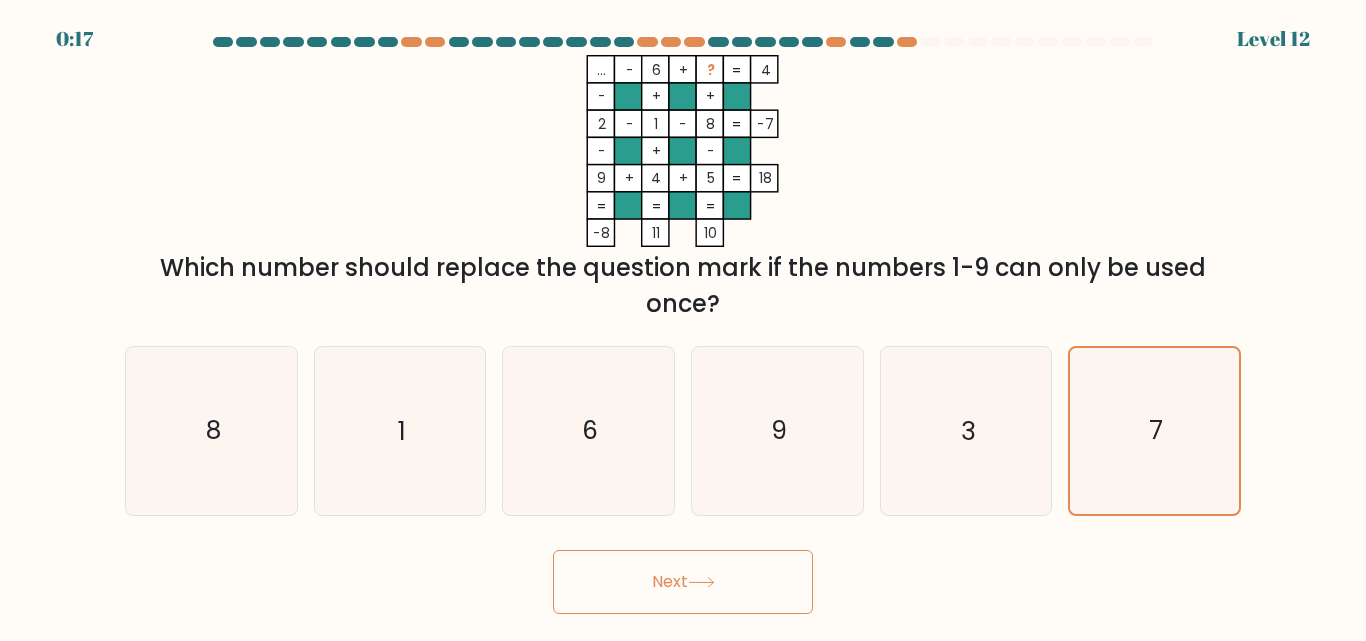click on "Next" at bounding box center [683, 582] 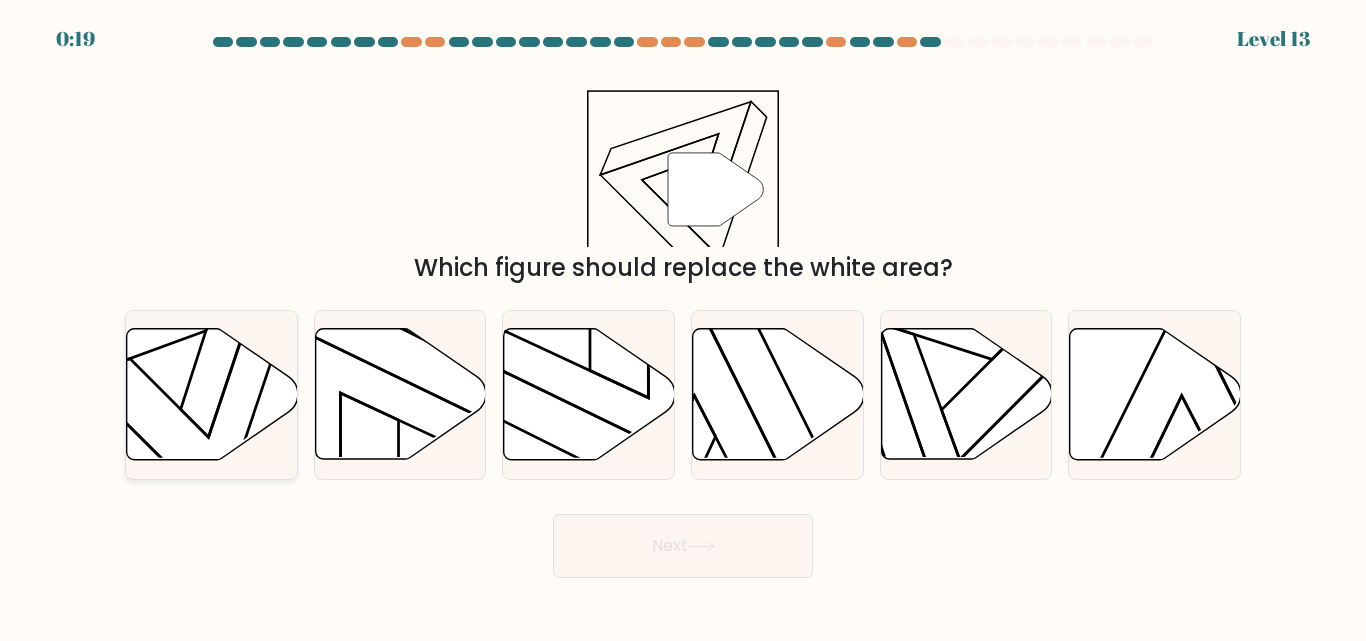 click 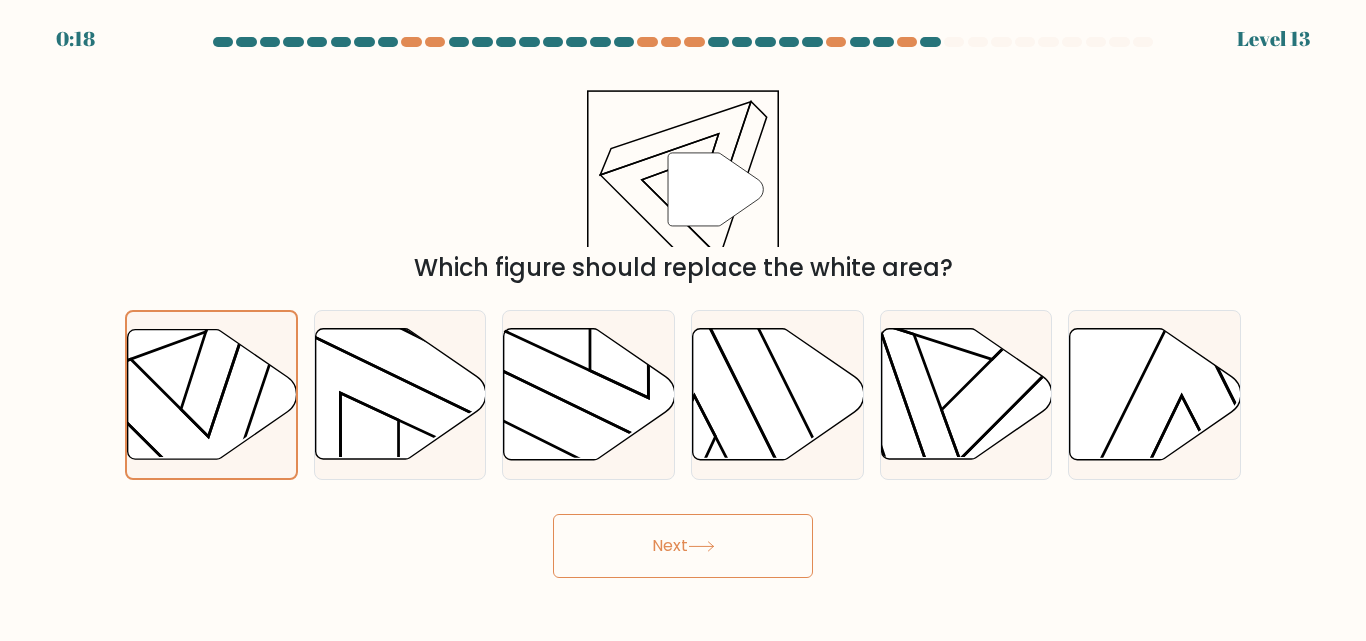 drag, startPoint x: 631, startPoint y: 543, endPoint x: 584, endPoint y: 528, distance: 49.335587 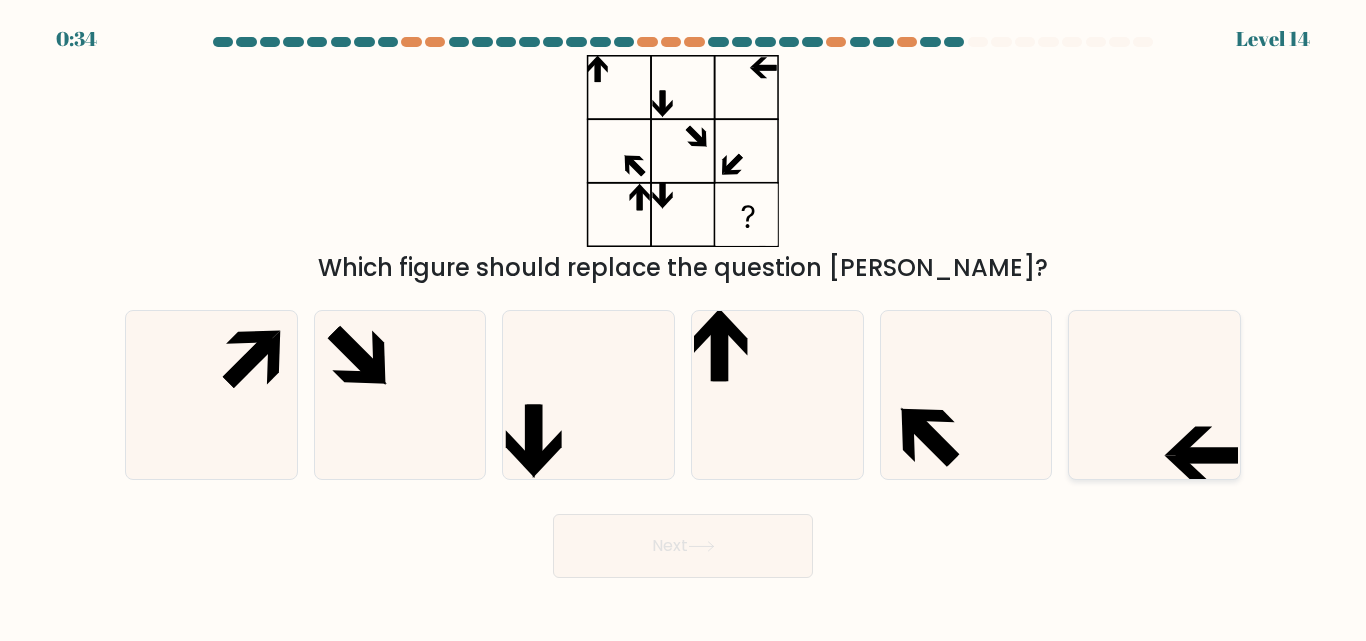 click 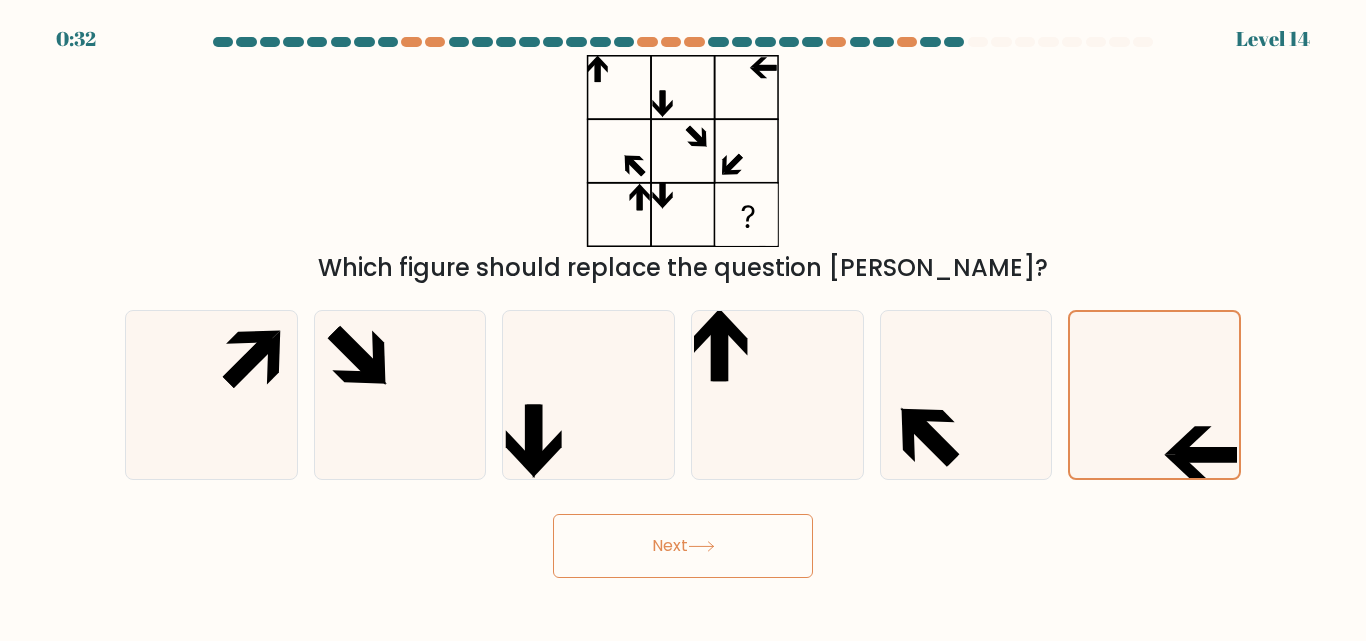 click on "Next" at bounding box center [683, 546] 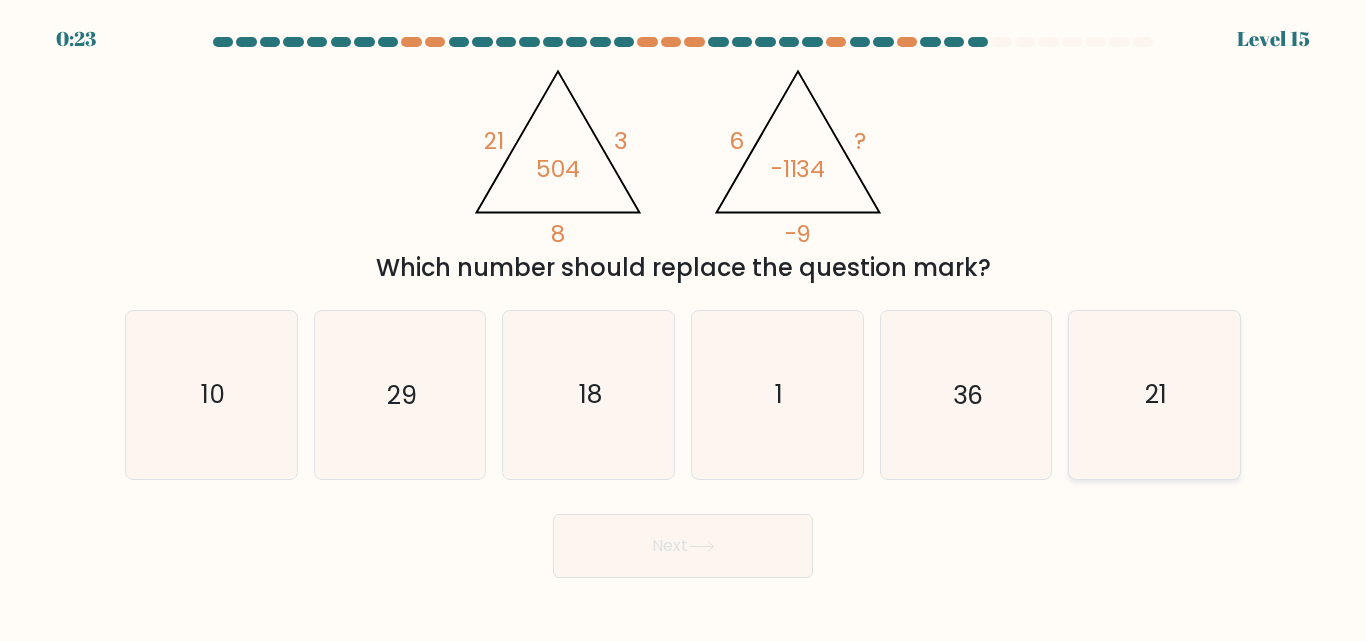click on "21" 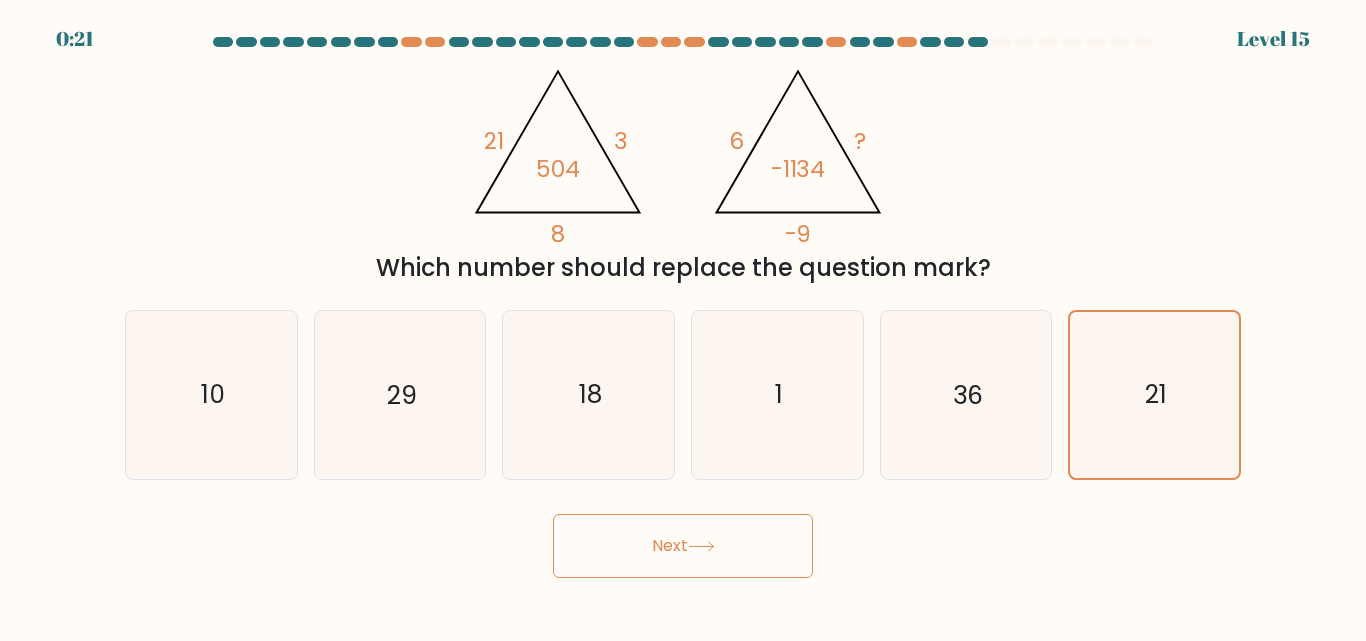 click on "Next" at bounding box center [683, 546] 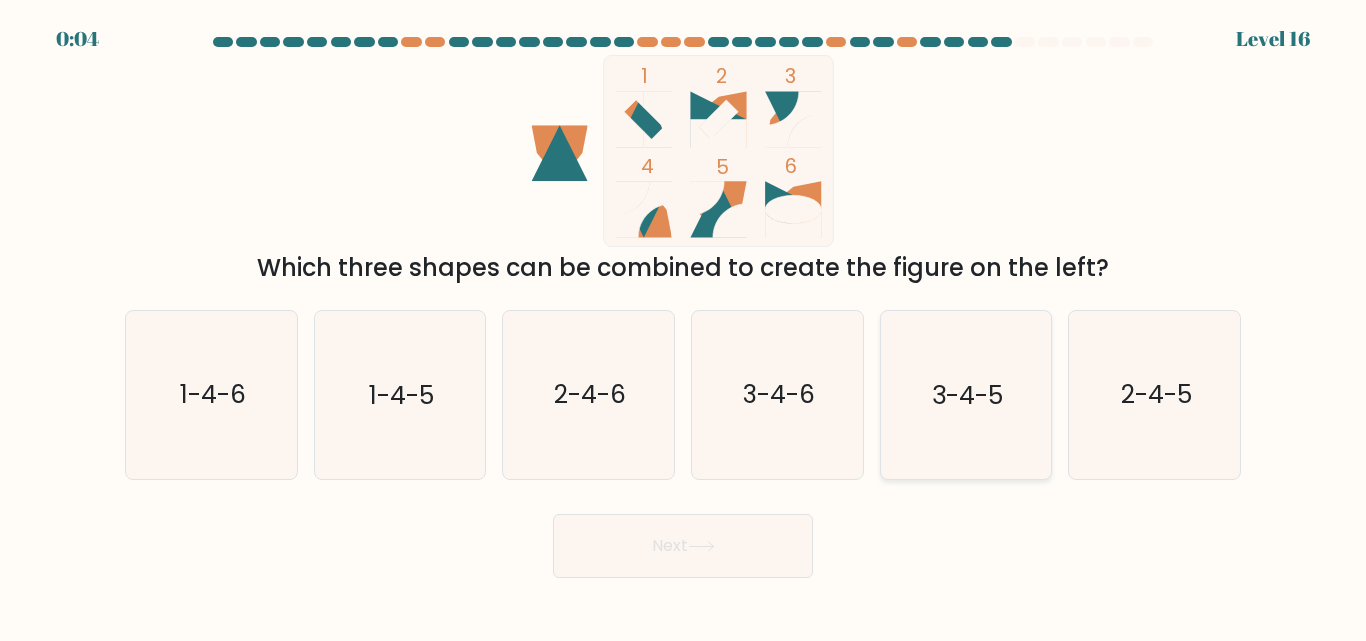 click on "3-4-5" 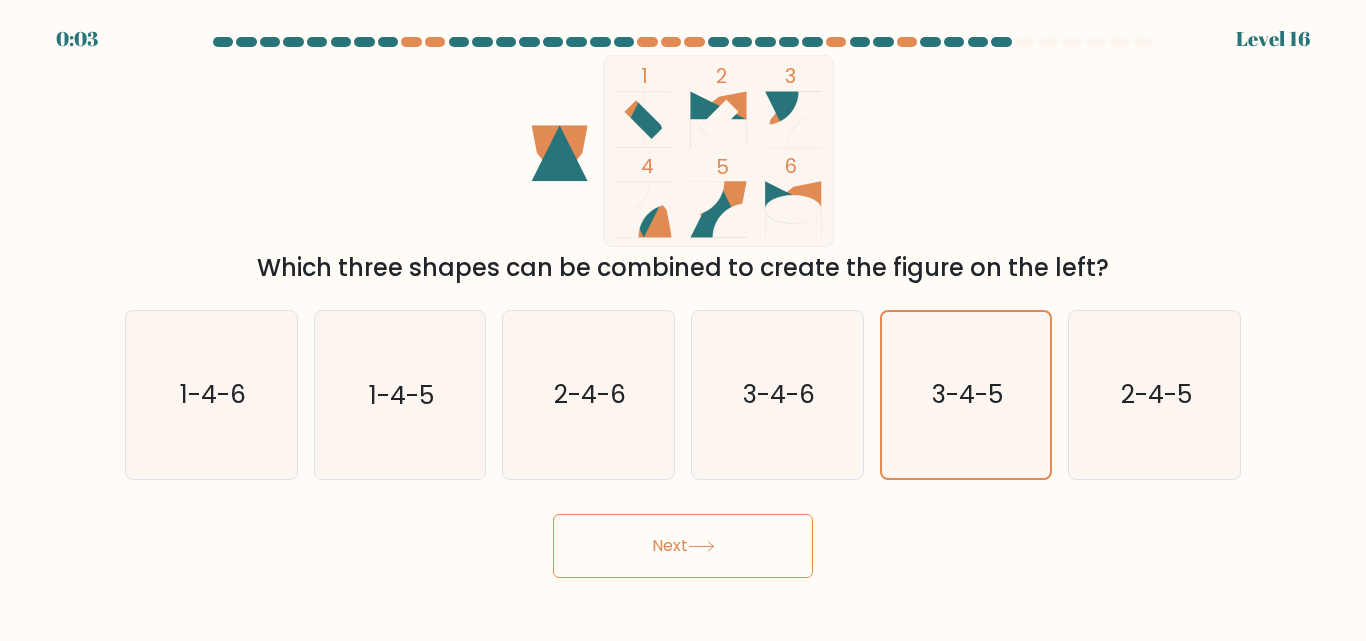 click on "Next" at bounding box center (683, 546) 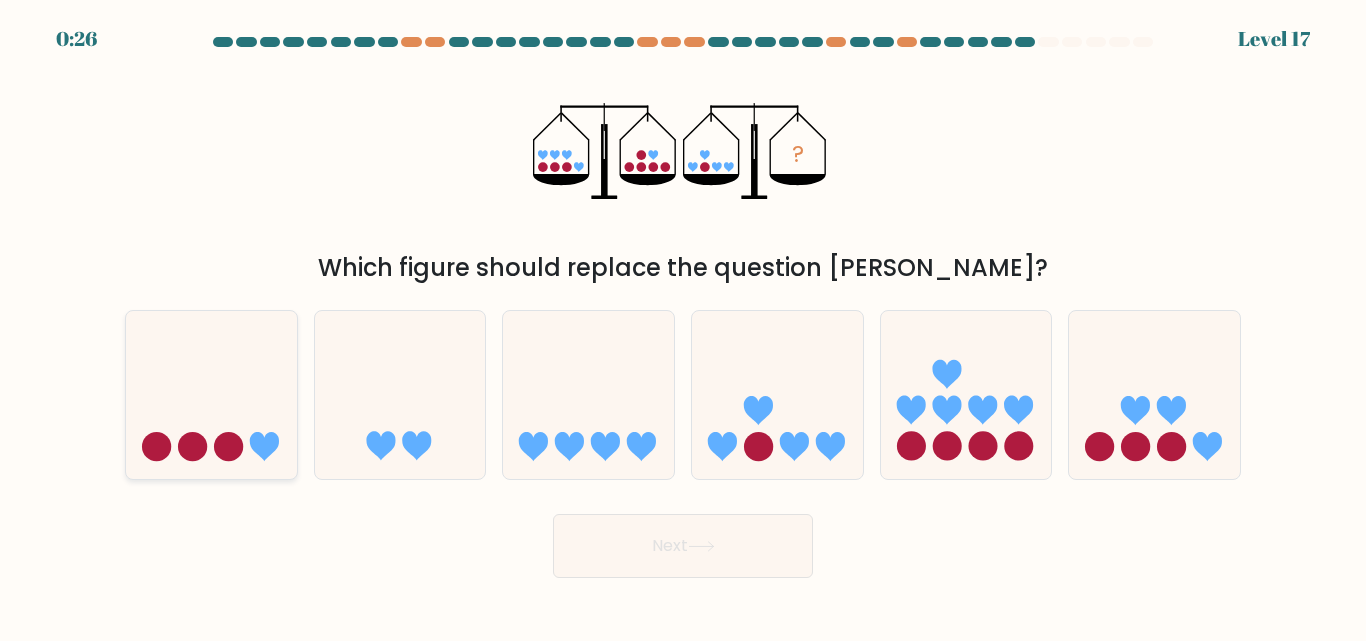 click 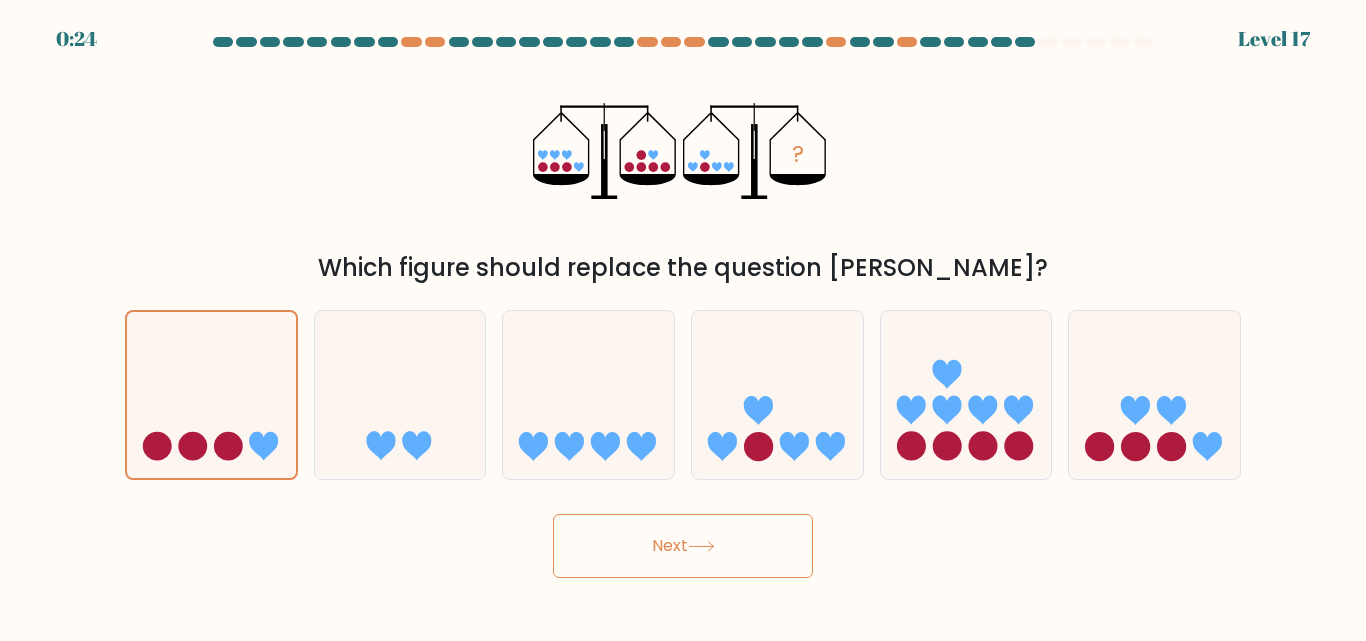 click on "Next" at bounding box center (683, 546) 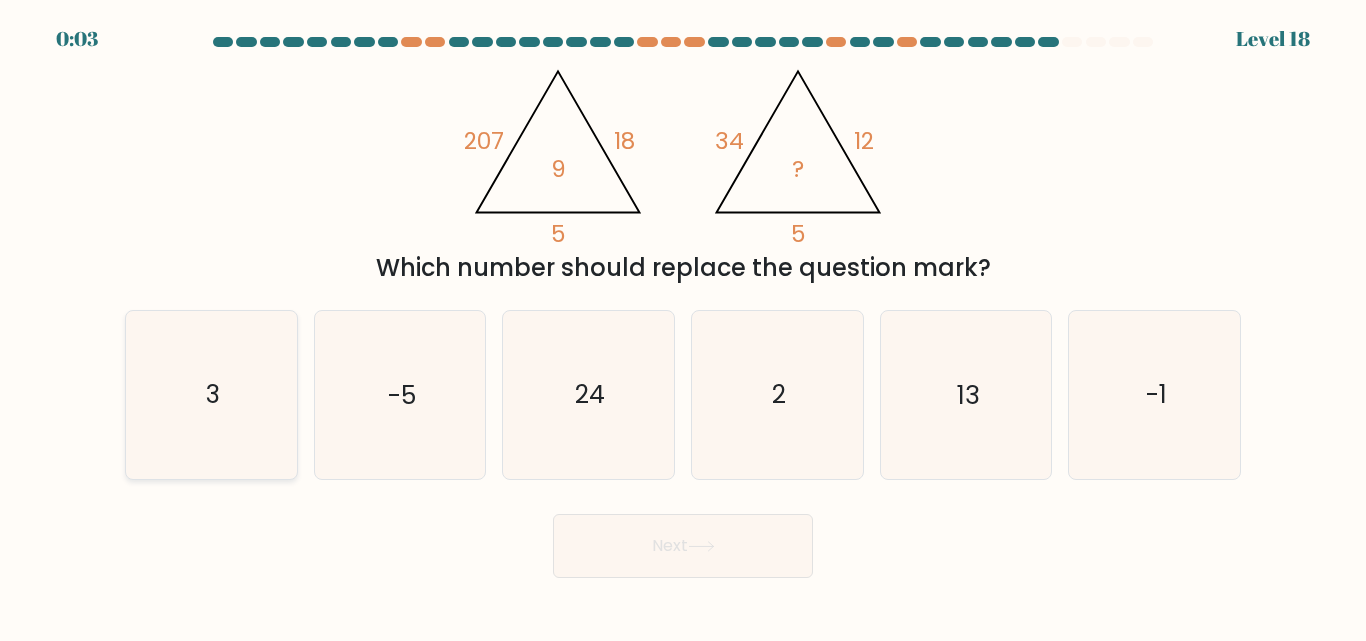 click on "3" 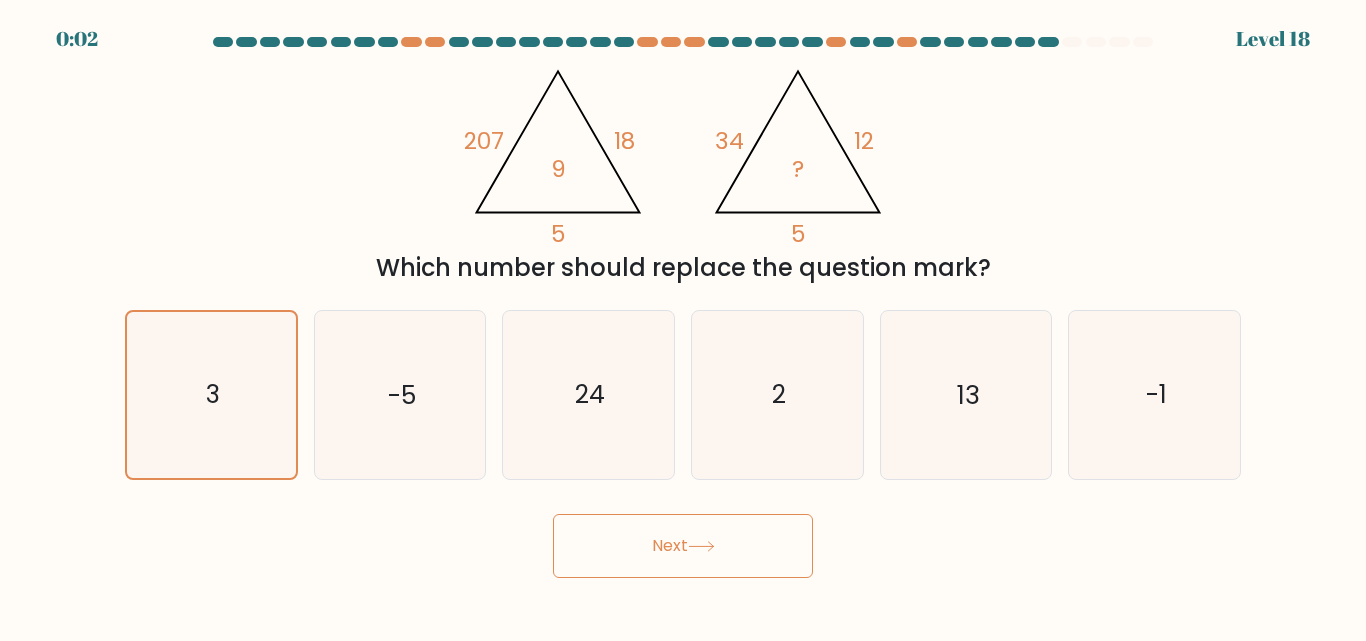 click on "Next" at bounding box center [683, 546] 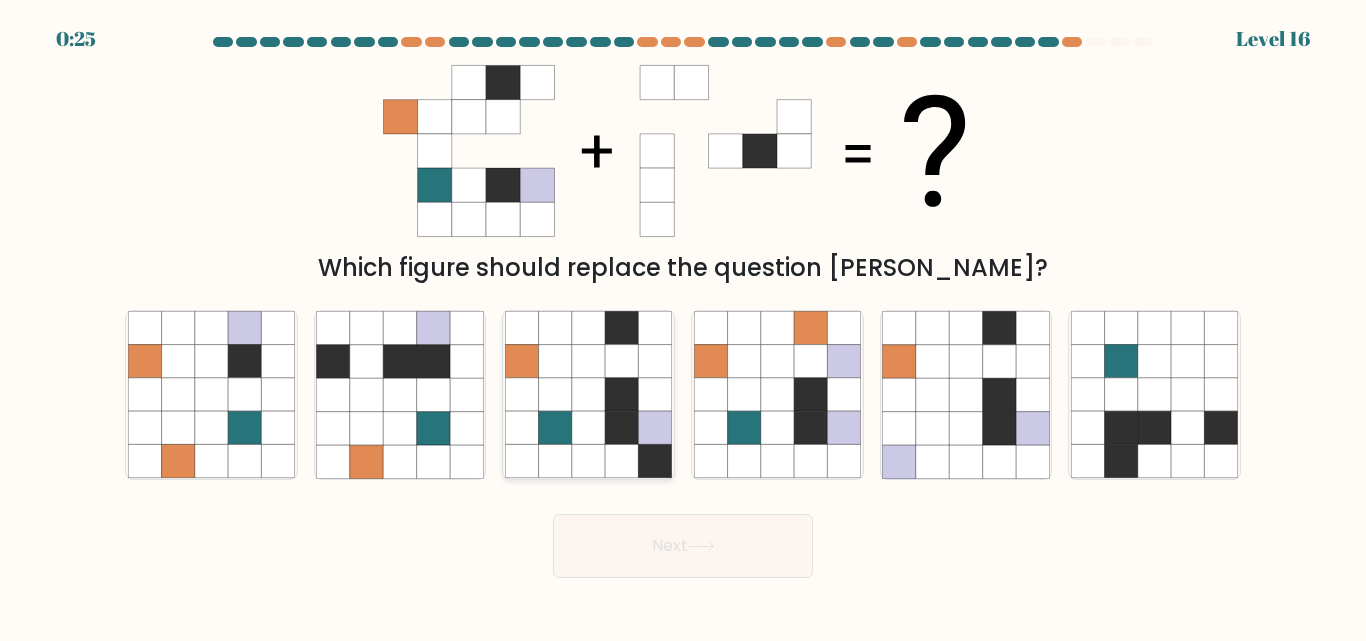 drag, startPoint x: 599, startPoint y: 364, endPoint x: 595, endPoint y: 343, distance: 21.377558 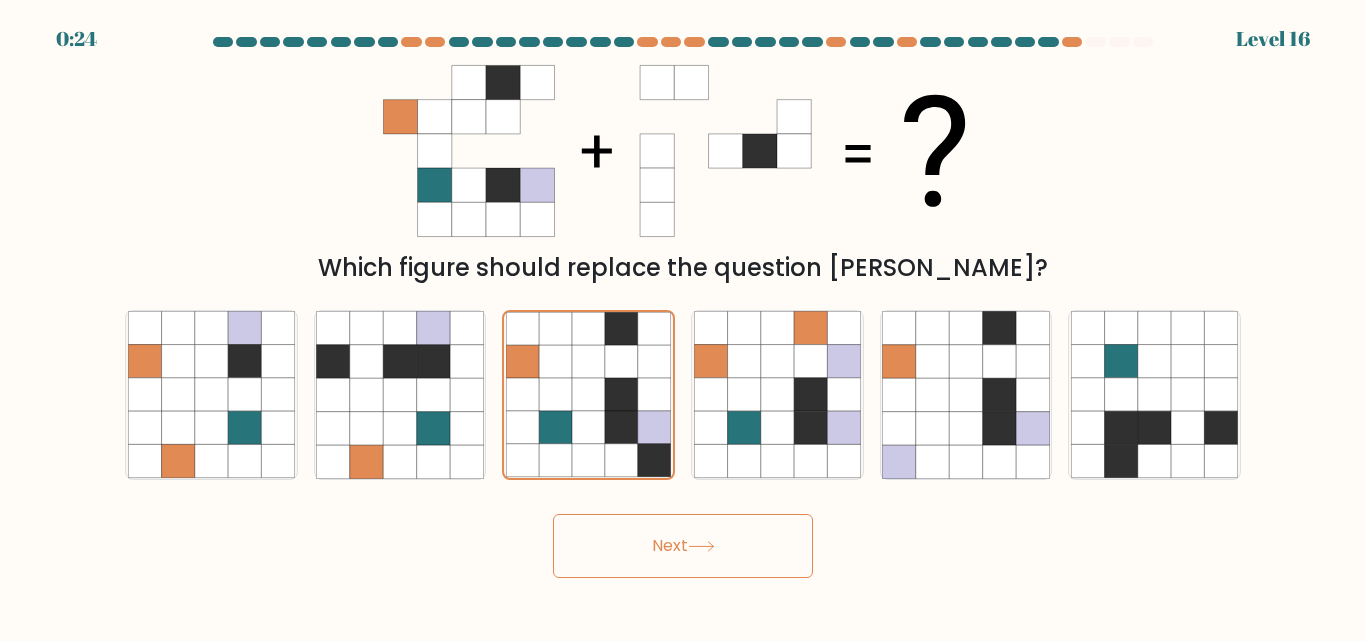 click 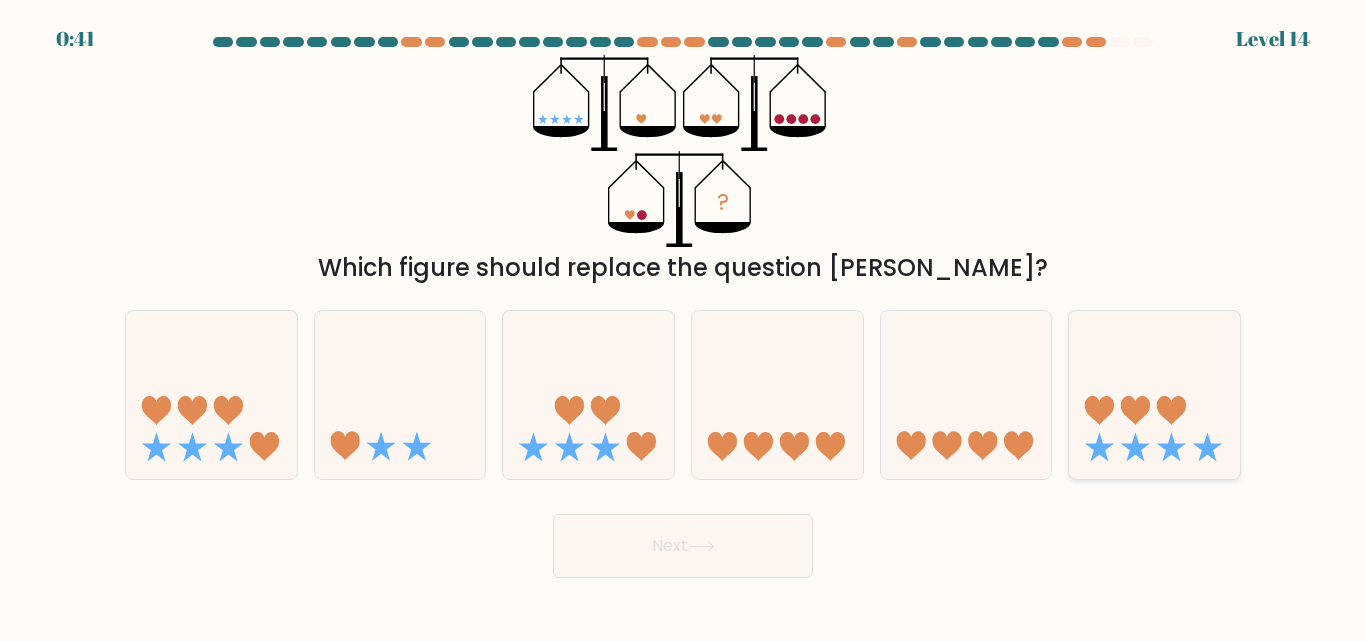 click 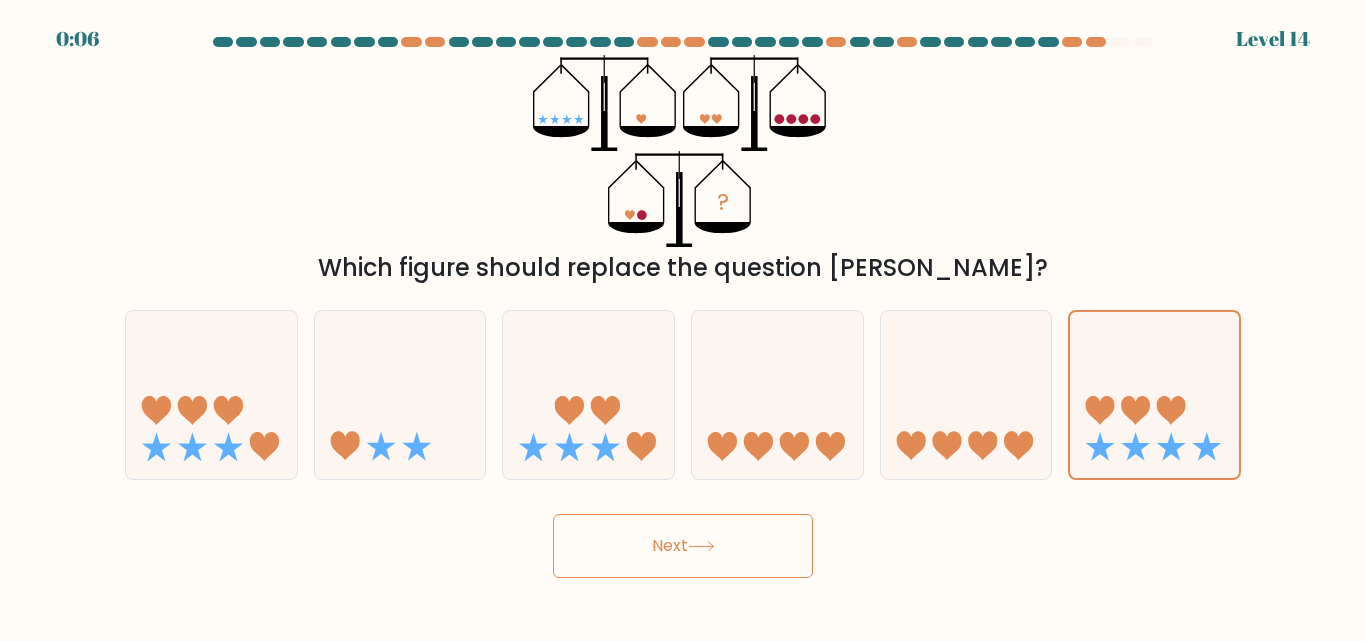 click on "Next" at bounding box center (683, 546) 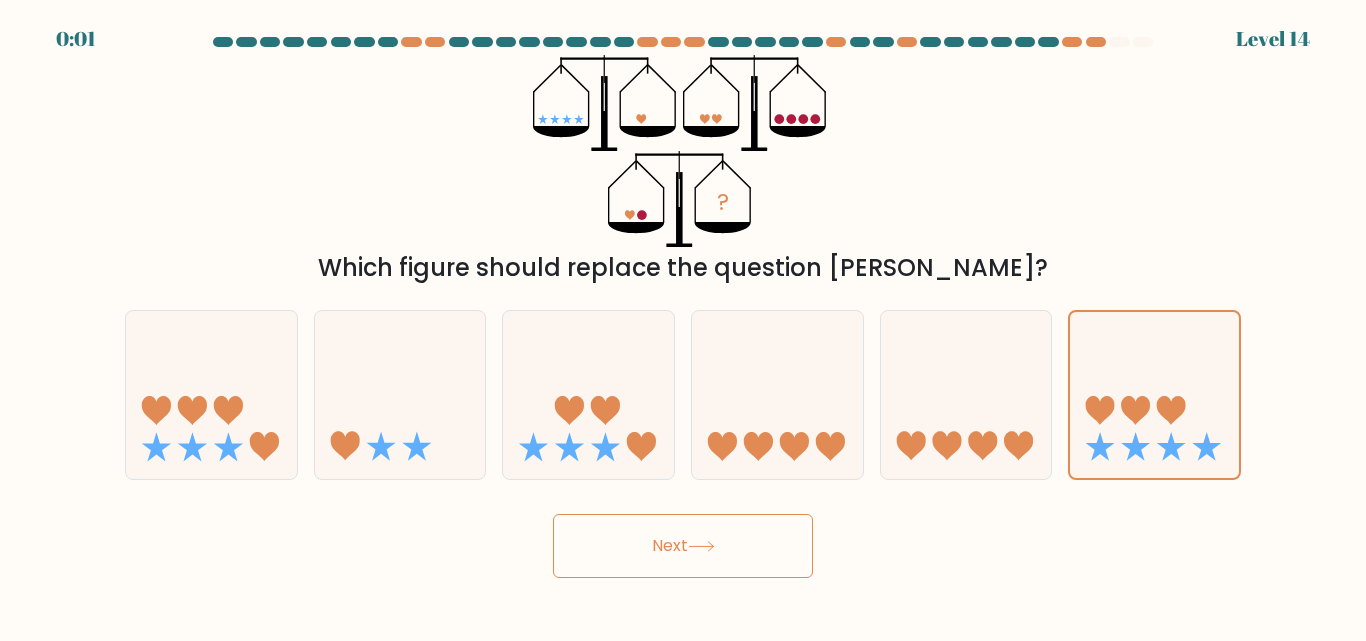 drag, startPoint x: 707, startPoint y: 548, endPoint x: 723, endPoint y: 543, distance: 16.763054 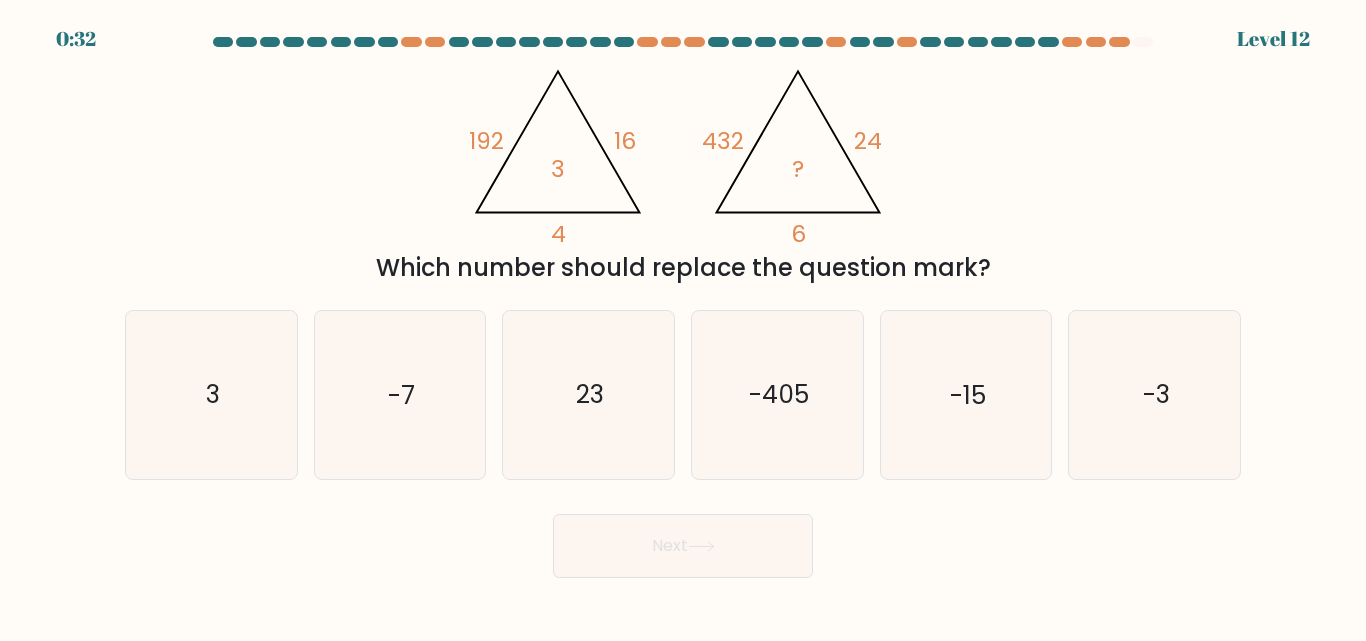 scroll, scrollTop: 0, scrollLeft: 0, axis: both 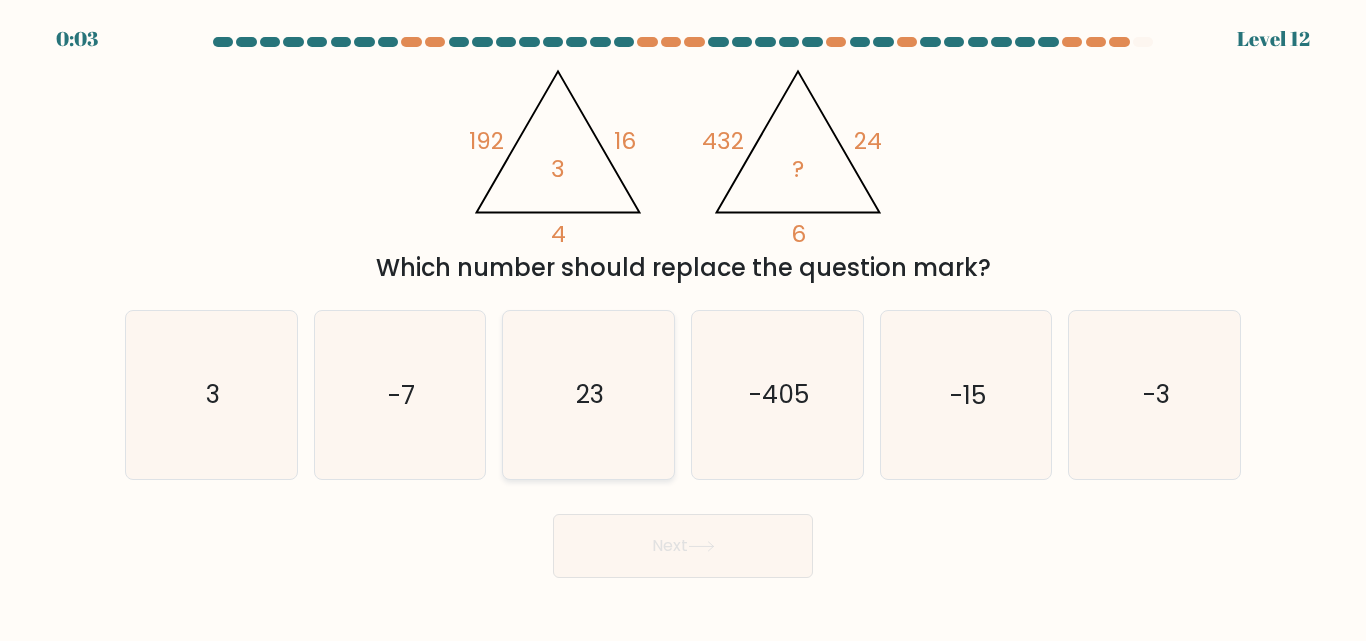 click on "23" 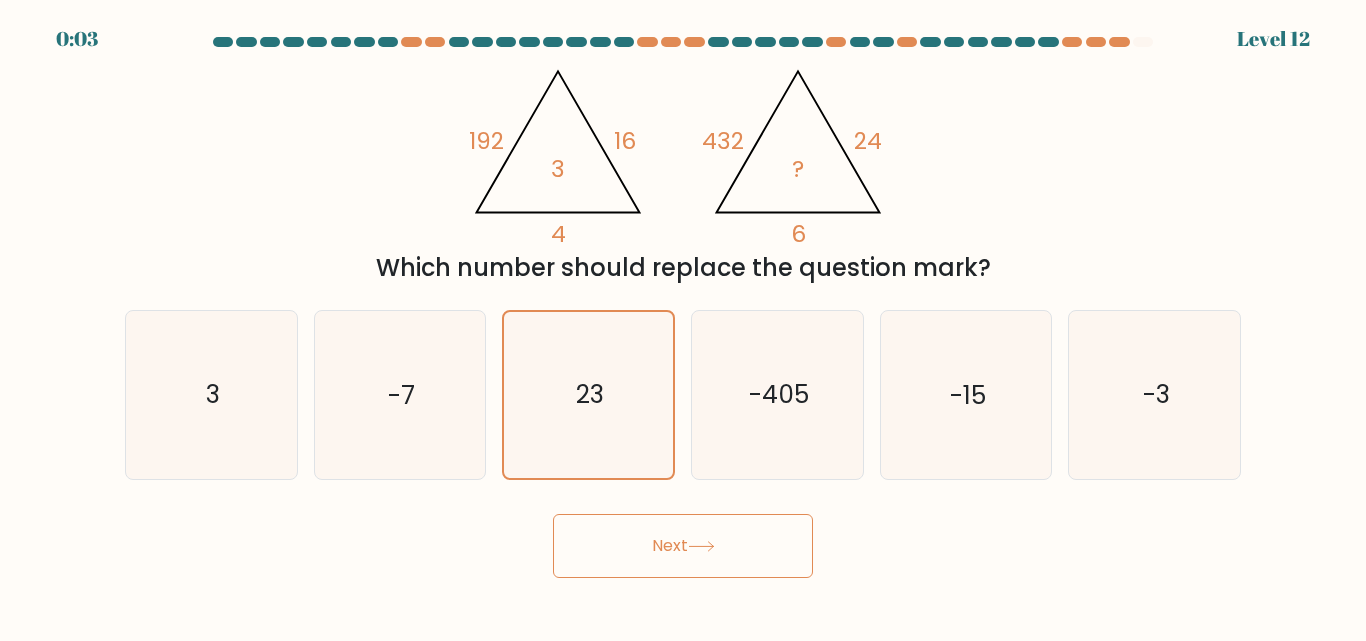 click on "Next" at bounding box center (683, 546) 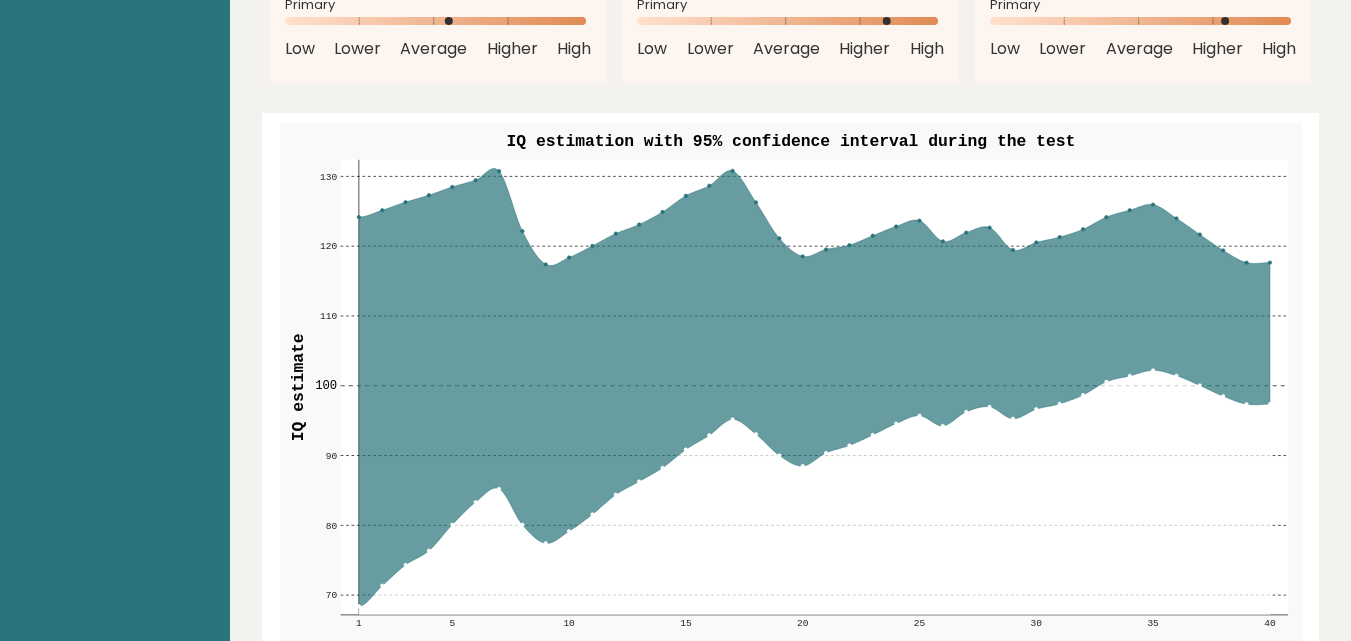 scroll, scrollTop: 2300, scrollLeft: 0, axis: vertical 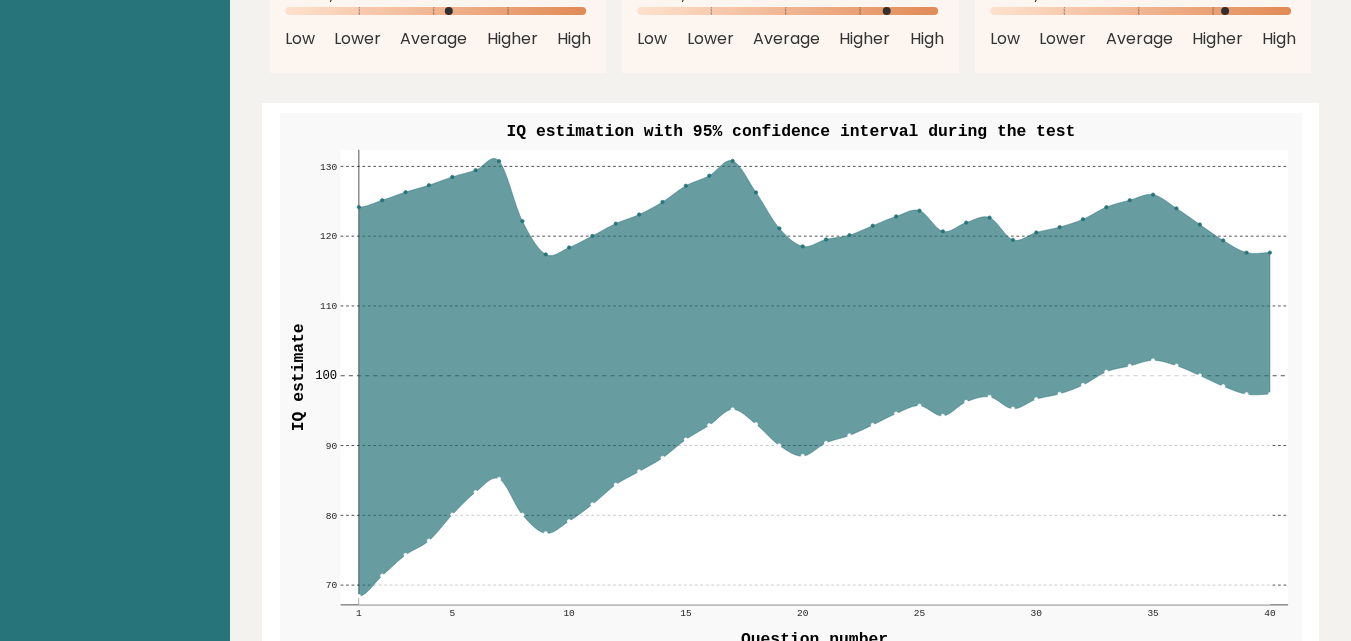 drag, startPoint x: 1268, startPoint y: 198, endPoint x: 1259, endPoint y: 252, distance: 54.74486 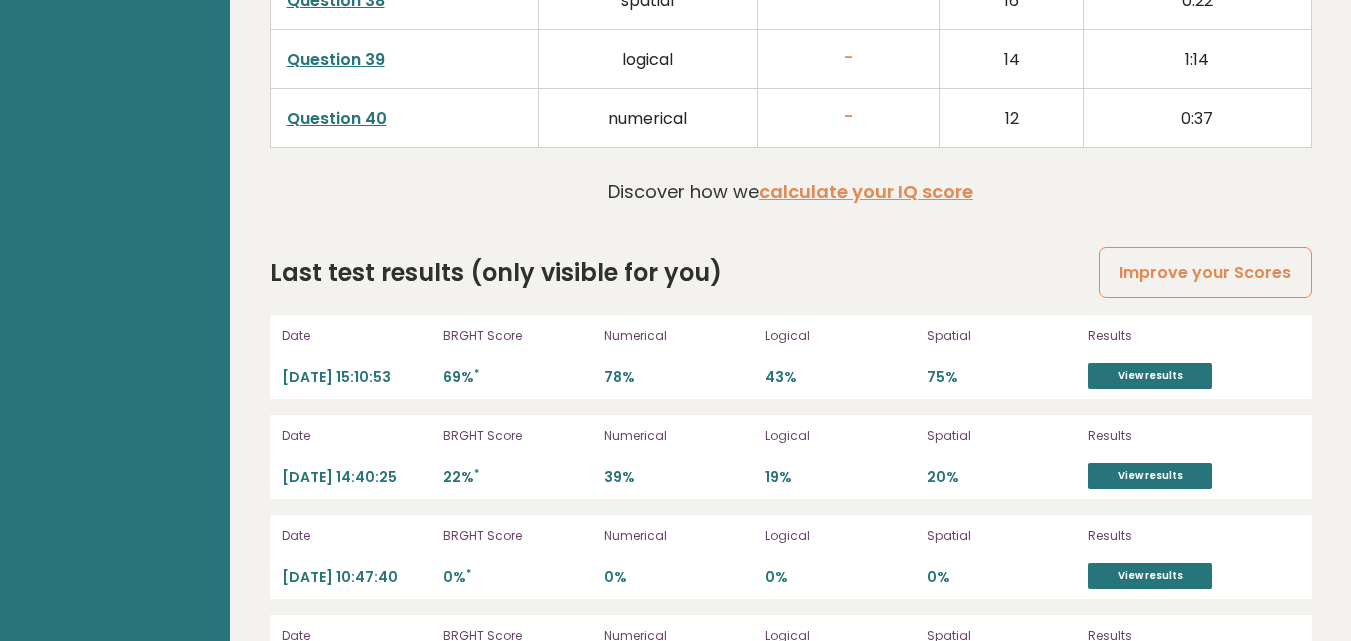 scroll, scrollTop: 5430, scrollLeft: 0, axis: vertical 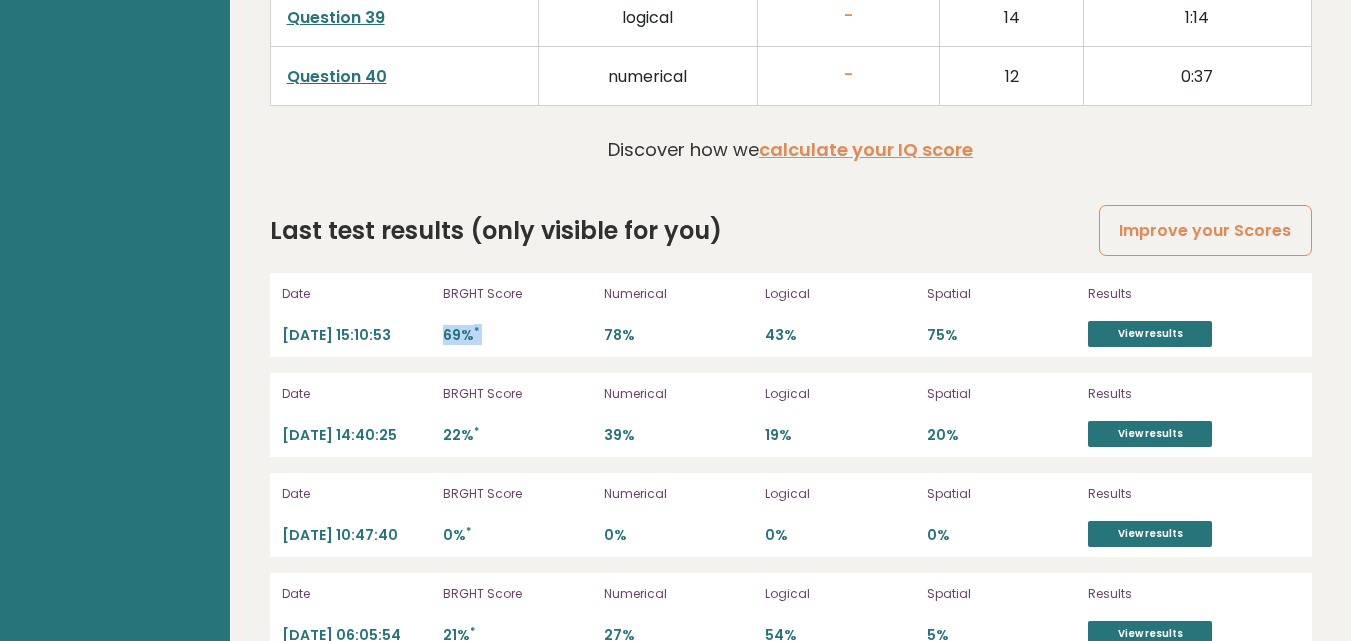 drag, startPoint x: 599, startPoint y: 230, endPoint x: 599, endPoint y: 241, distance: 11 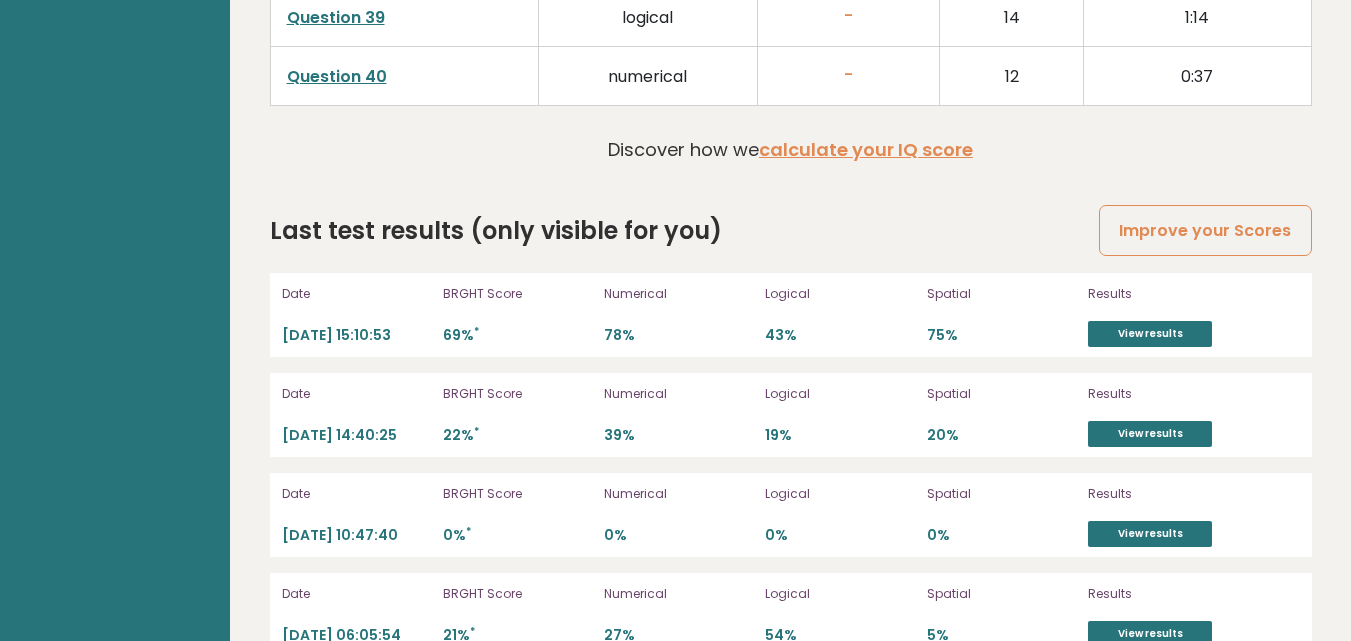 drag, startPoint x: 1108, startPoint y: 207, endPoint x: 1109, endPoint y: 242, distance: 35.014282 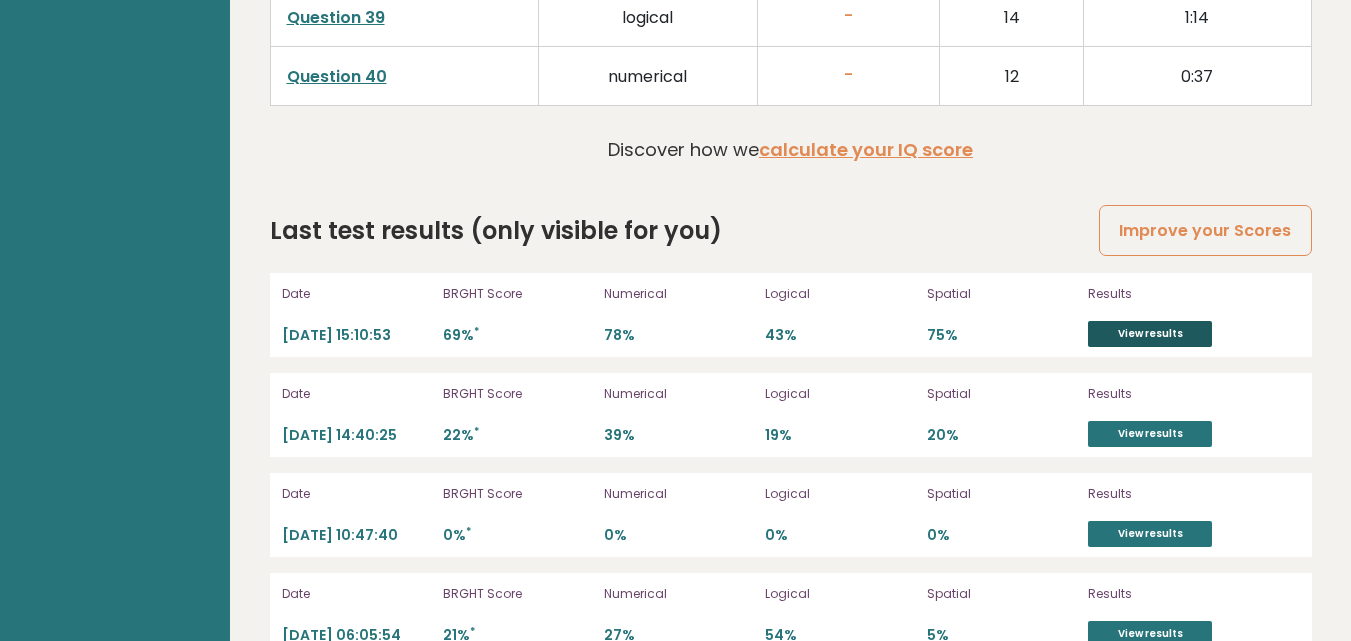 click on "View results" at bounding box center (1150, 334) 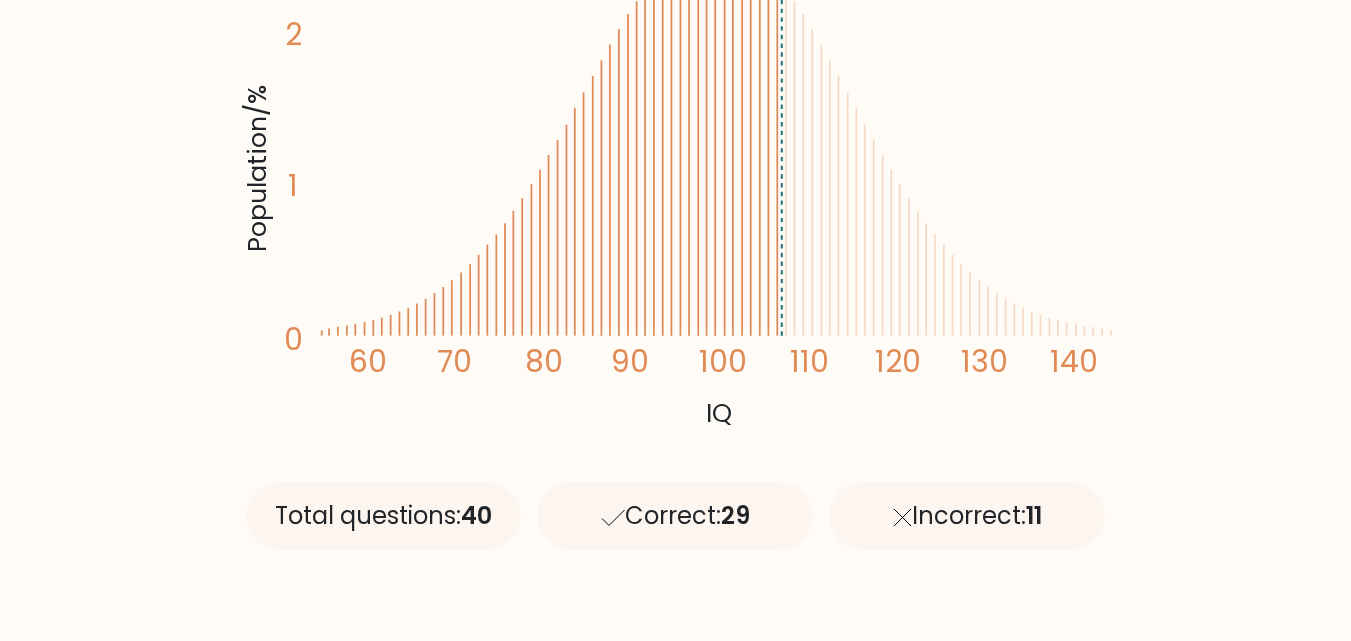 scroll, scrollTop: 500, scrollLeft: 0, axis: vertical 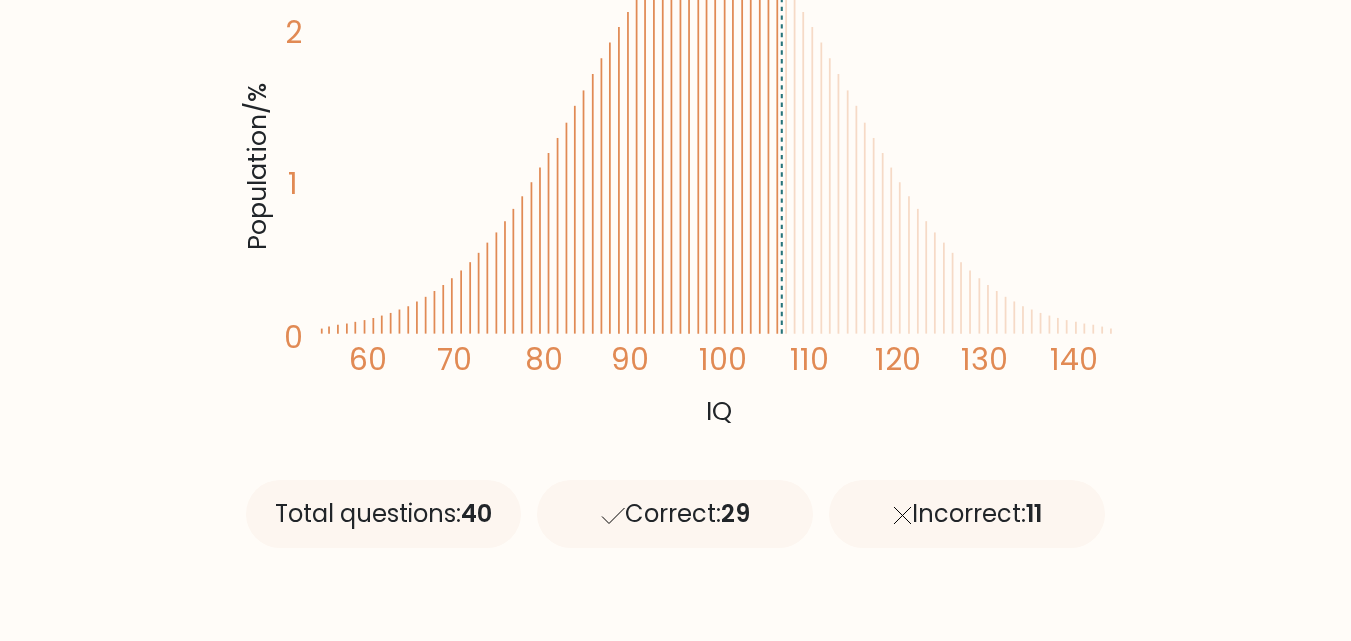click on "Incorrect:  11" at bounding box center (967, 514) 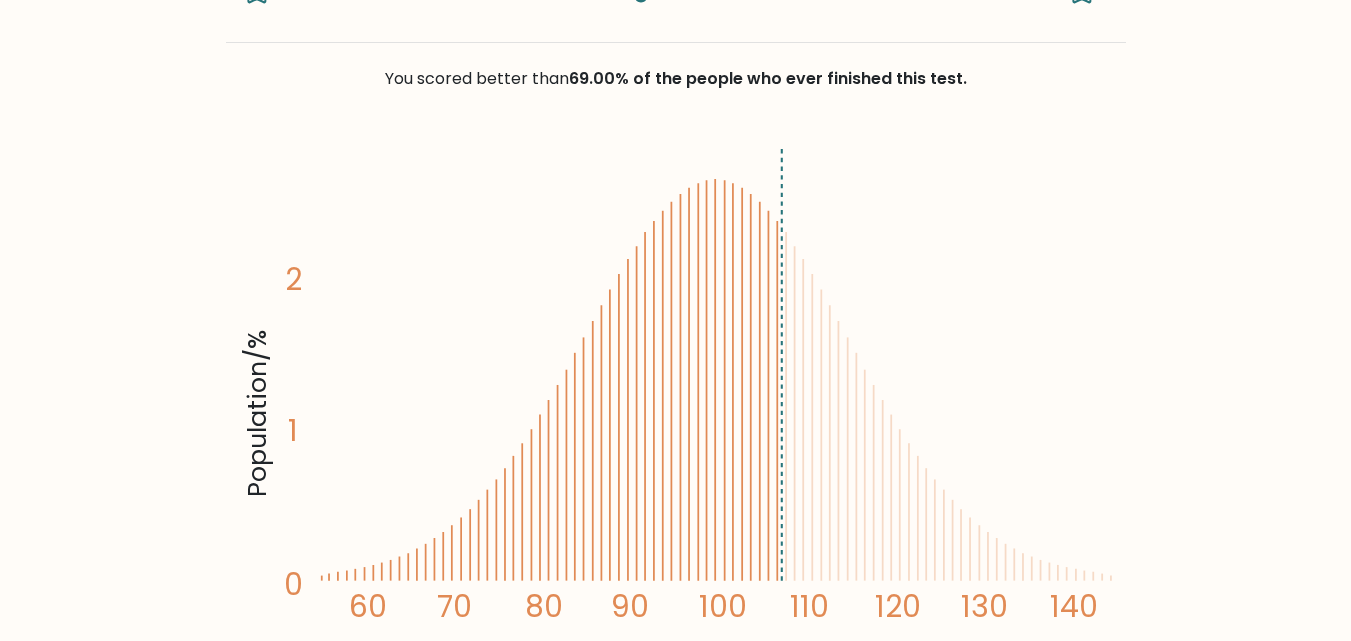 scroll, scrollTop: 300, scrollLeft: 0, axis: vertical 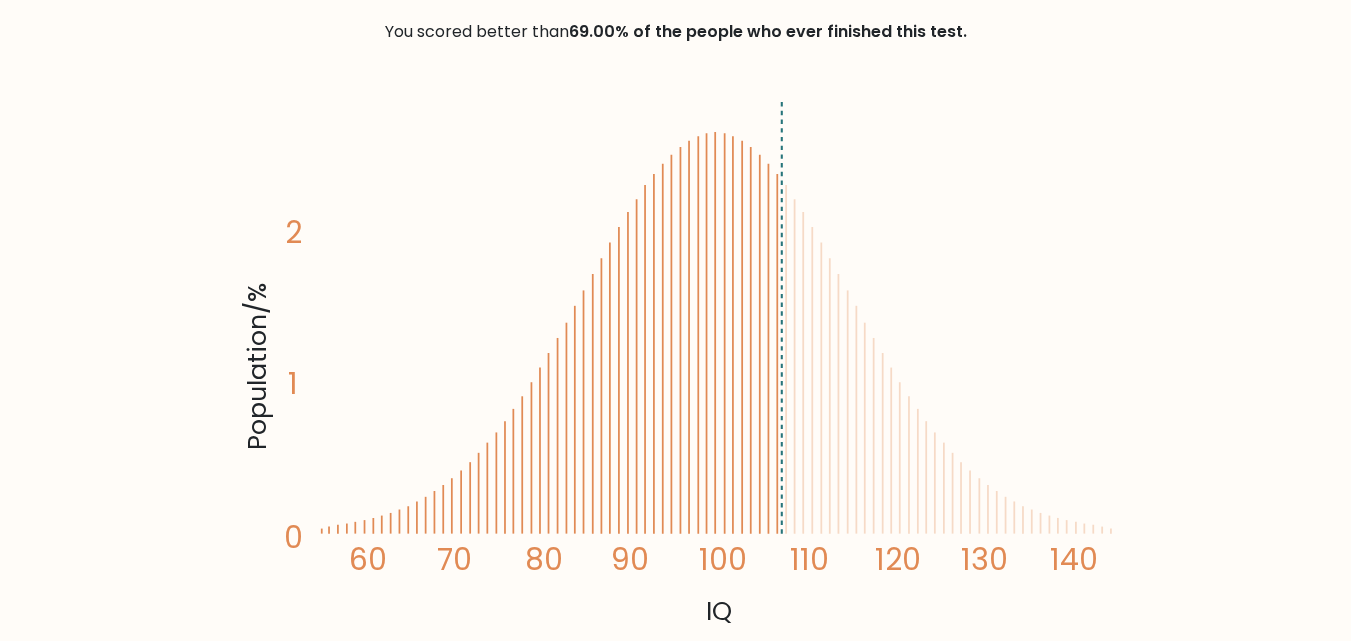 drag, startPoint x: 780, startPoint y: 183, endPoint x: 909, endPoint y: 347, distance: 208.65521 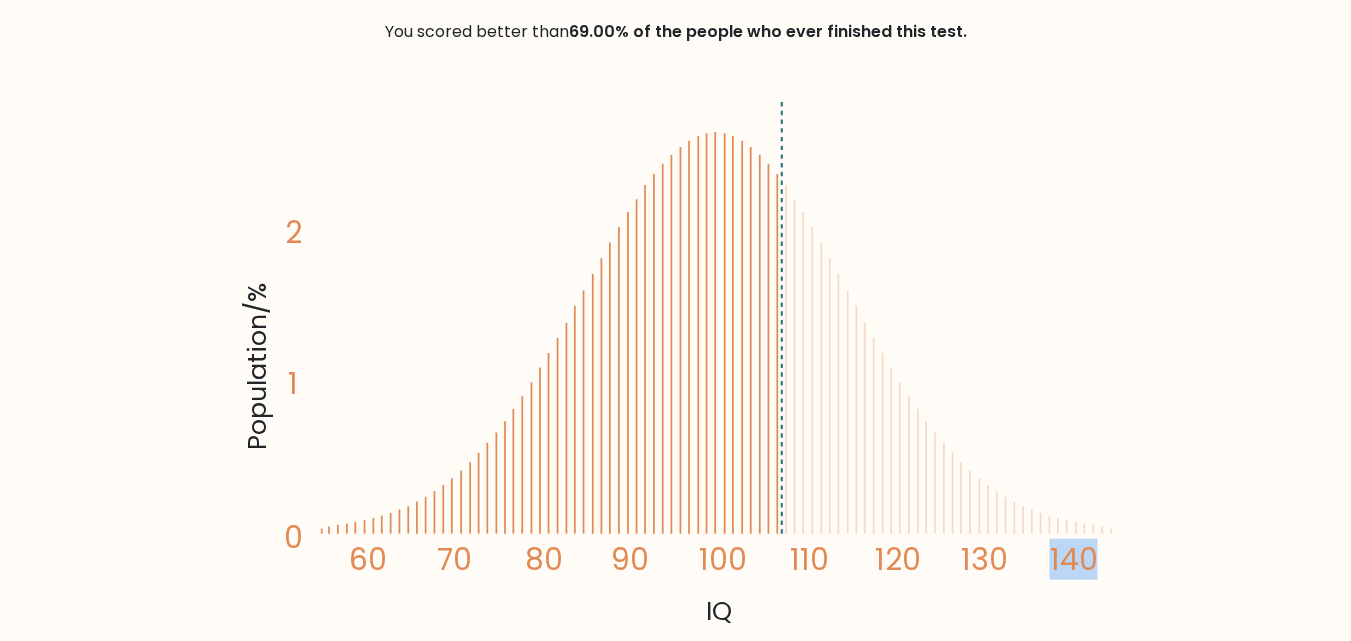 drag, startPoint x: 977, startPoint y: 493, endPoint x: 1095, endPoint y: 554, distance: 132.83449 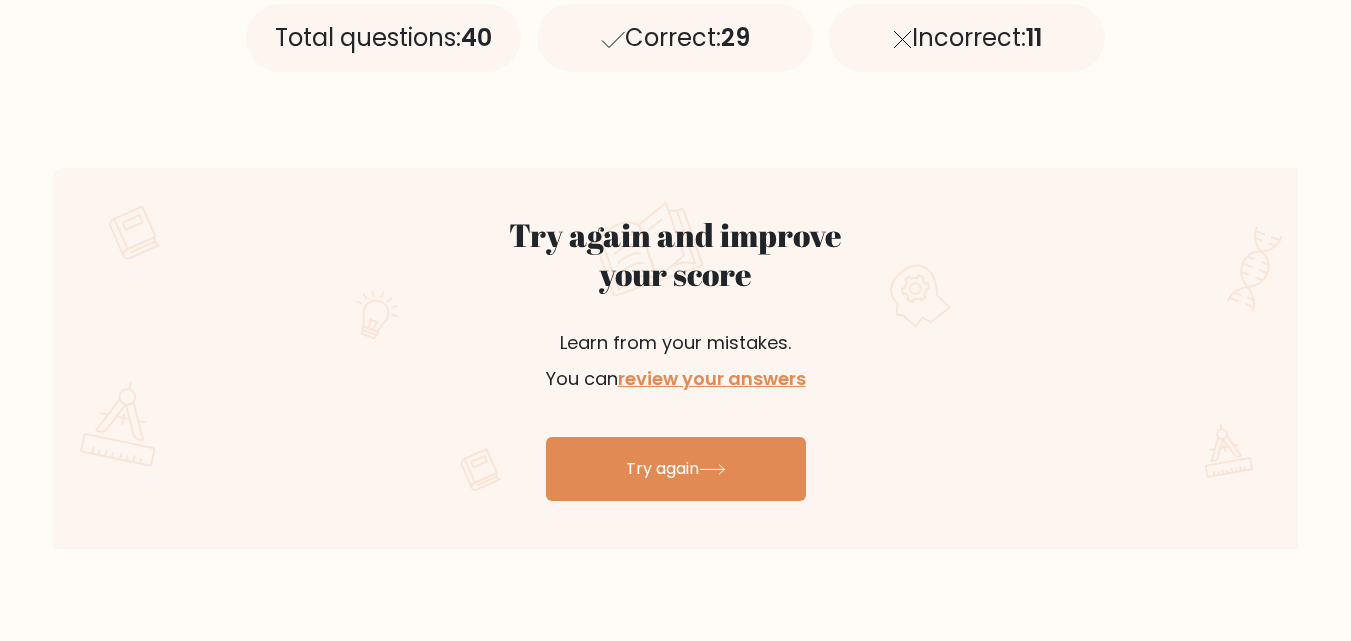 scroll, scrollTop: 1000, scrollLeft: 0, axis: vertical 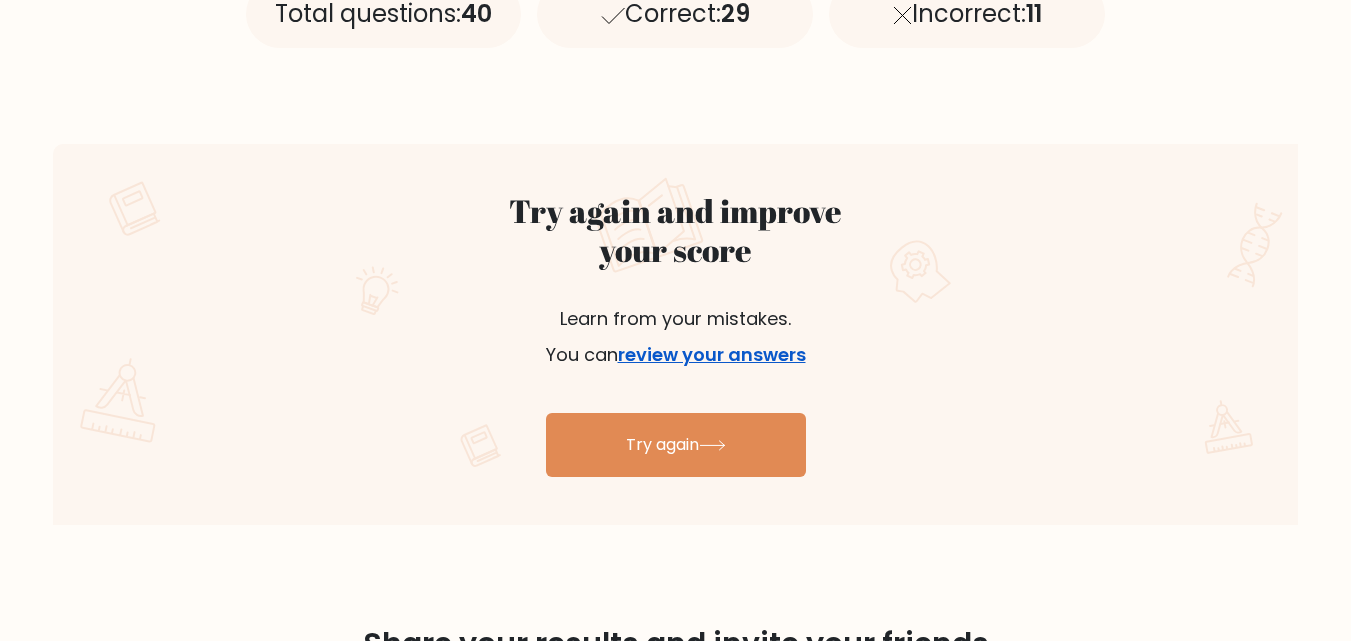 click on "review your answers" at bounding box center [712, 354] 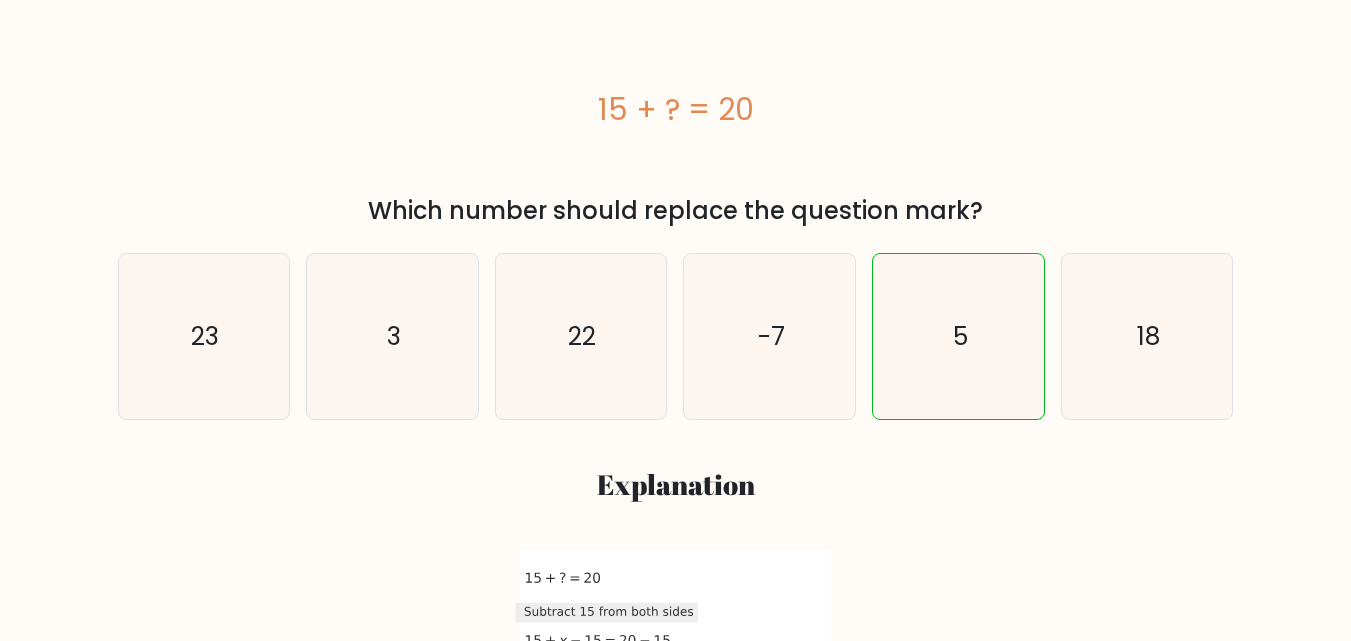 scroll, scrollTop: 228, scrollLeft: 0, axis: vertical 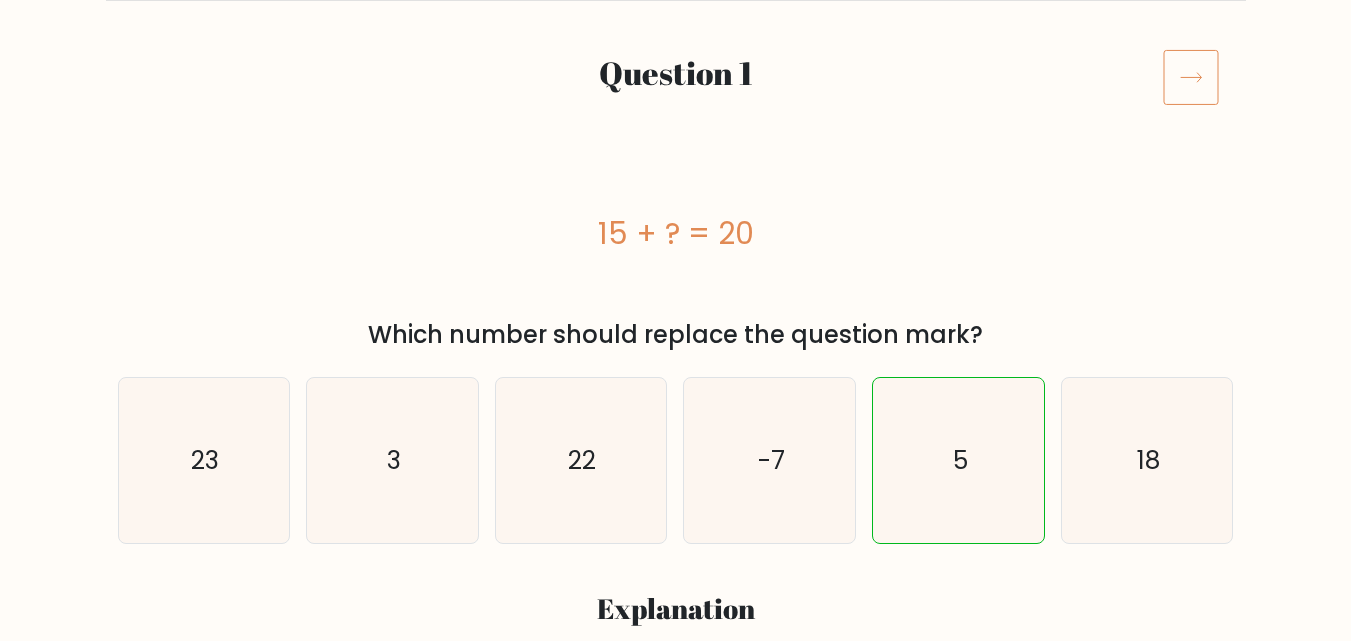 click 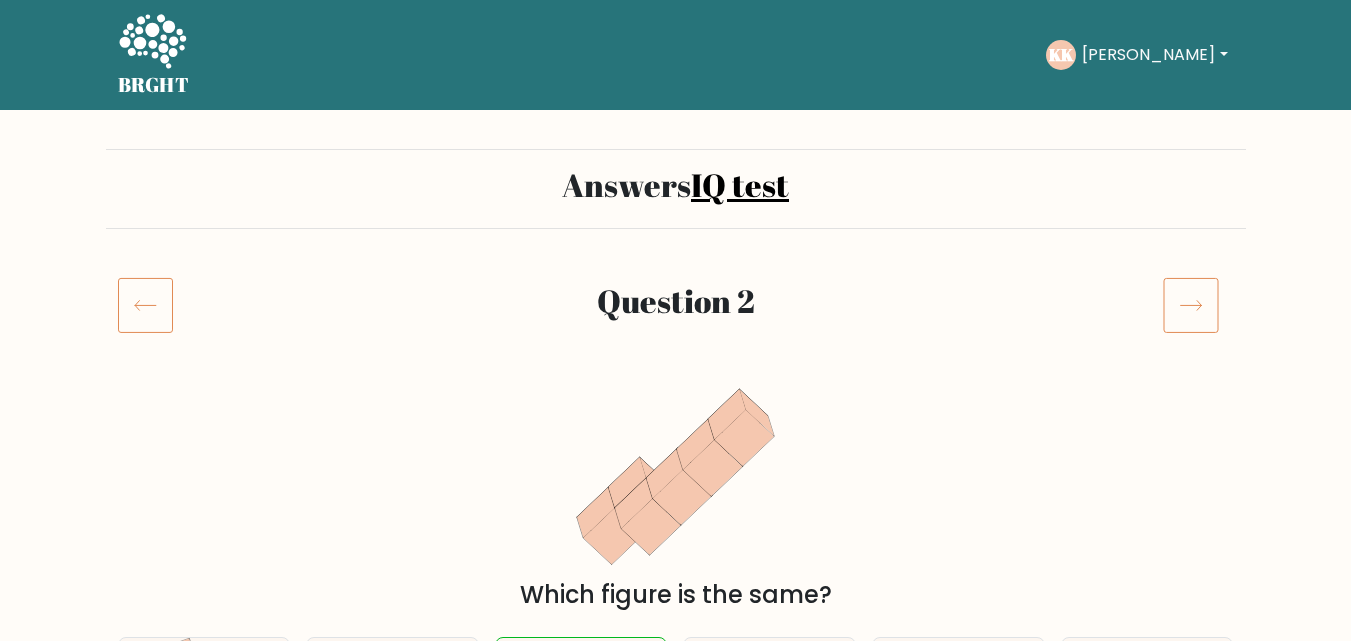 scroll, scrollTop: 200, scrollLeft: 0, axis: vertical 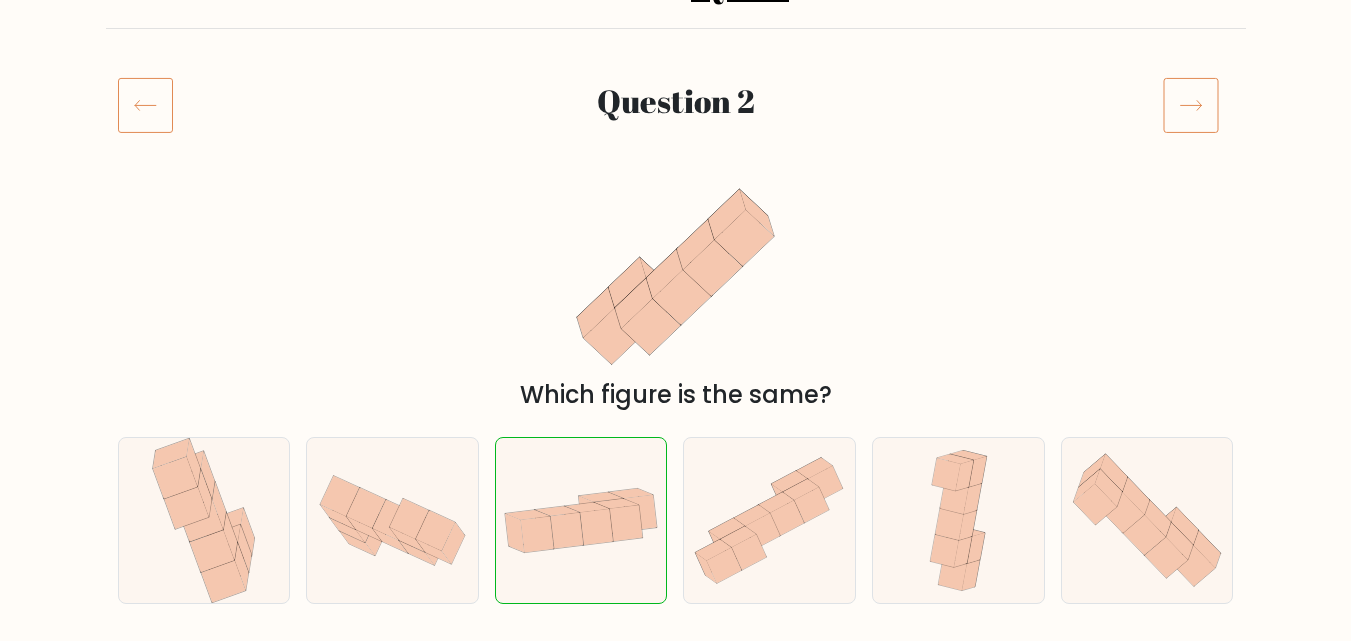 click 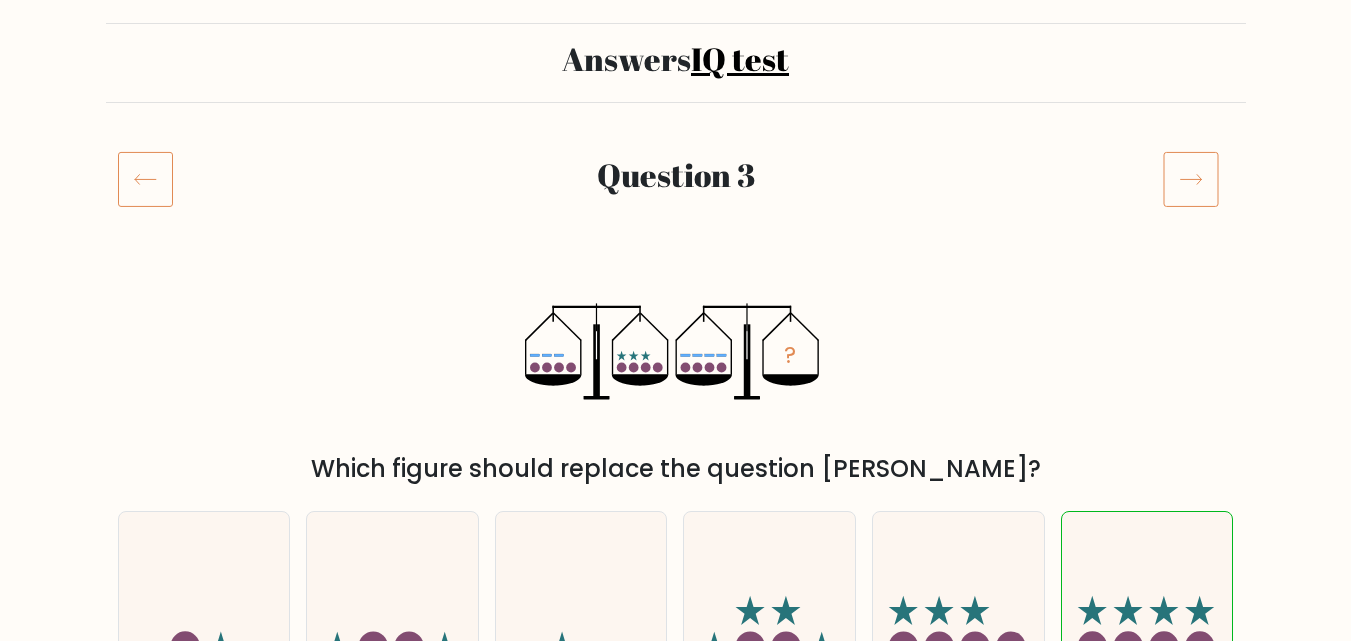 scroll, scrollTop: 100, scrollLeft: 0, axis: vertical 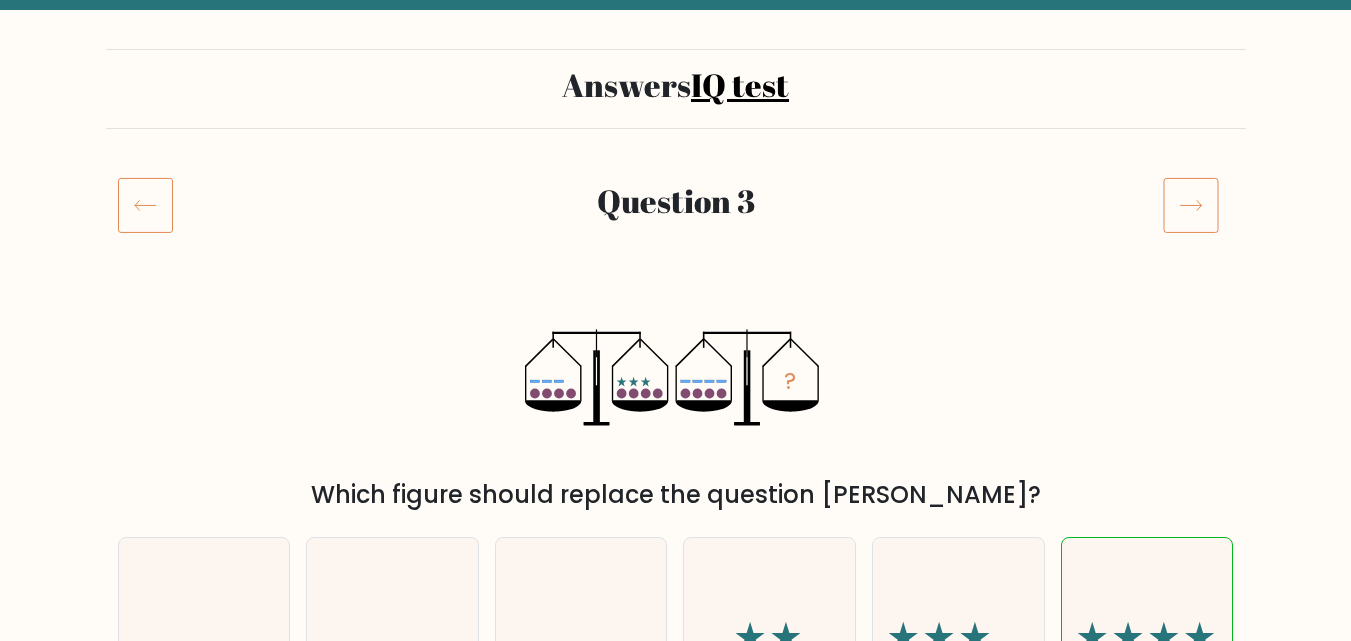 click 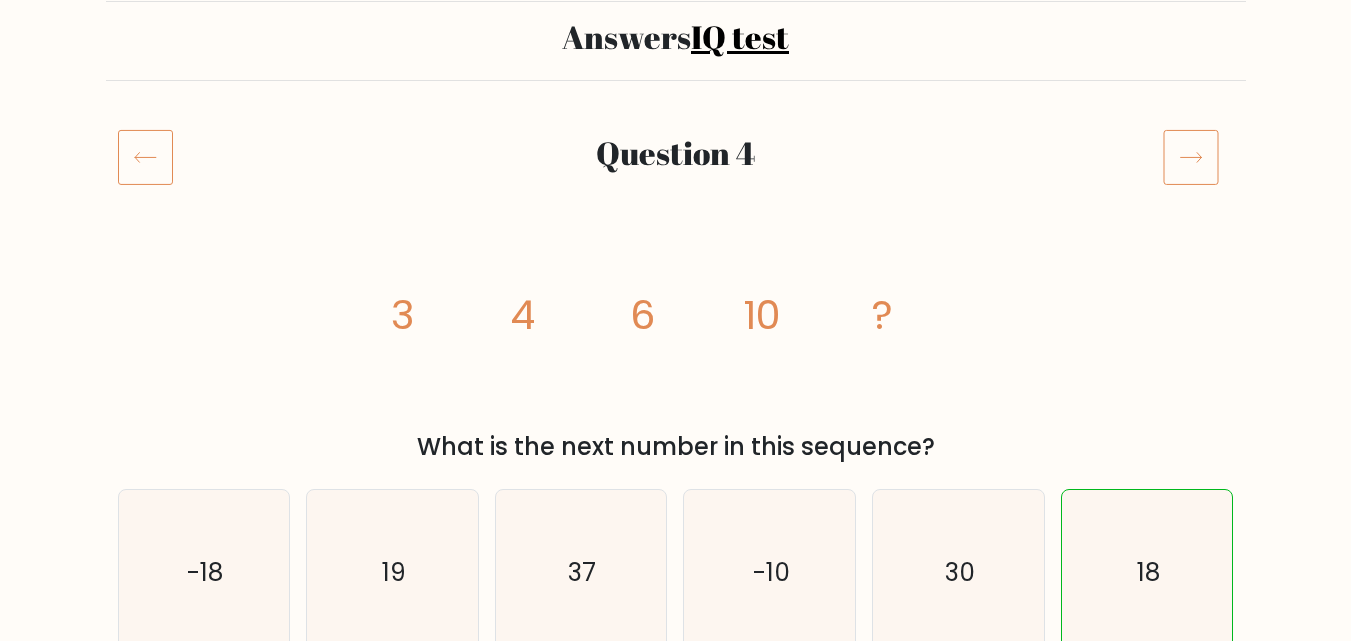 scroll, scrollTop: 100, scrollLeft: 0, axis: vertical 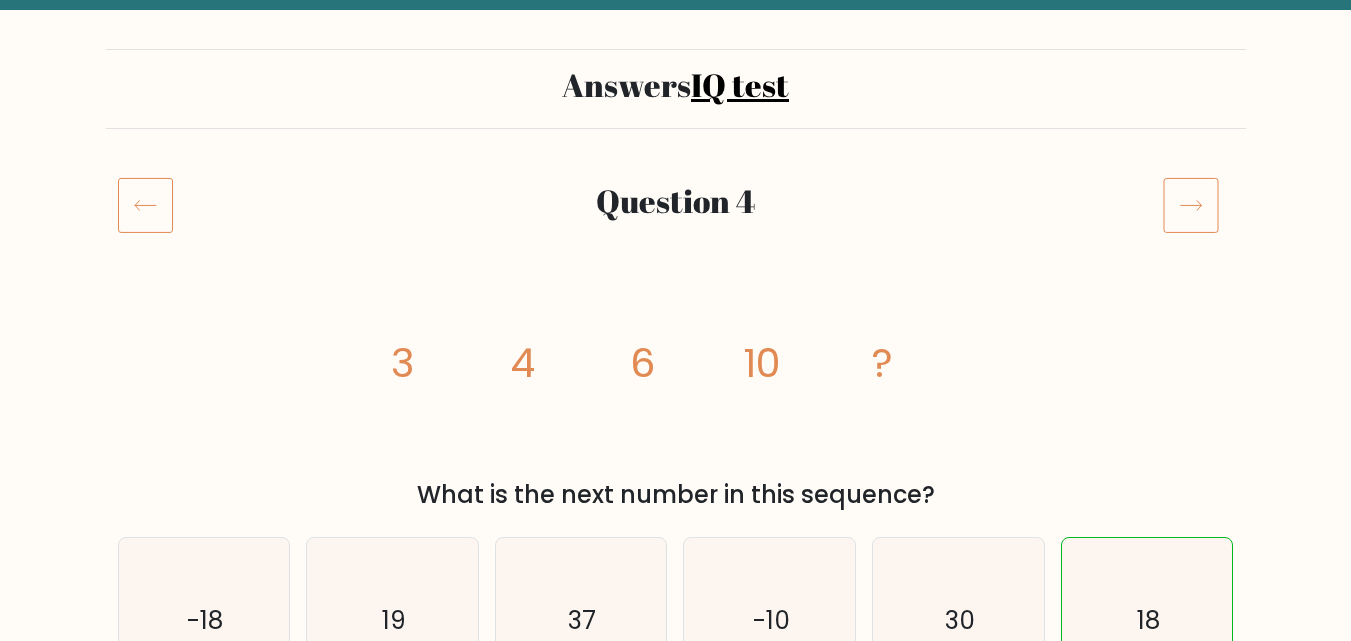 click 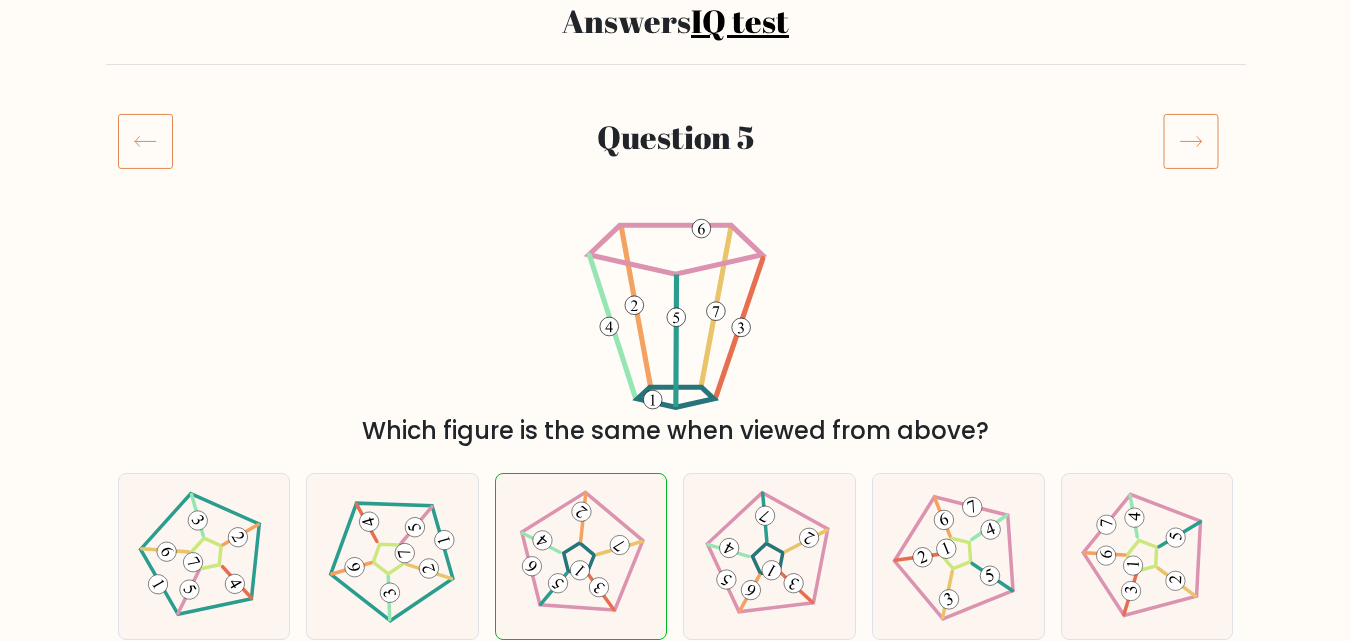 scroll, scrollTop: 100, scrollLeft: 0, axis: vertical 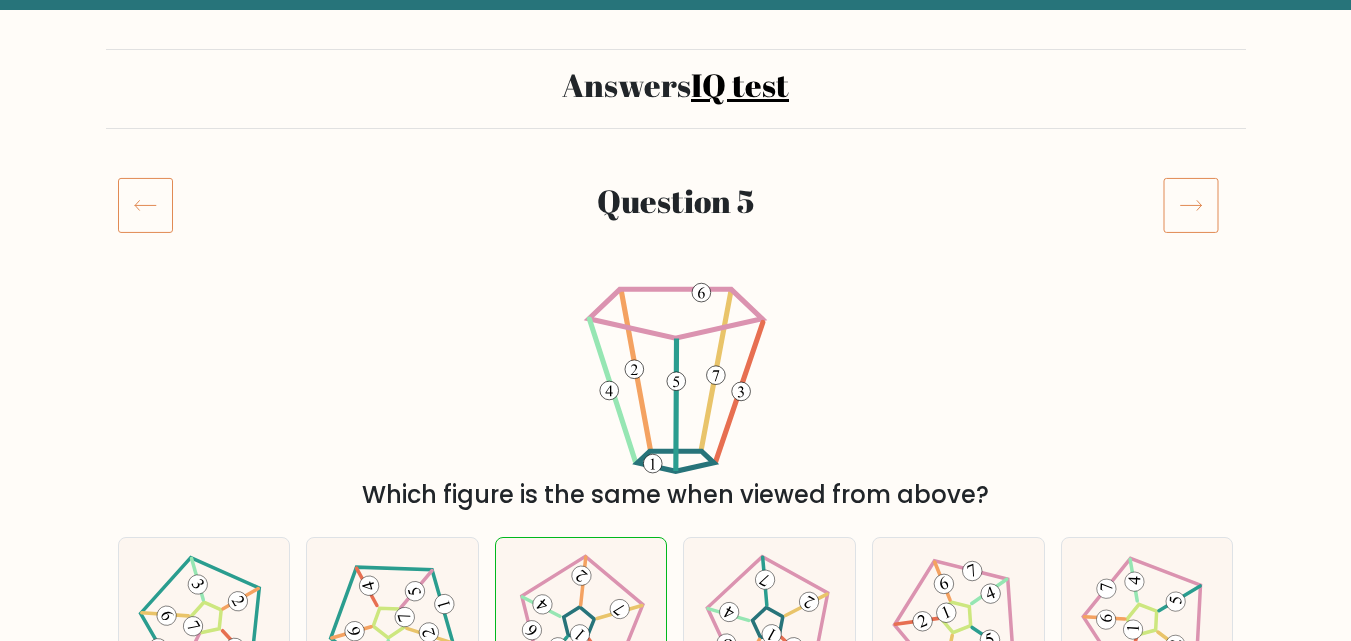 click 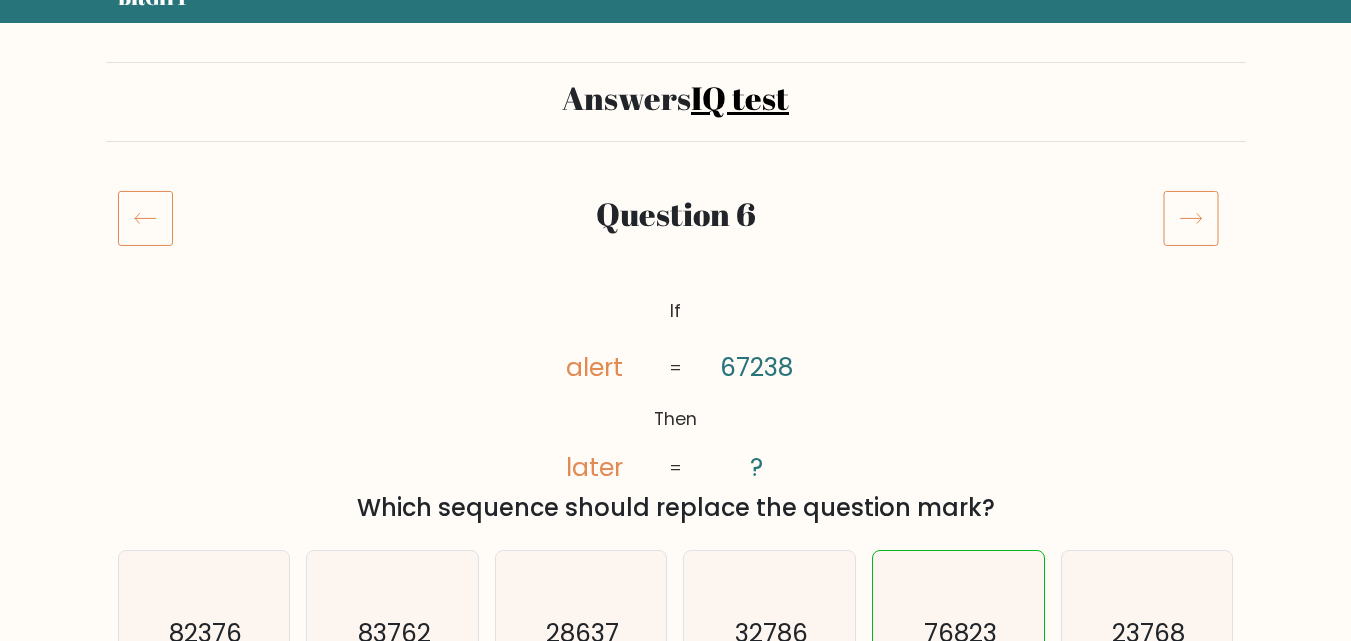scroll, scrollTop: 200, scrollLeft: 0, axis: vertical 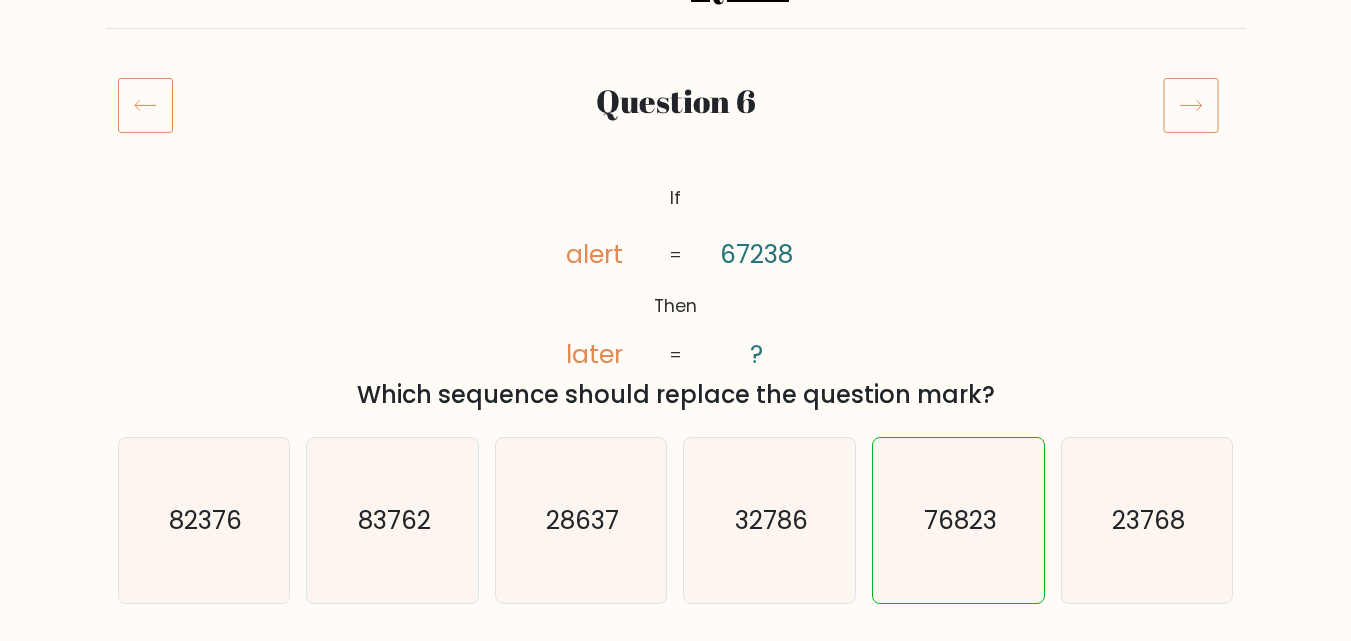 click 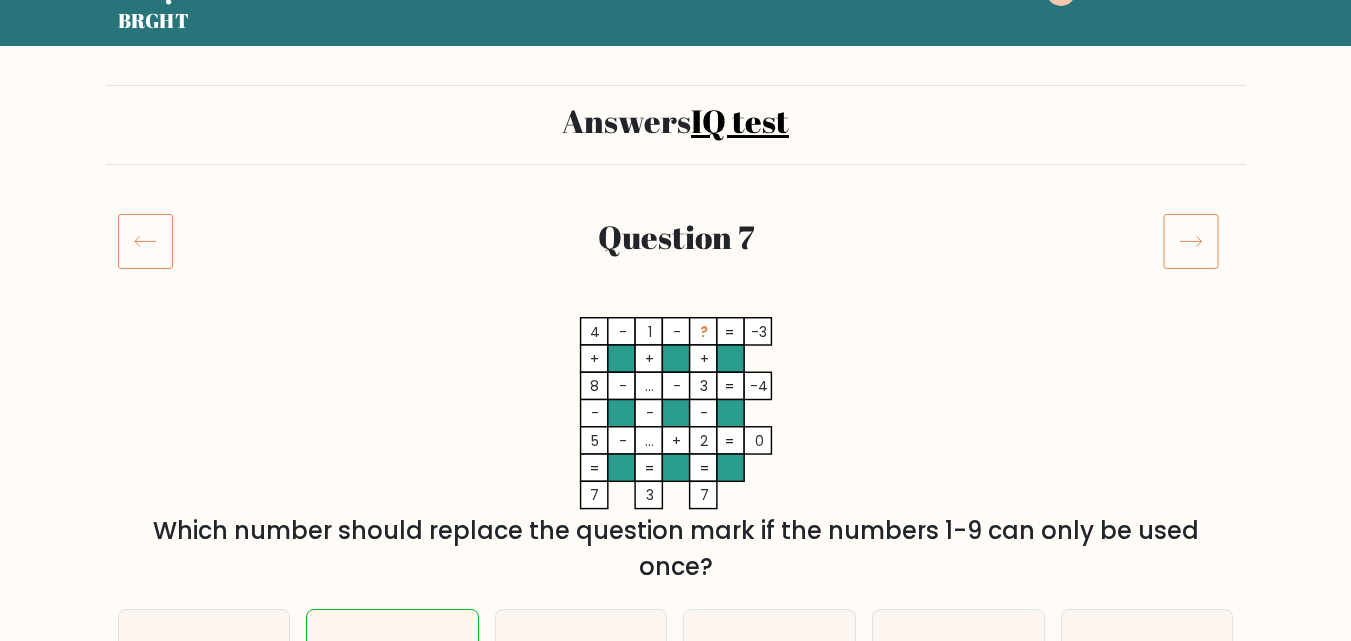 scroll, scrollTop: 200, scrollLeft: 0, axis: vertical 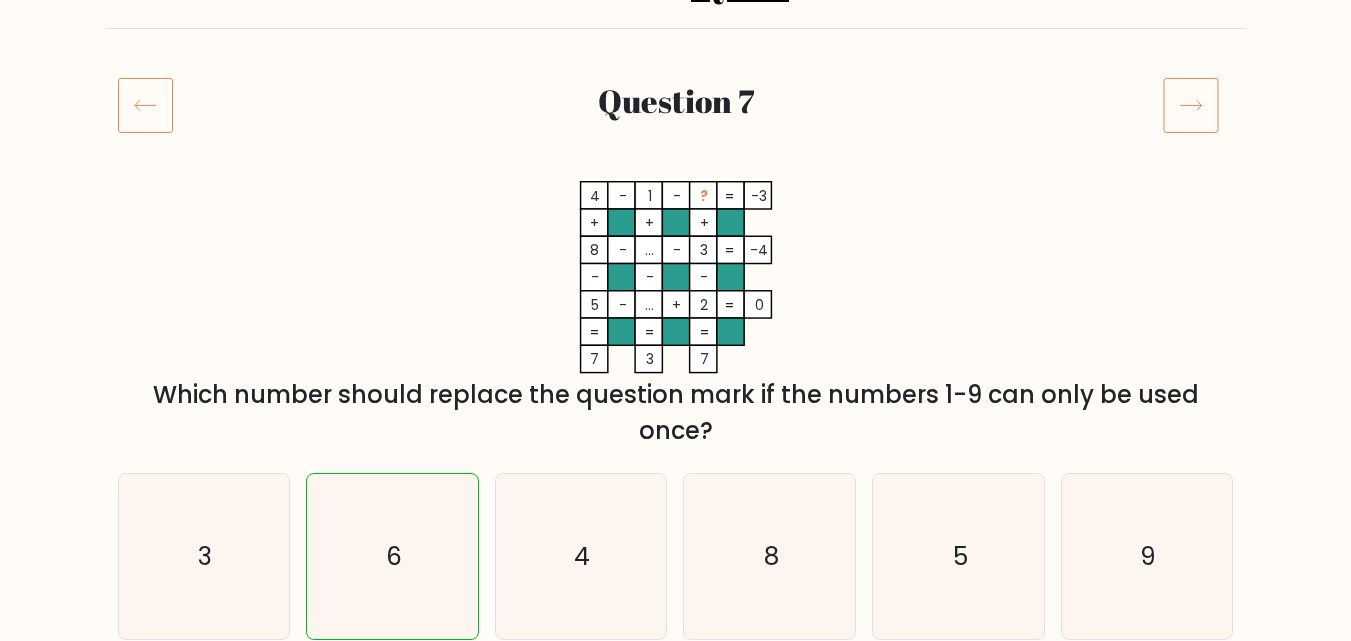 click 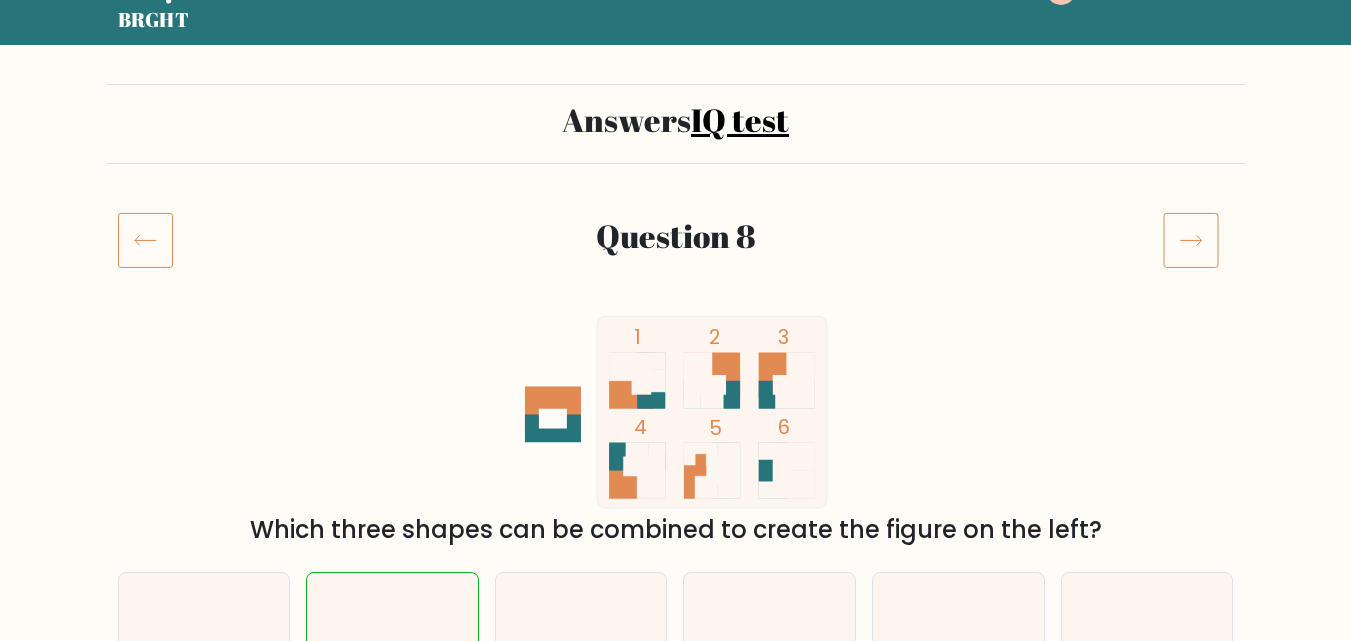 scroll, scrollTop: 60, scrollLeft: 0, axis: vertical 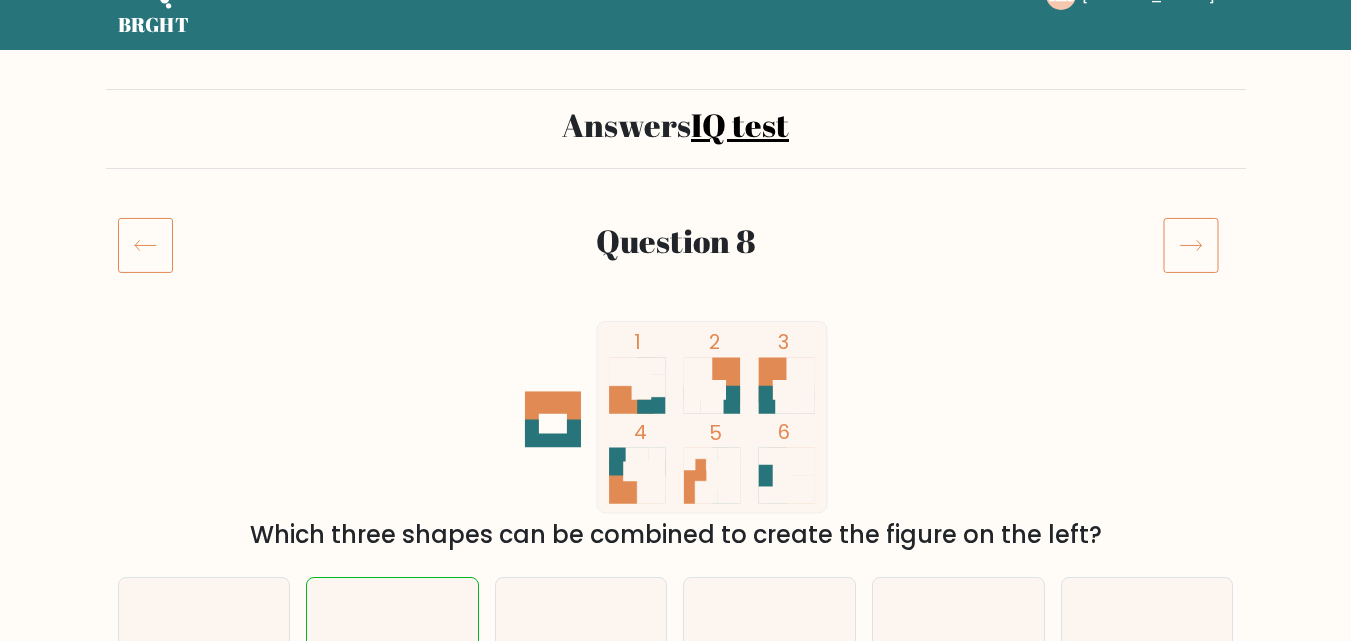 click 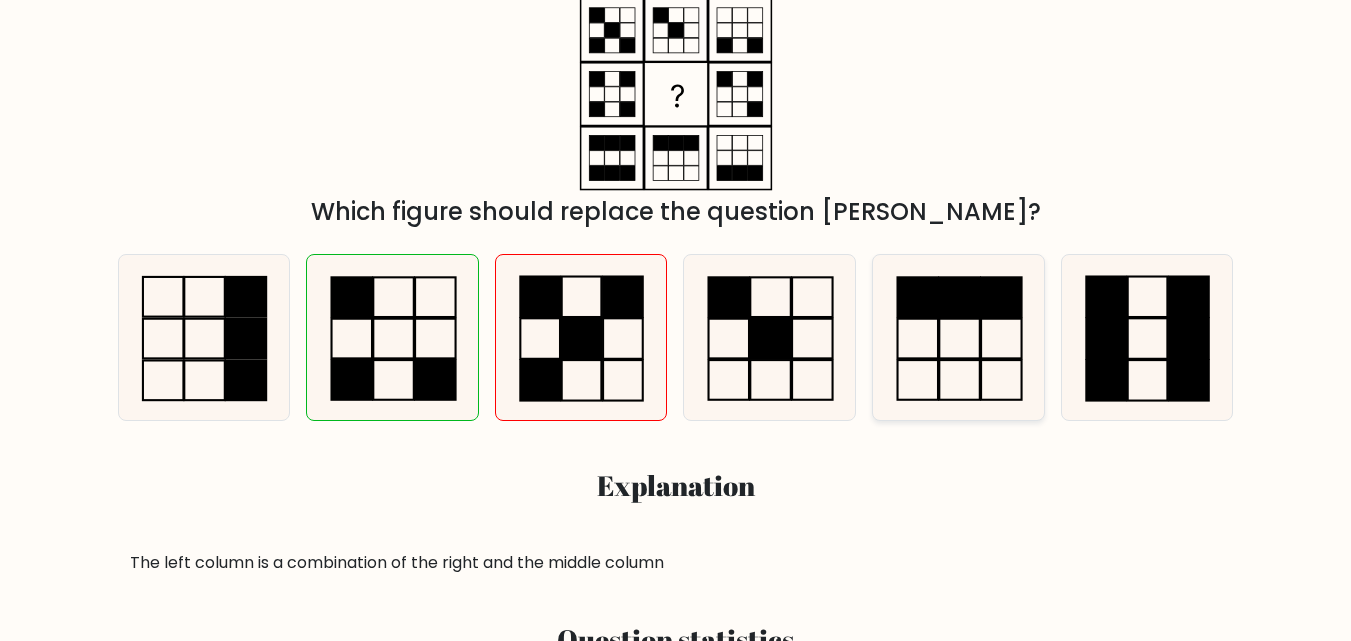 scroll, scrollTop: 406, scrollLeft: 0, axis: vertical 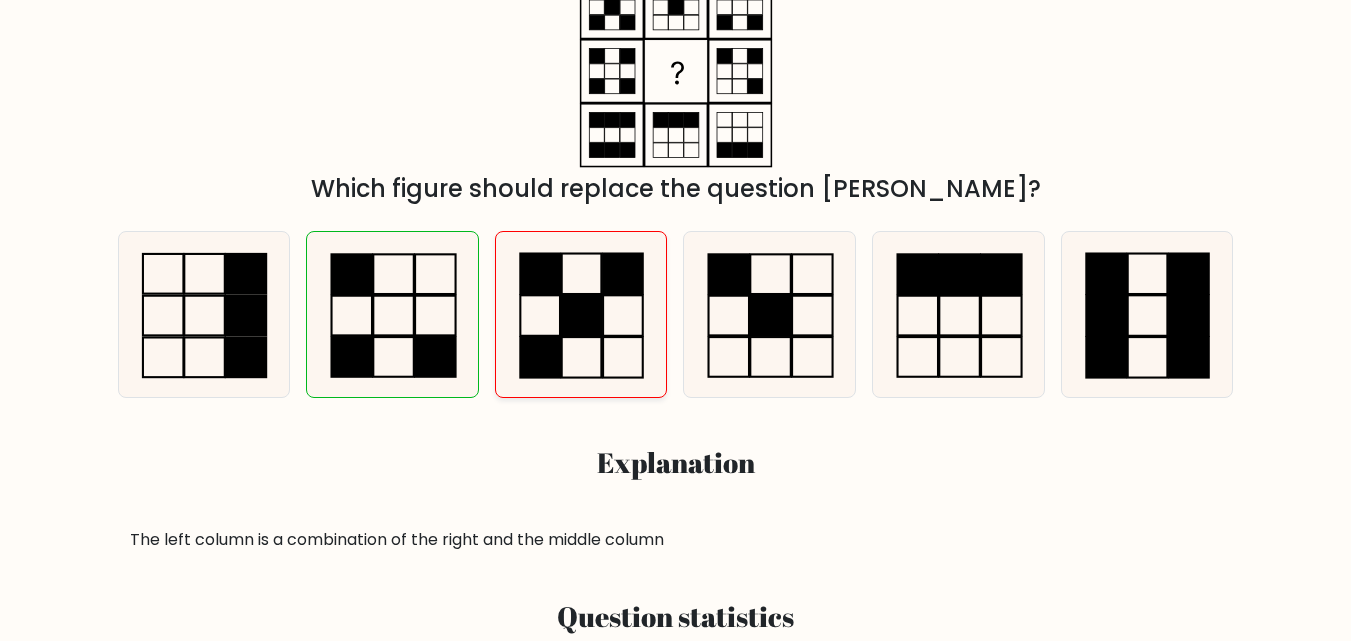 click 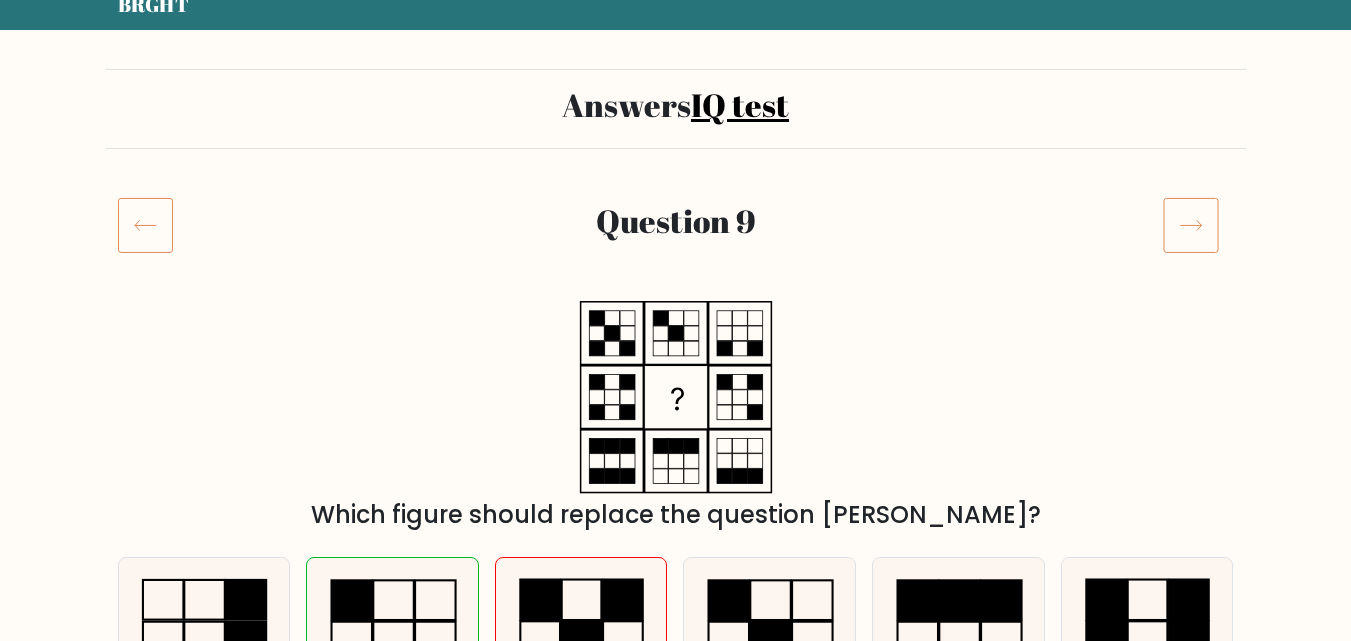 scroll, scrollTop: 3, scrollLeft: 0, axis: vertical 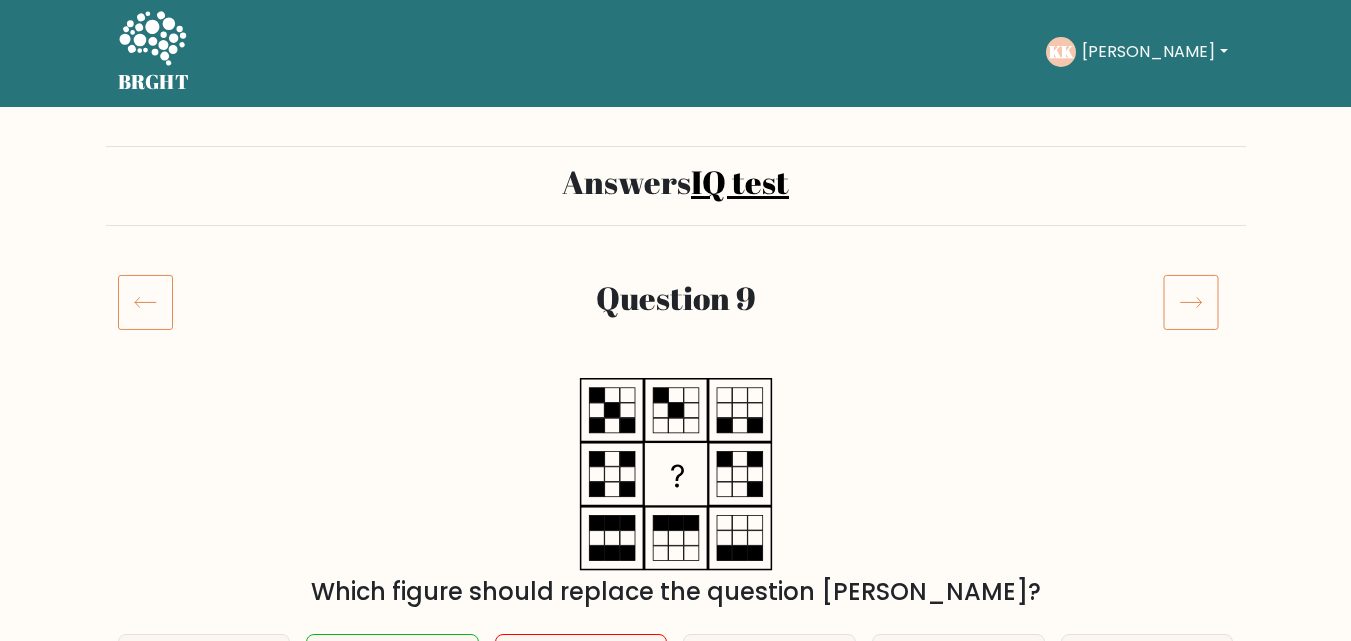 click 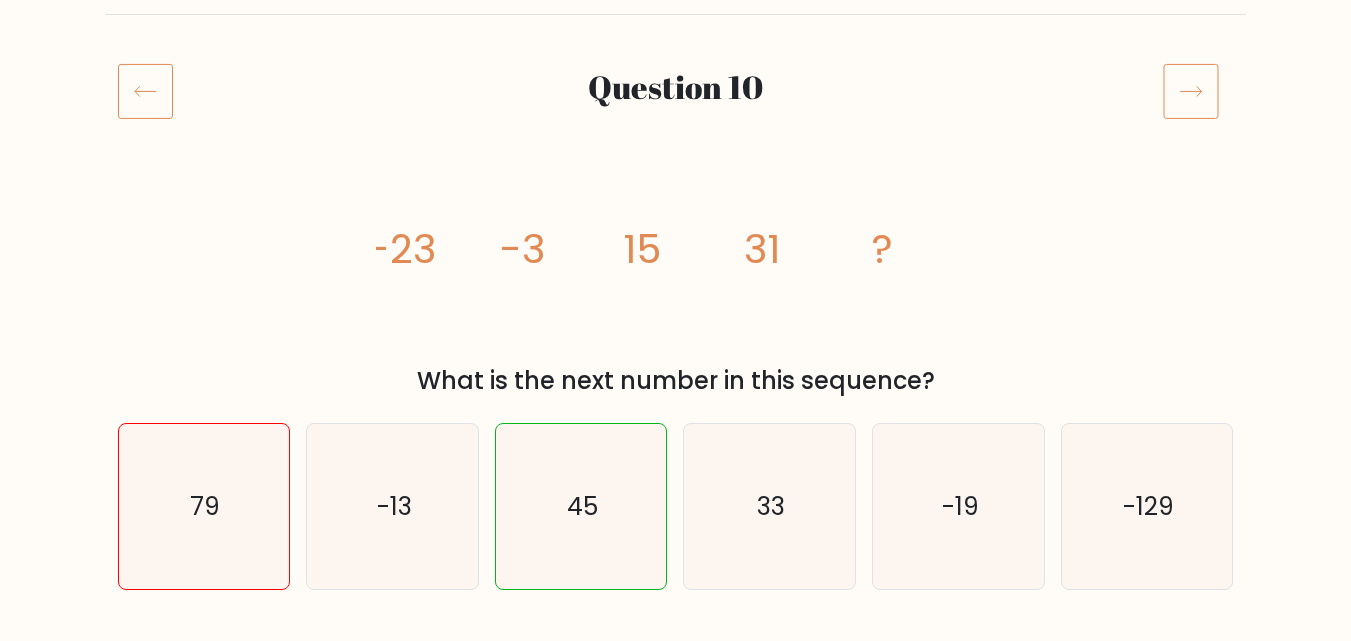 scroll, scrollTop: 200, scrollLeft: 0, axis: vertical 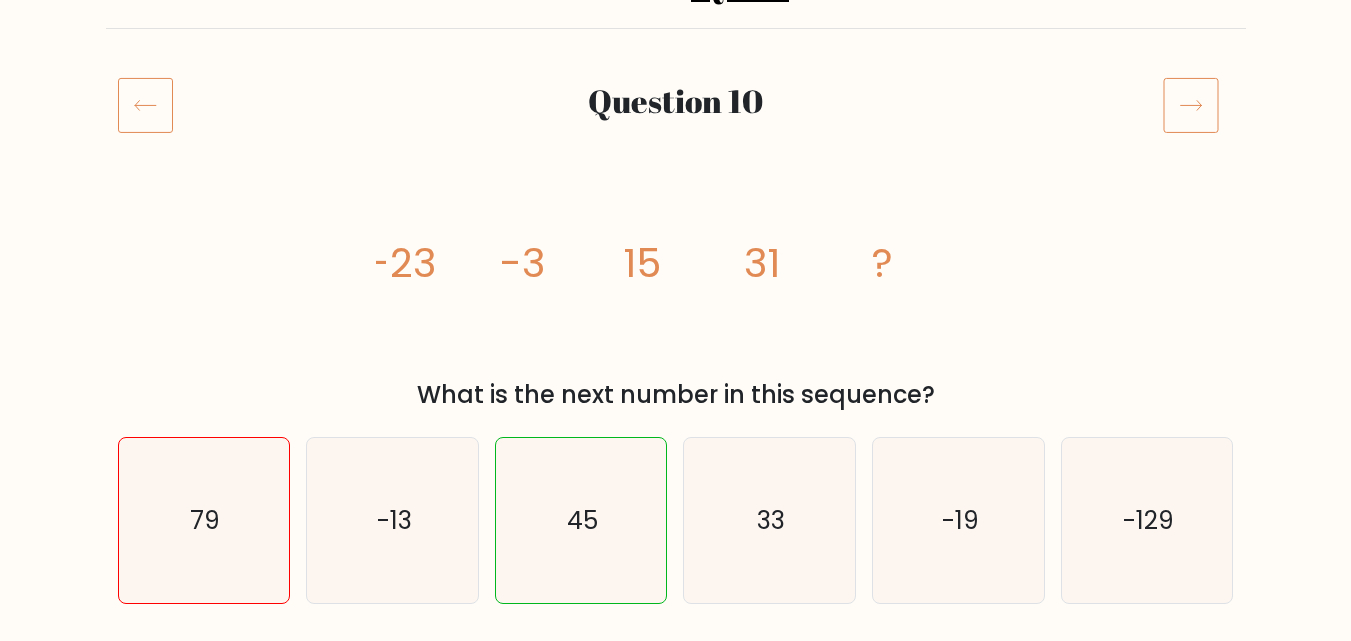 click 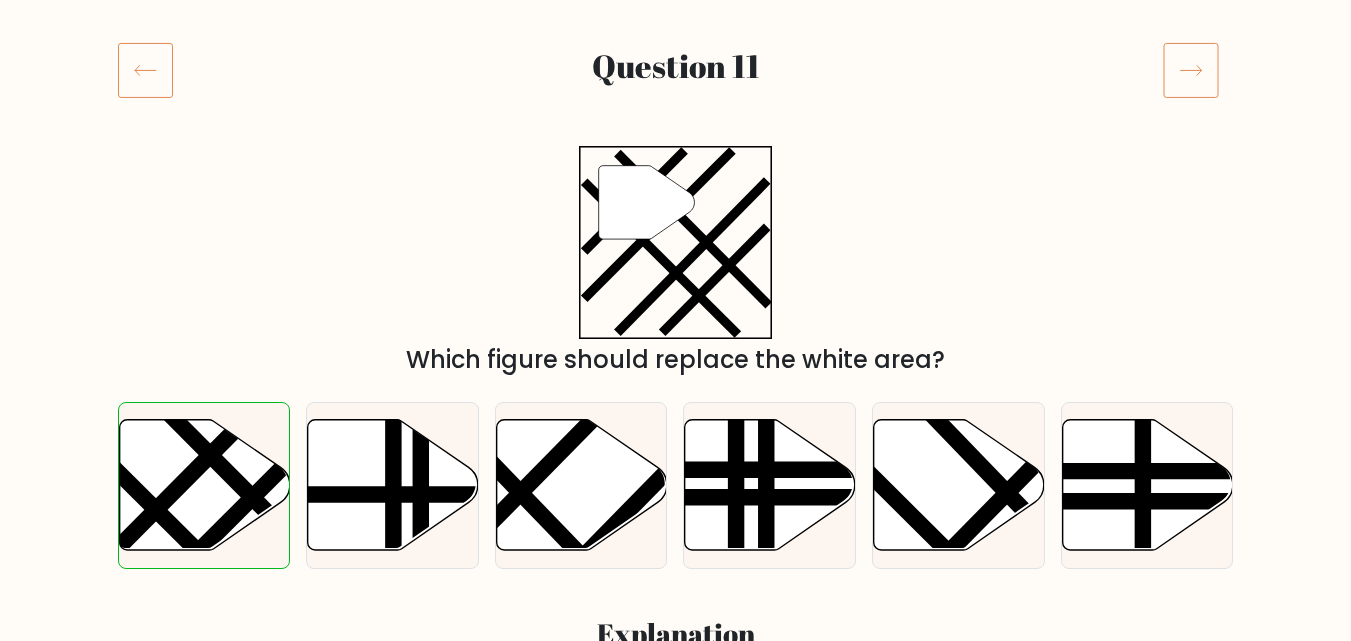scroll, scrollTop: 200, scrollLeft: 0, axis: vertical 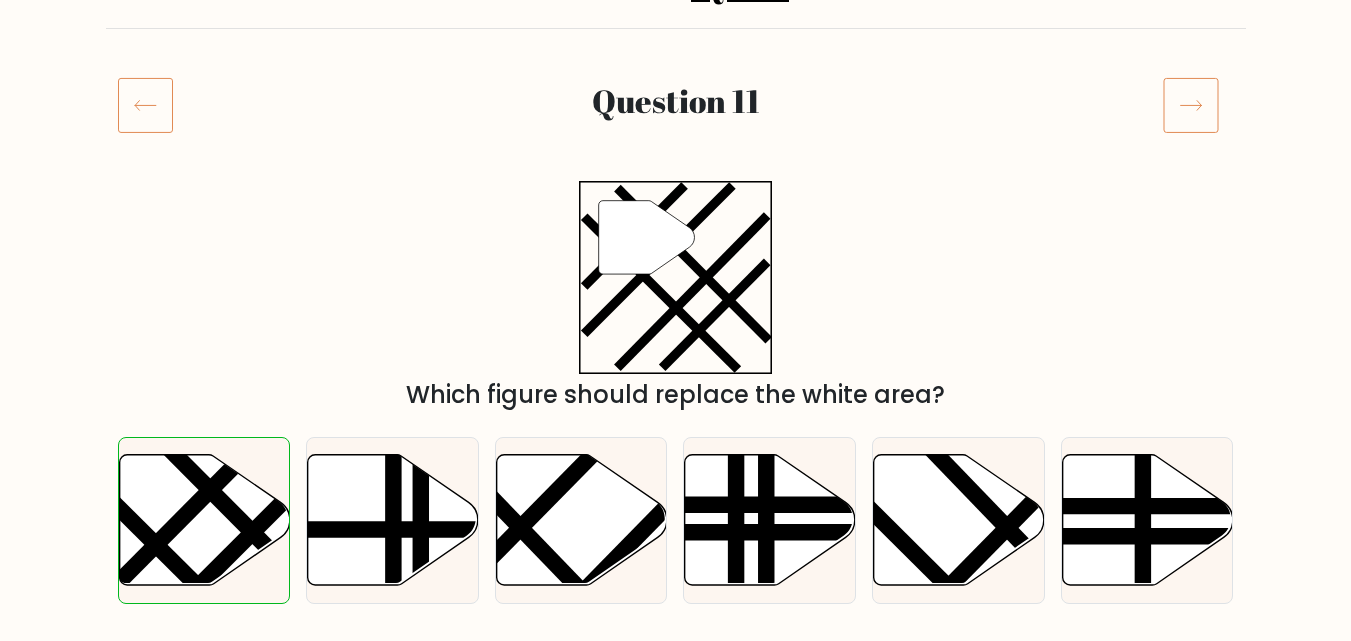 click 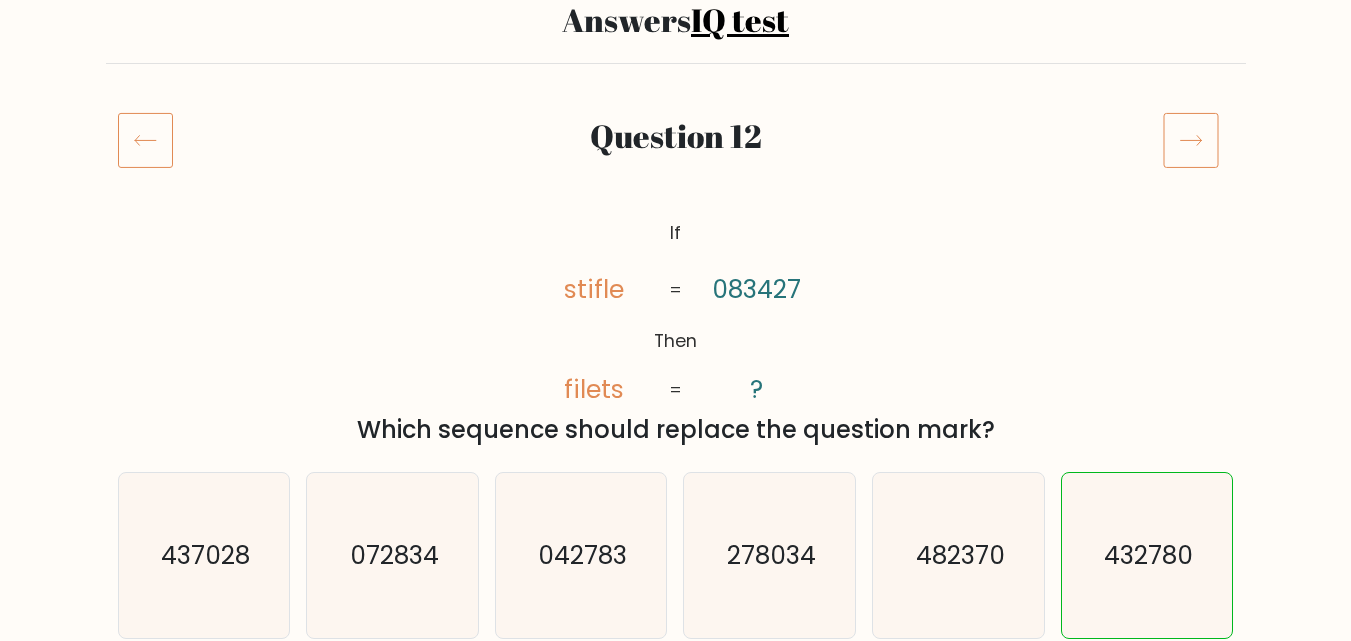 scroll, scrollTop: 200, scrollLeft: 0, axis: vertical 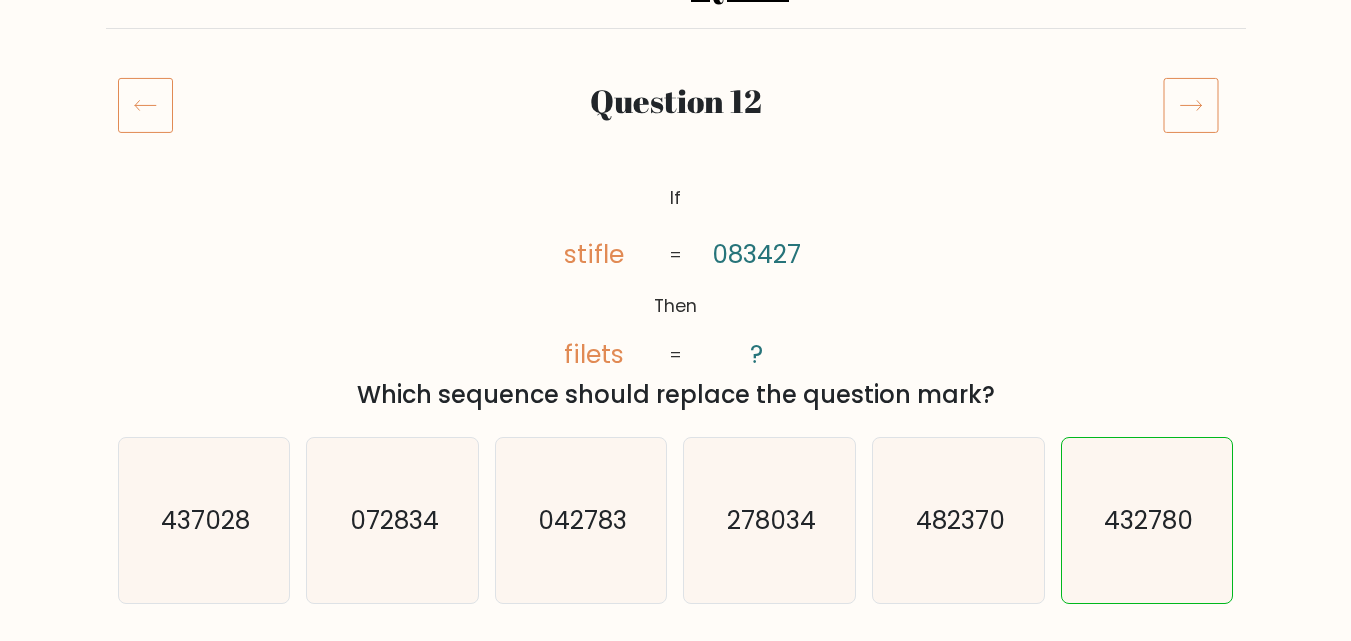 click 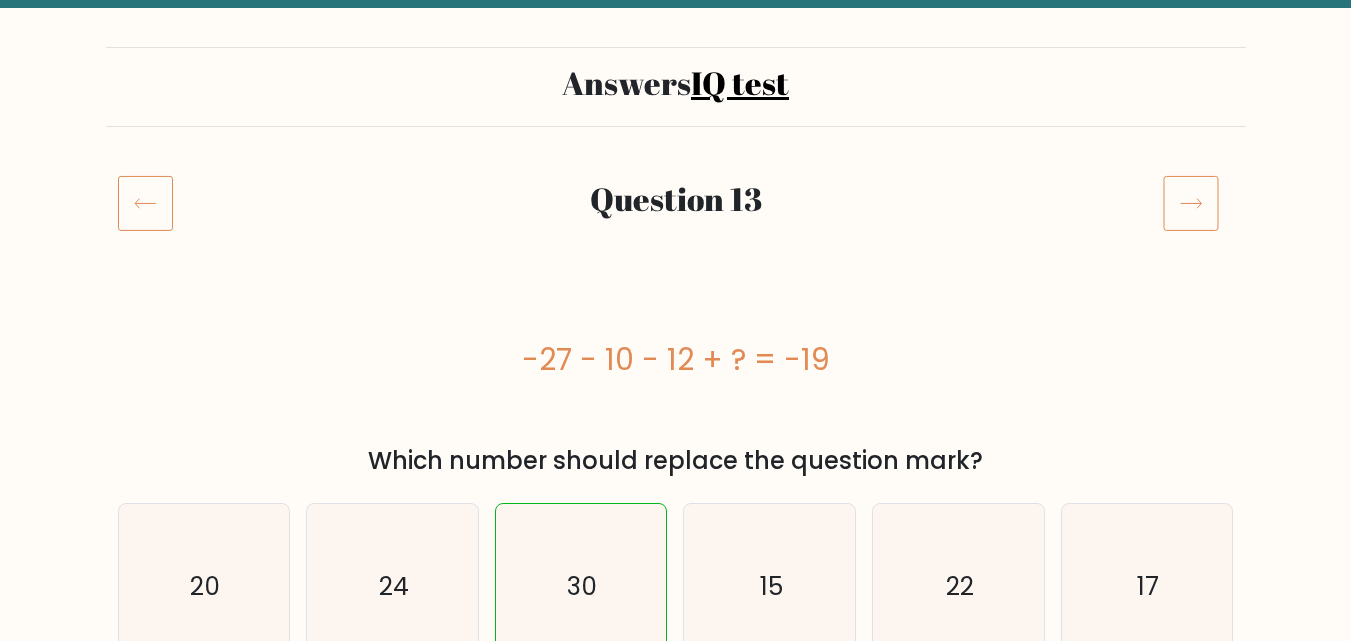 scroll, scrollTop: 200, scrollLeft: 0, axis: vertical 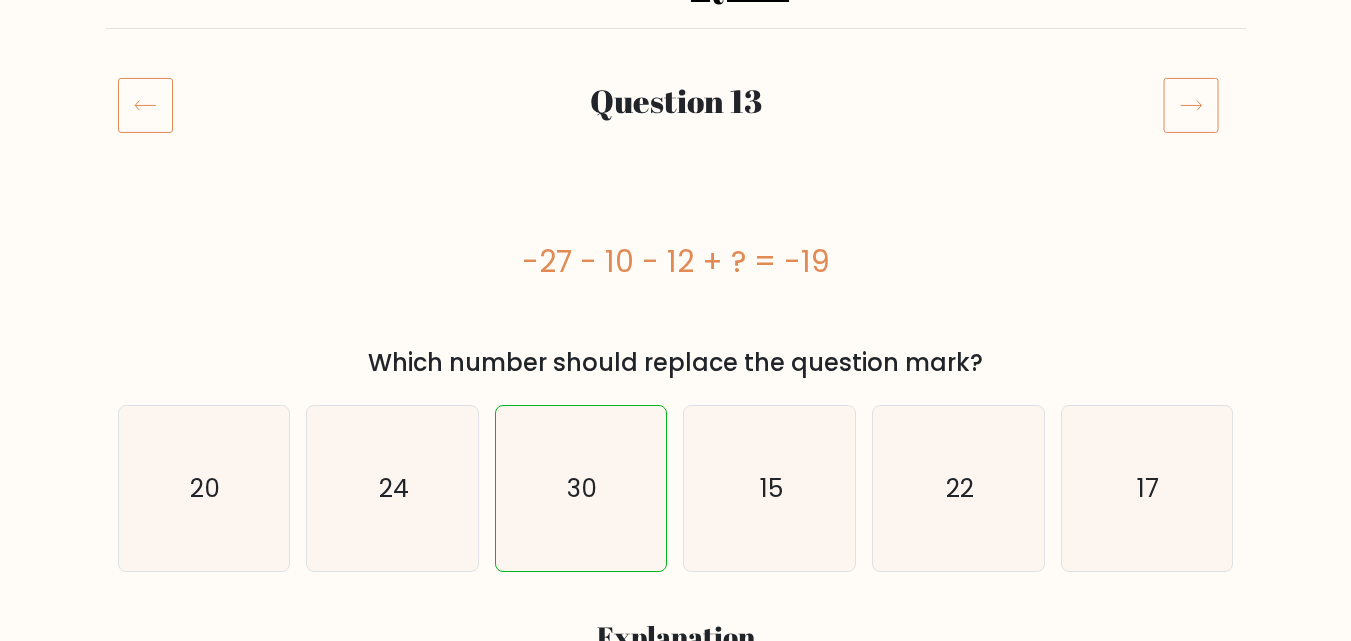 click 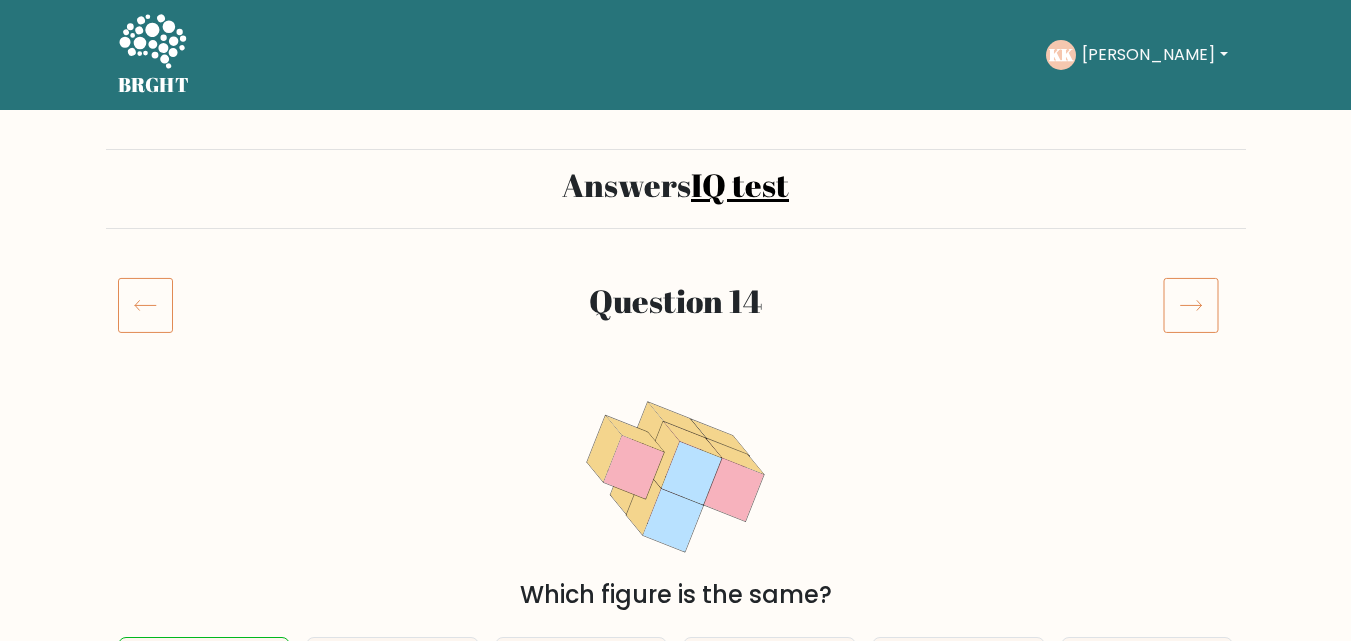 scroll, scrollTop: 200, scrollLeft: 0, axis: vertical 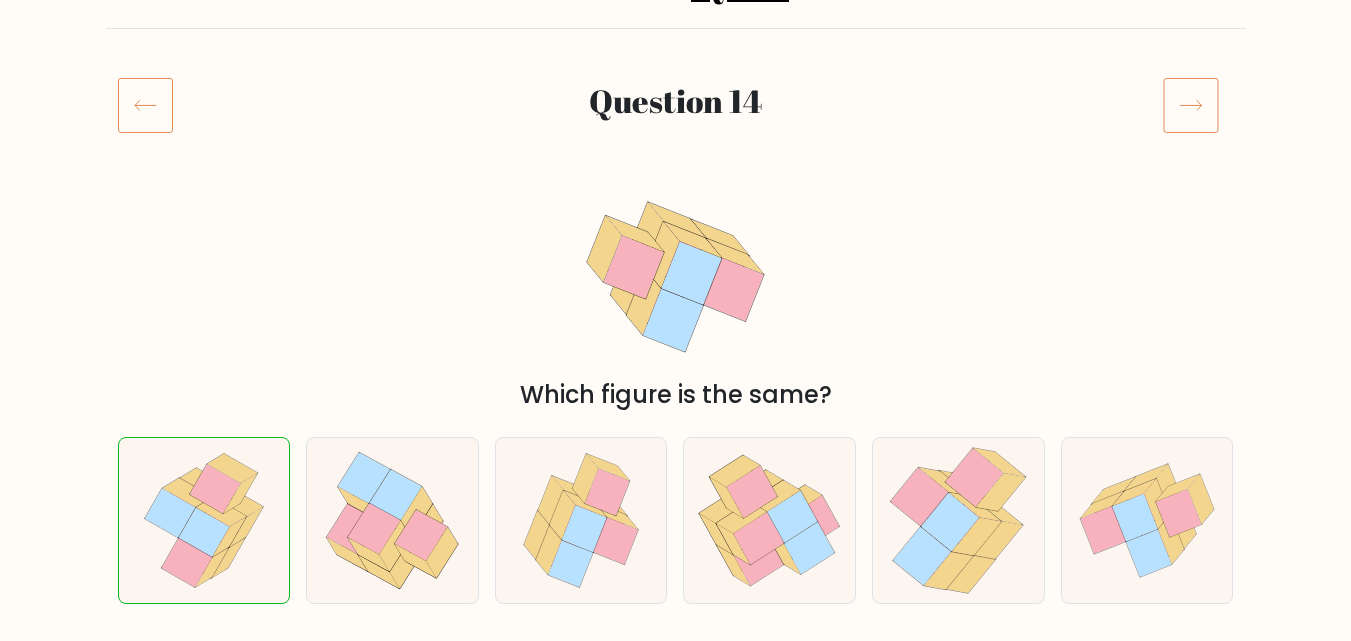 click 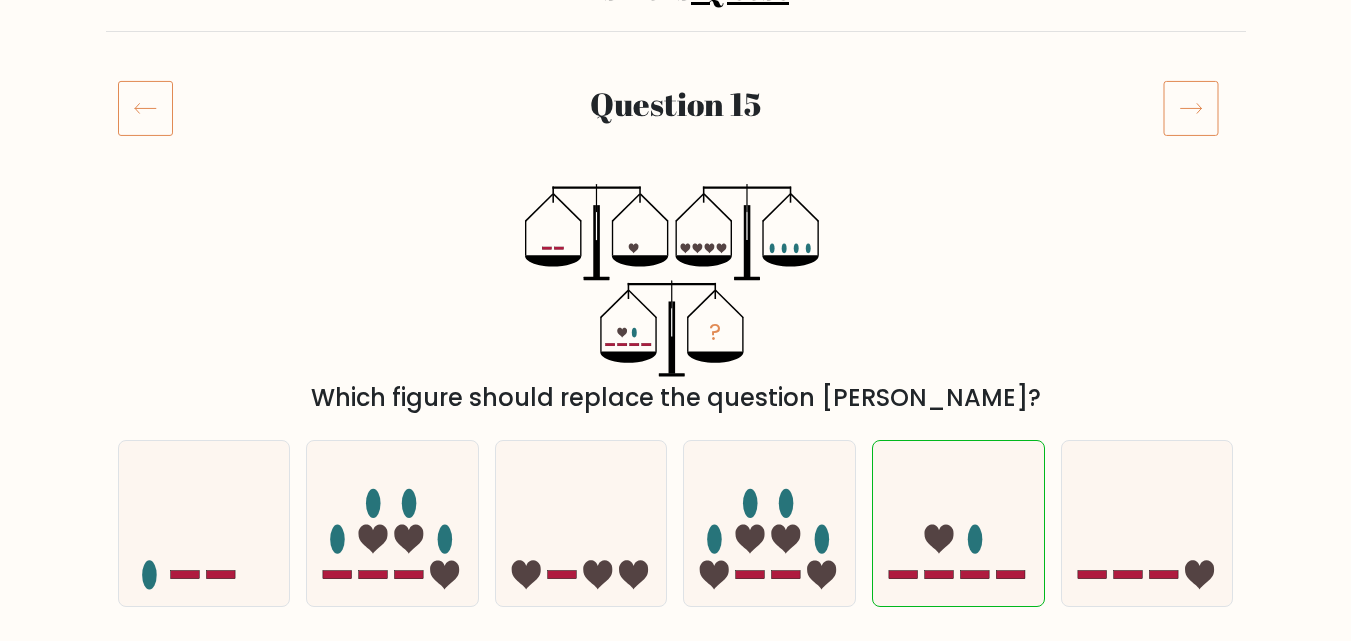 scroll, scrollTop: 200, scrollLeft: 0, axis: vertical 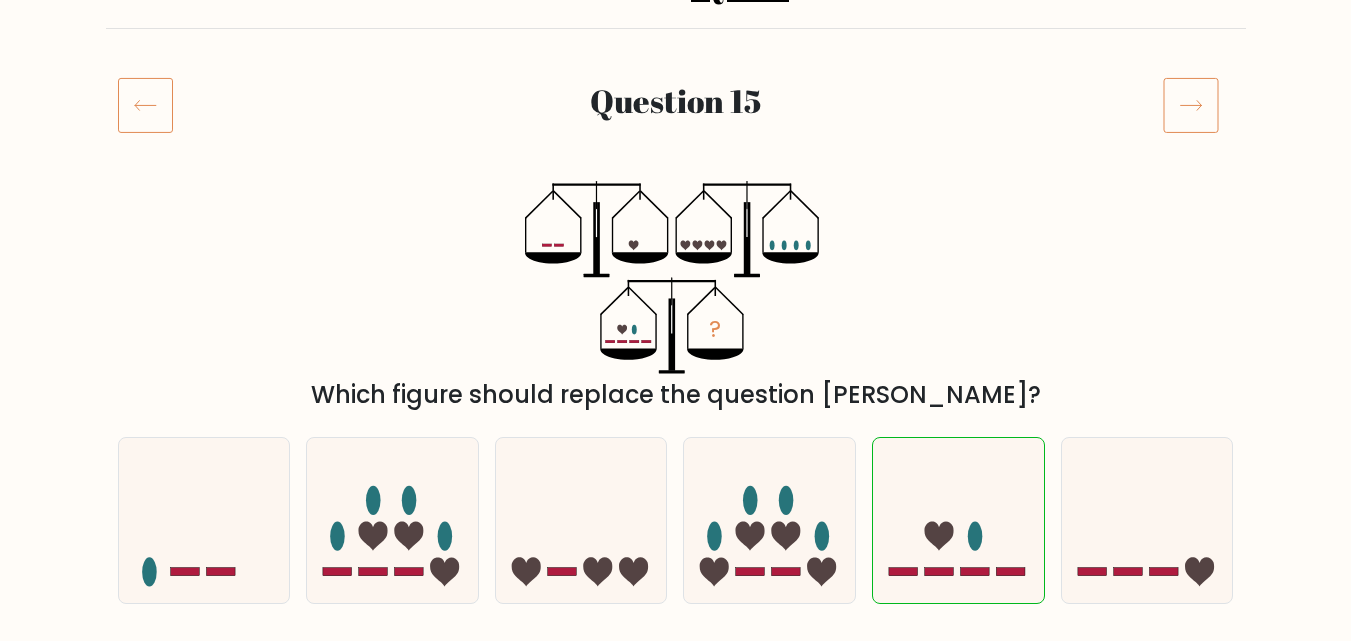 click 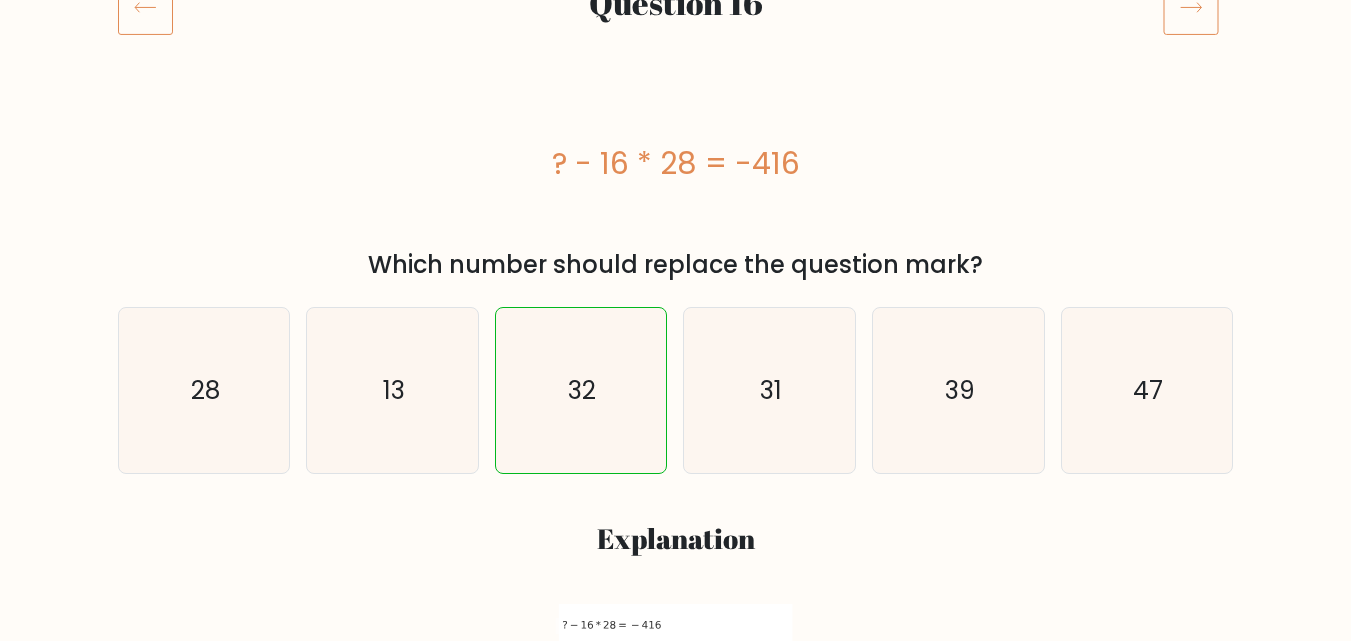 scroll, scrollTop: 300, scrollLeft: 0, axis: vertical 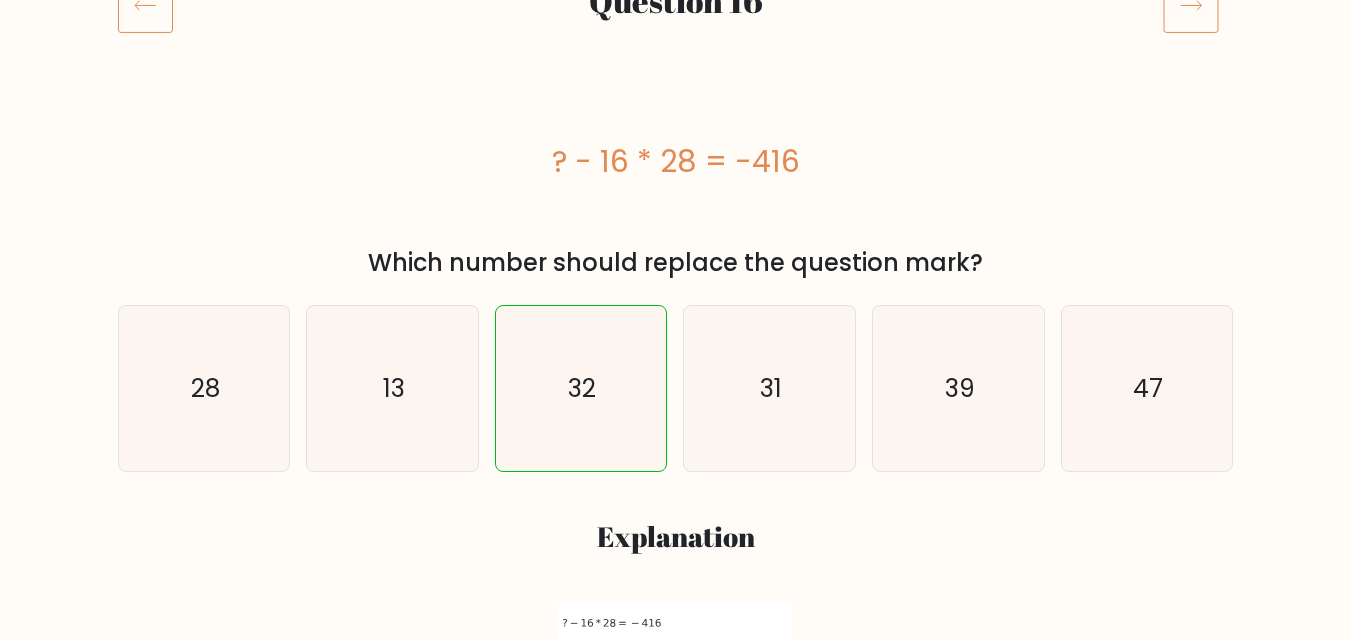 click 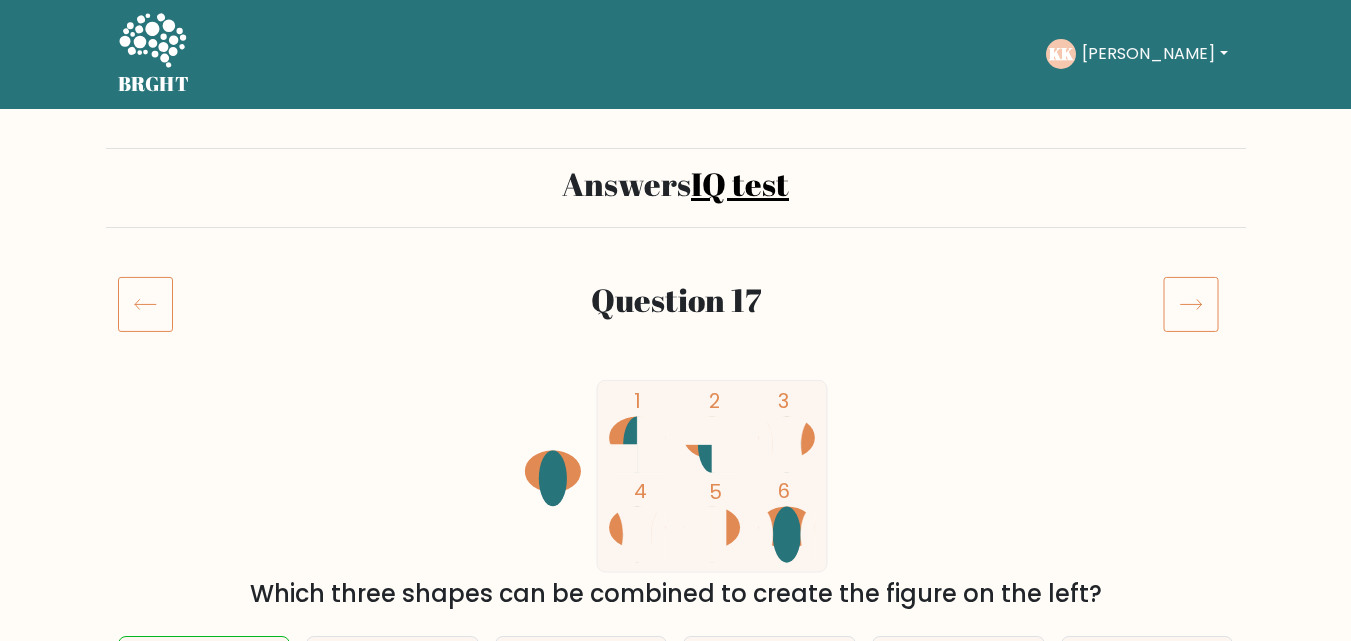 scroll, scrollTop: 200, scrollLeft: 0, axis: vertical 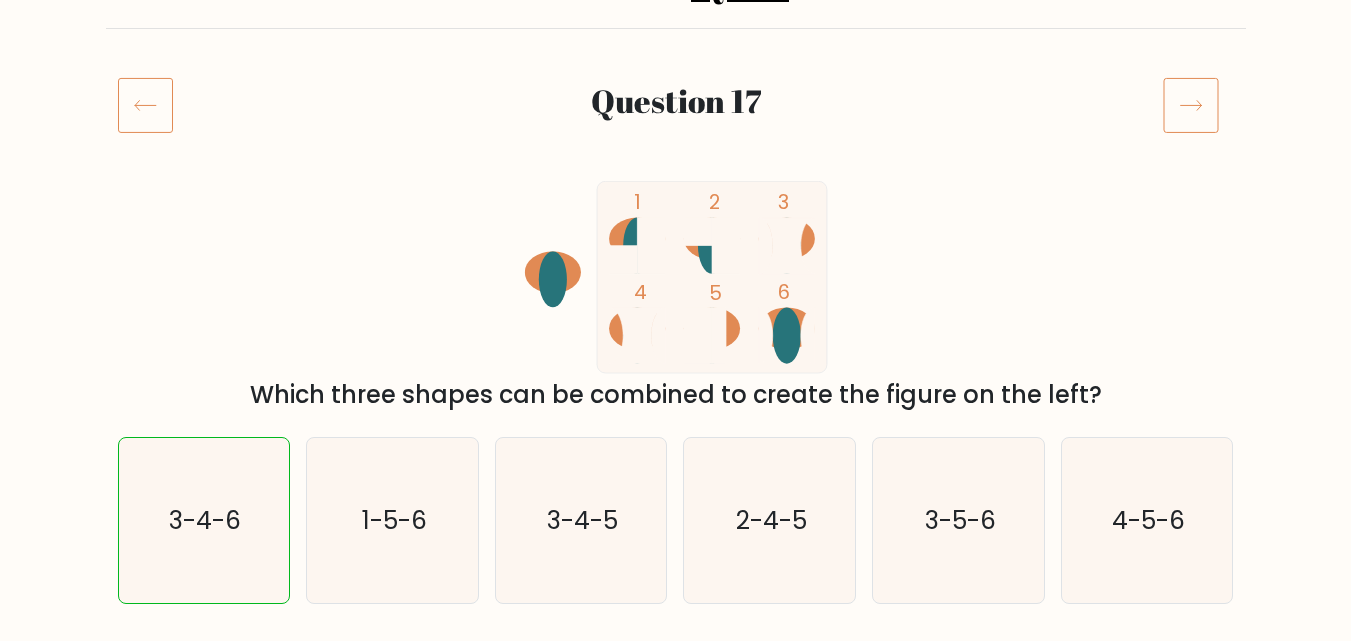 click 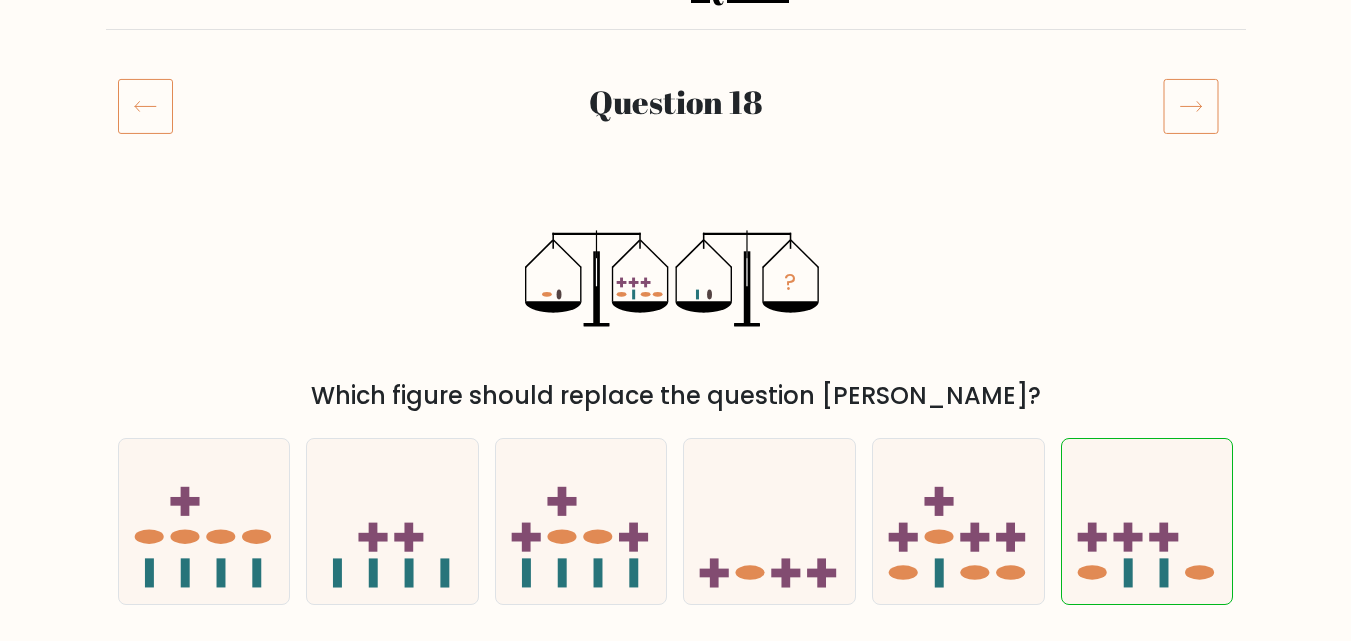 scroll, scrollTop: 200, scrollLeft: 0, axis: vertical 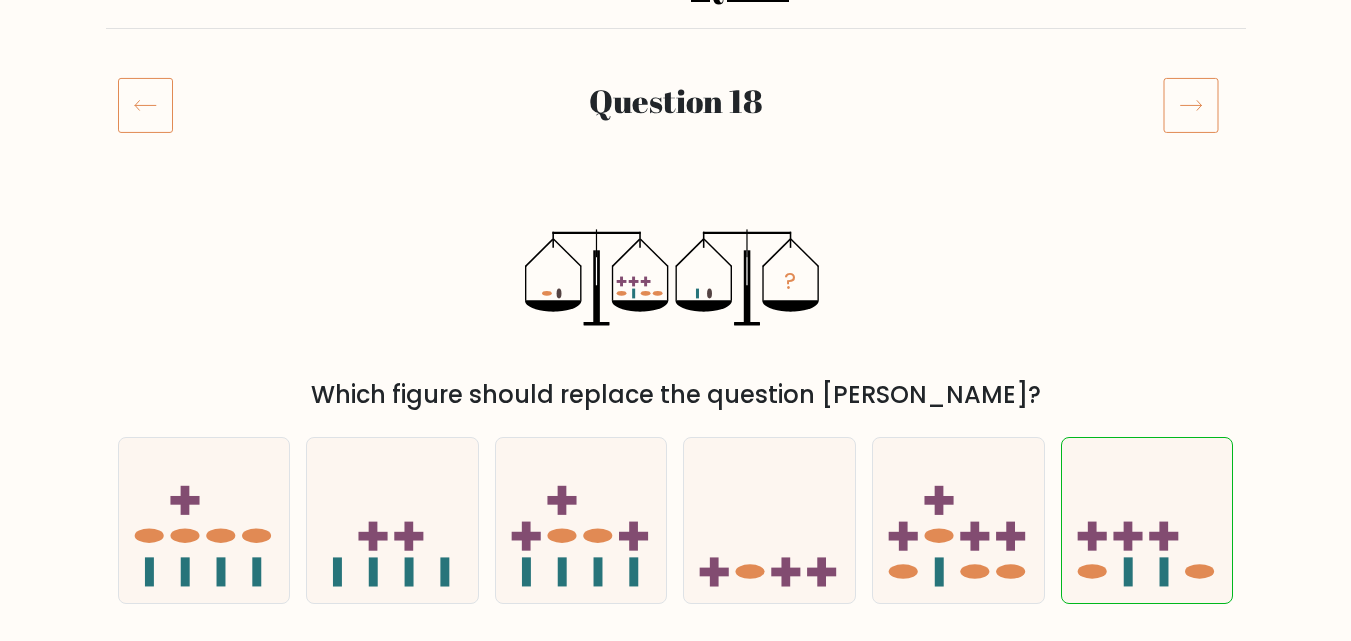 click 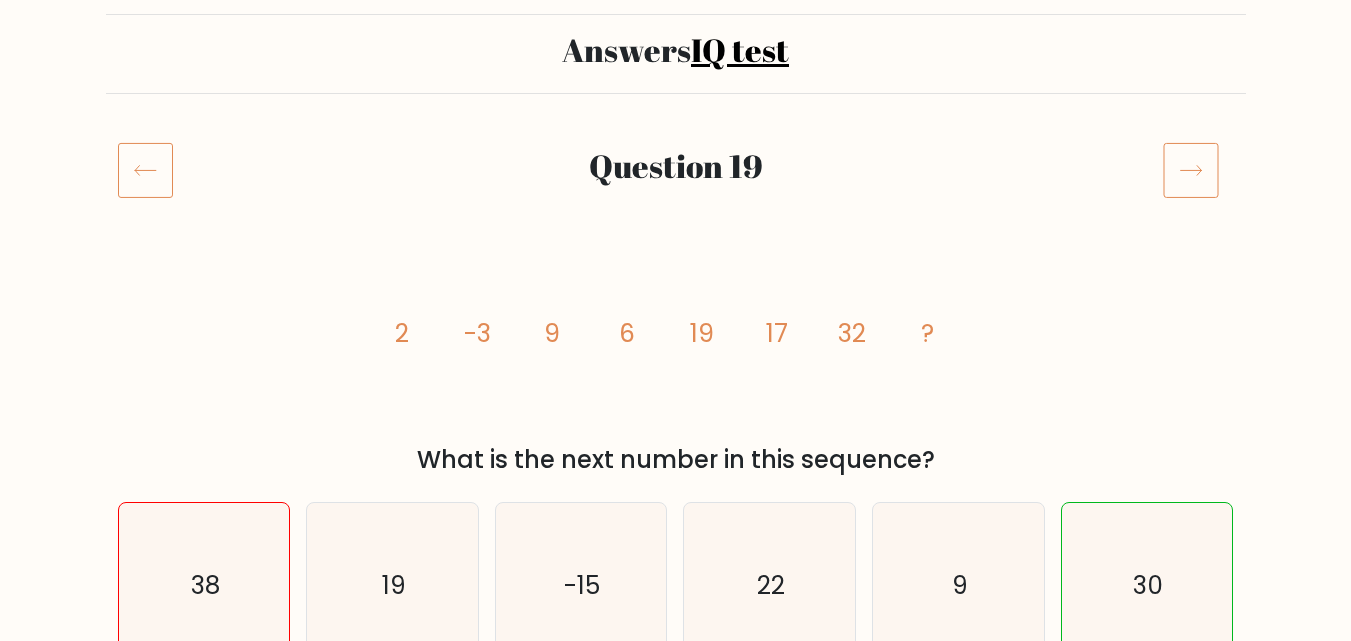 scroll, scrollTop: 100, scrollLeft: 0, axis: vertical 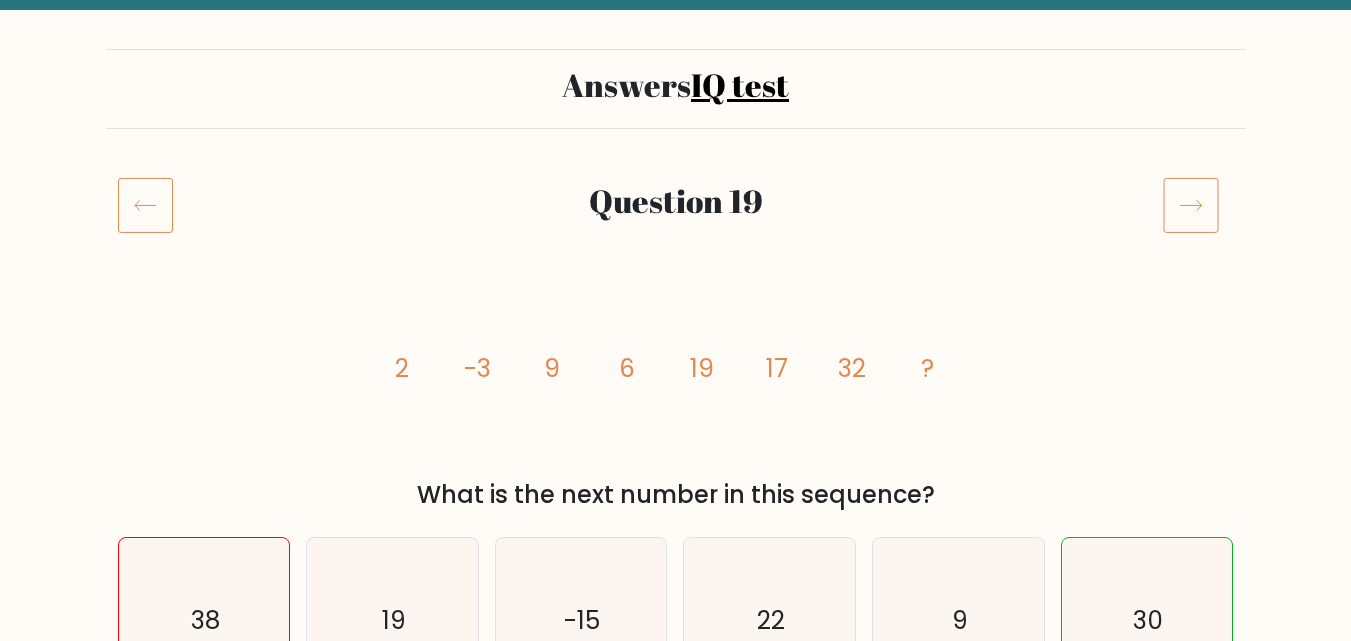 click 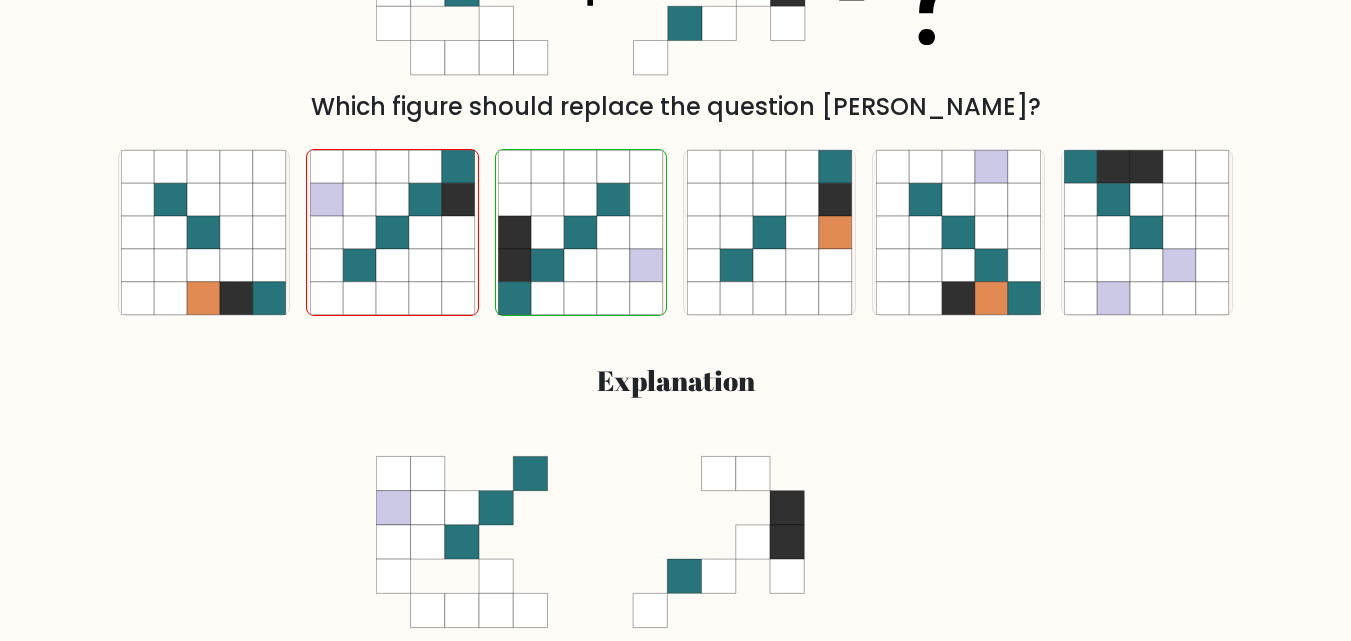 scroll, scrollTop: 600, scrollLeft: 0, axis: vertical 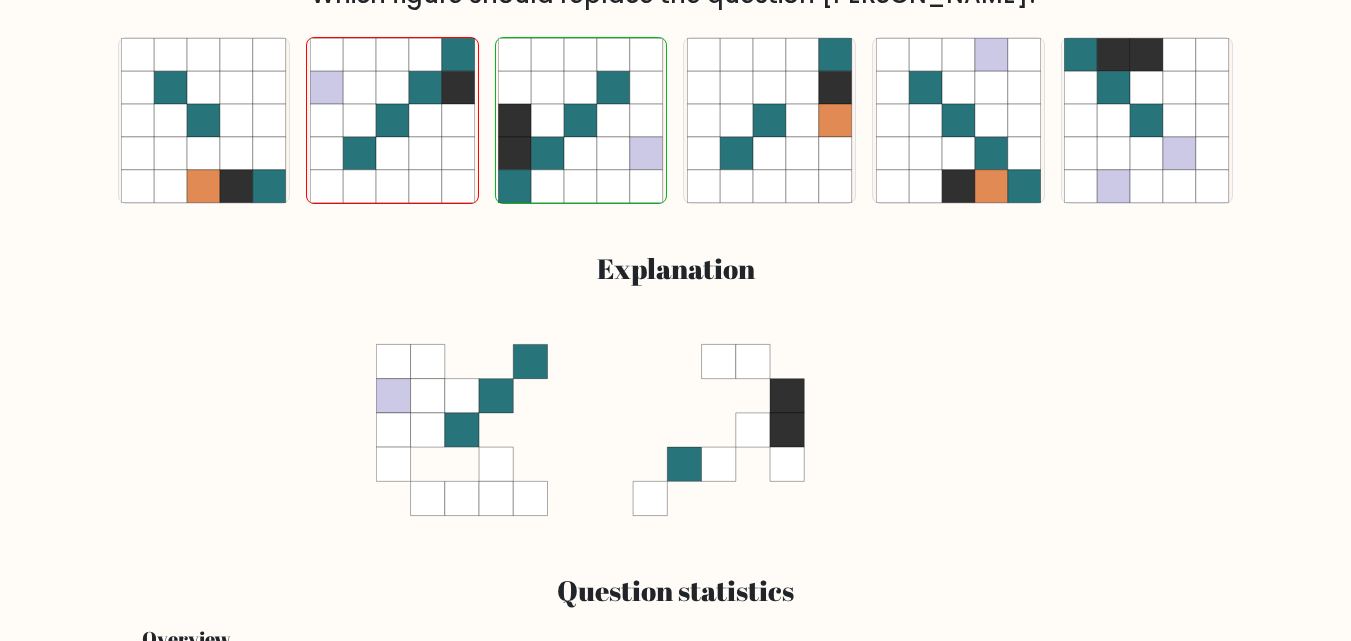 click 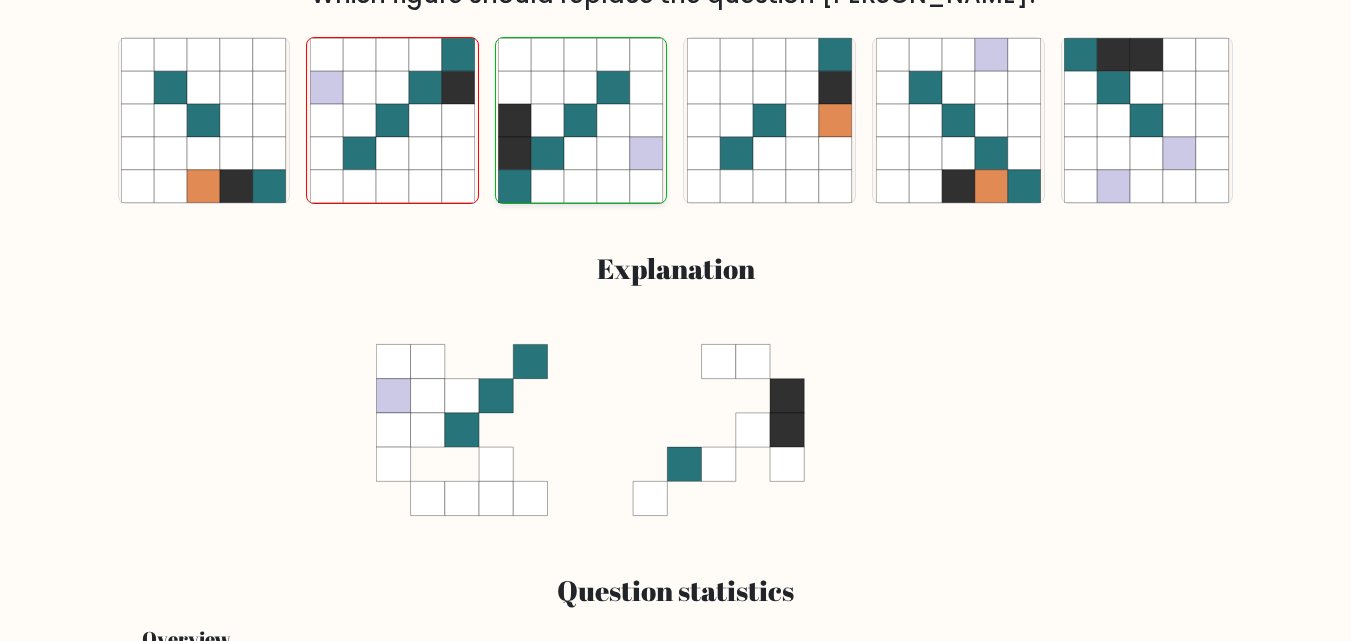 click 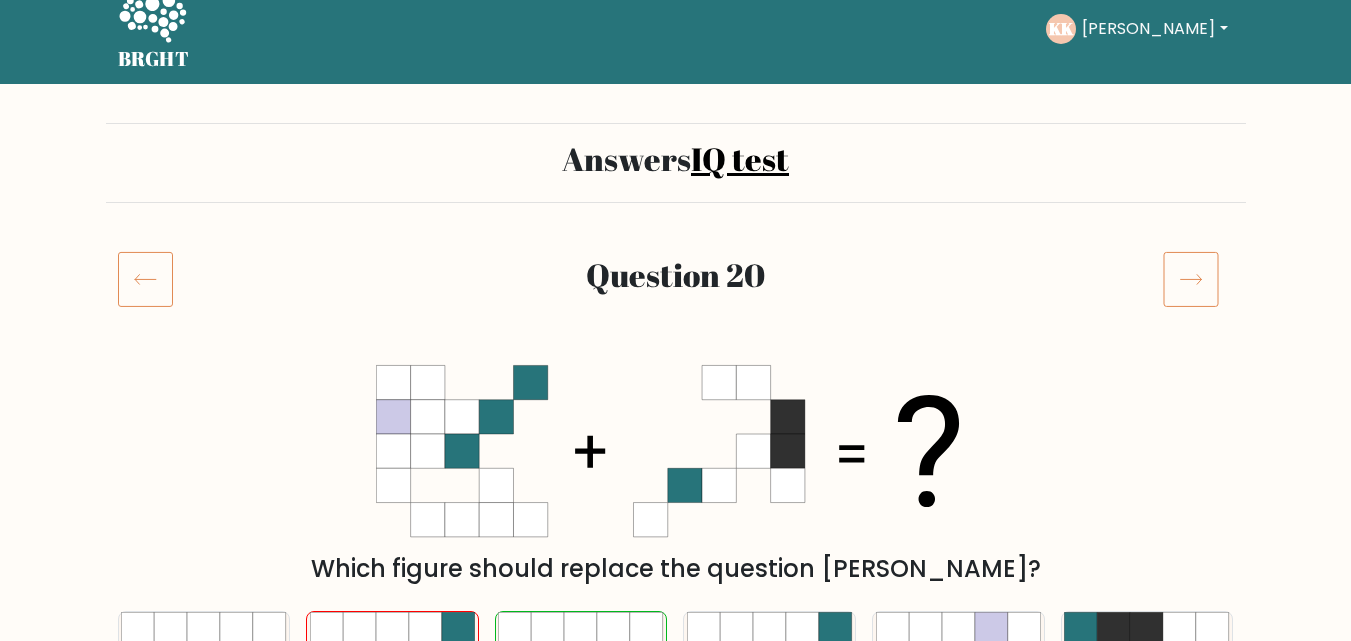 scroll, scrollTop: 3, scrollLeft: 0, axis: vertical 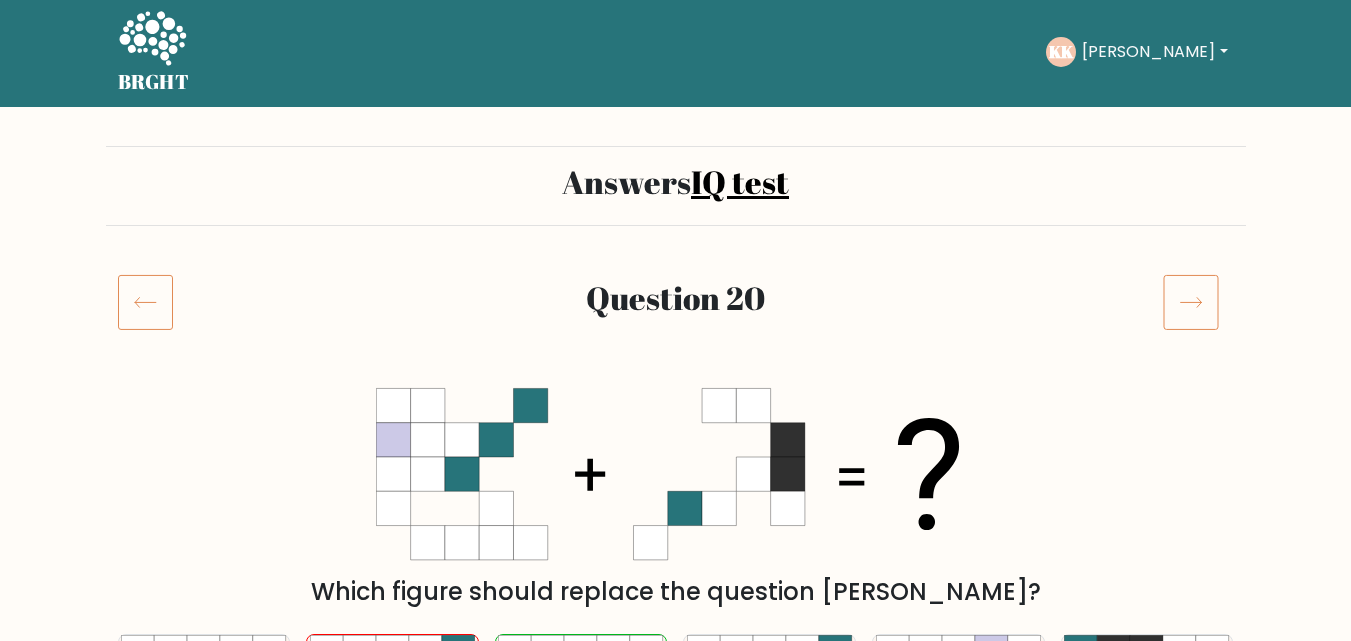 click 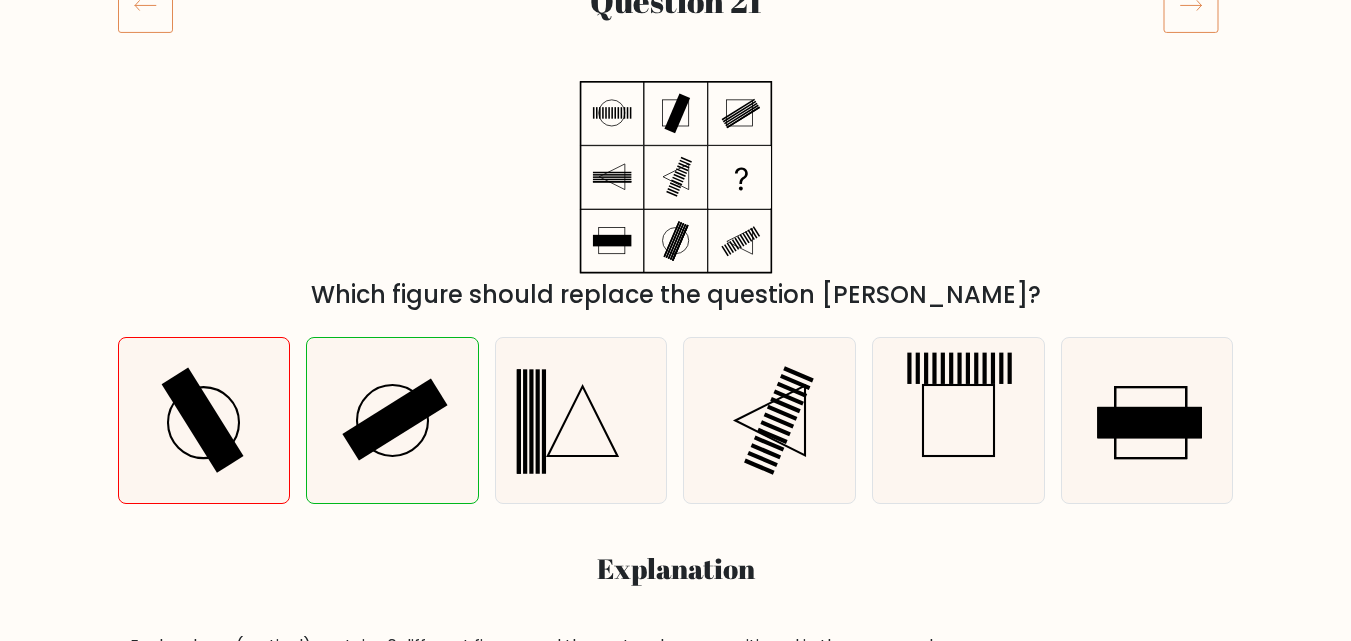 scroll, scrollTop: 200, scrollLeft: 0, axis: vertical 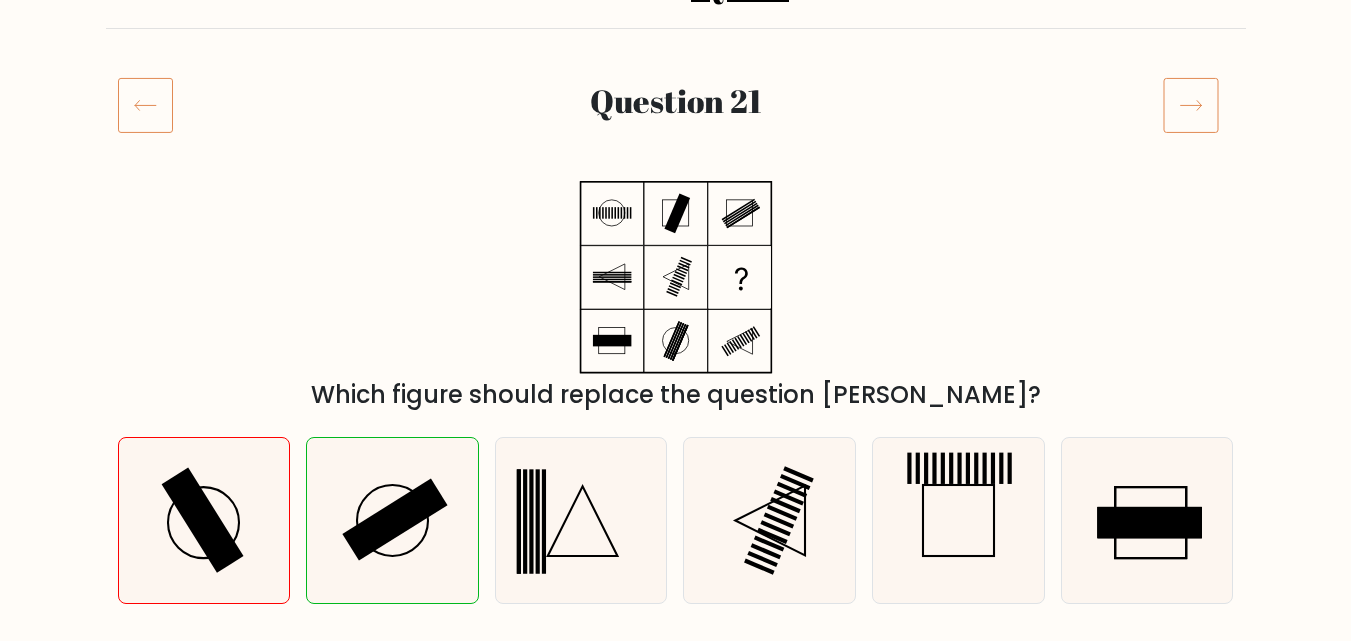 click 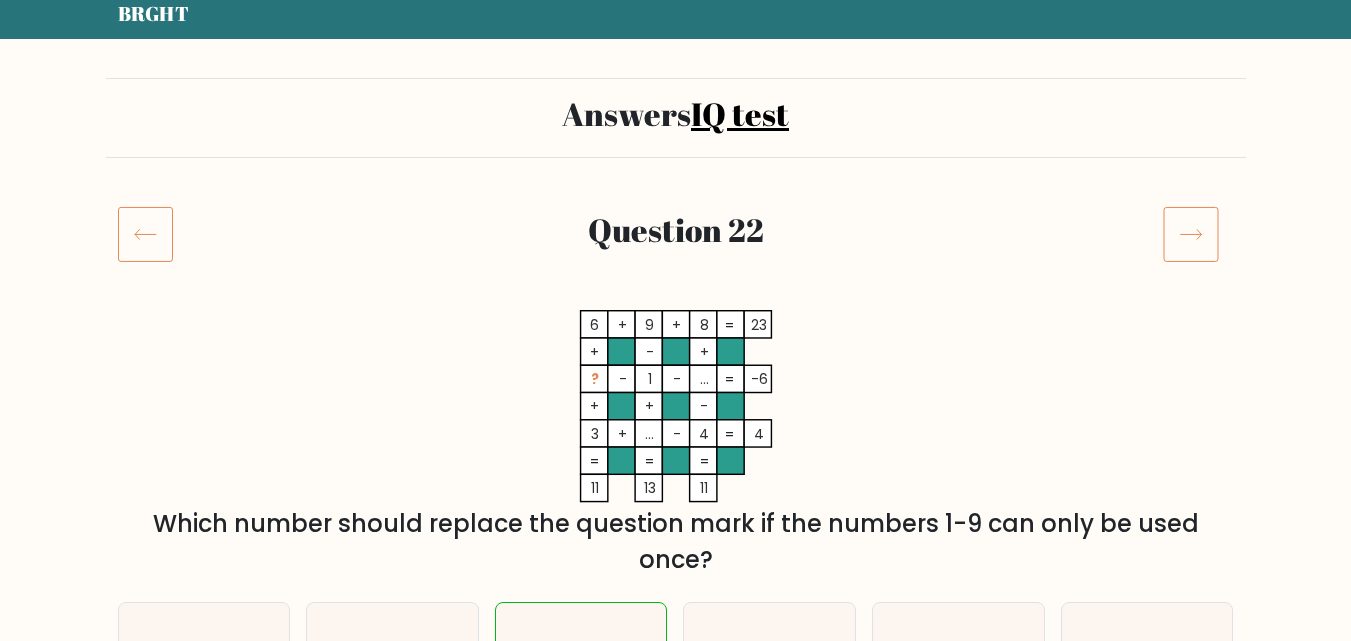 scroll, scrollTop: 100, scrollLeft: 0, axis: vertical 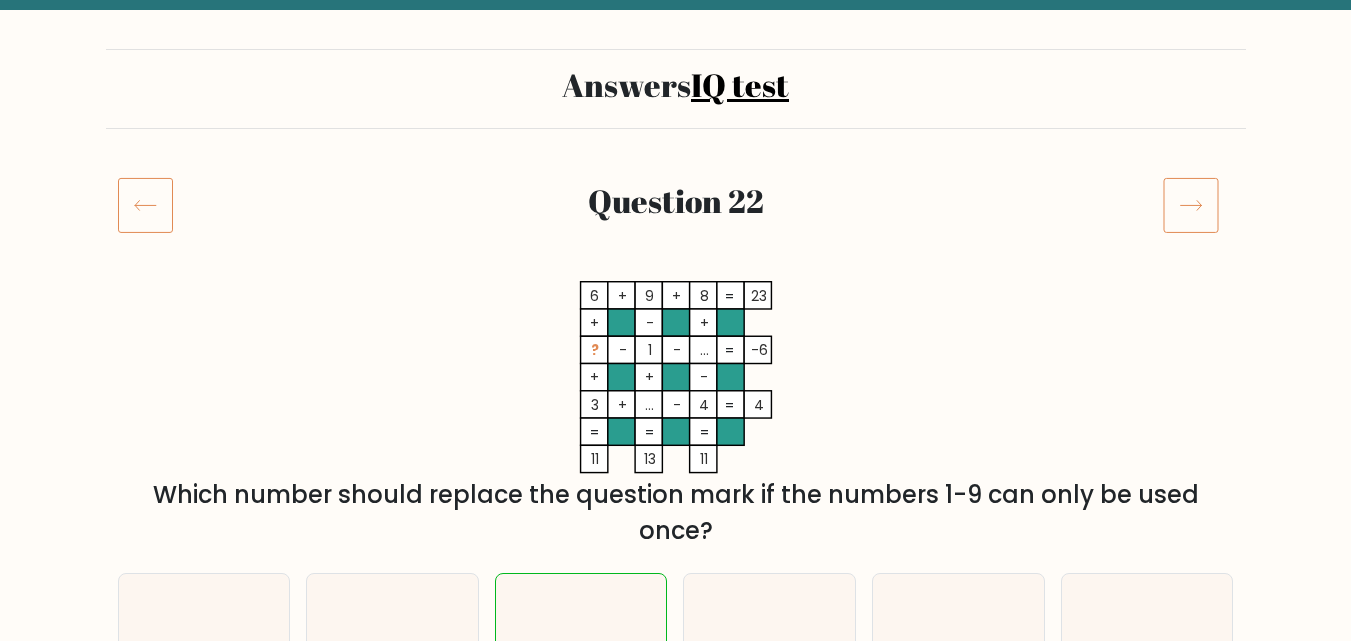 click 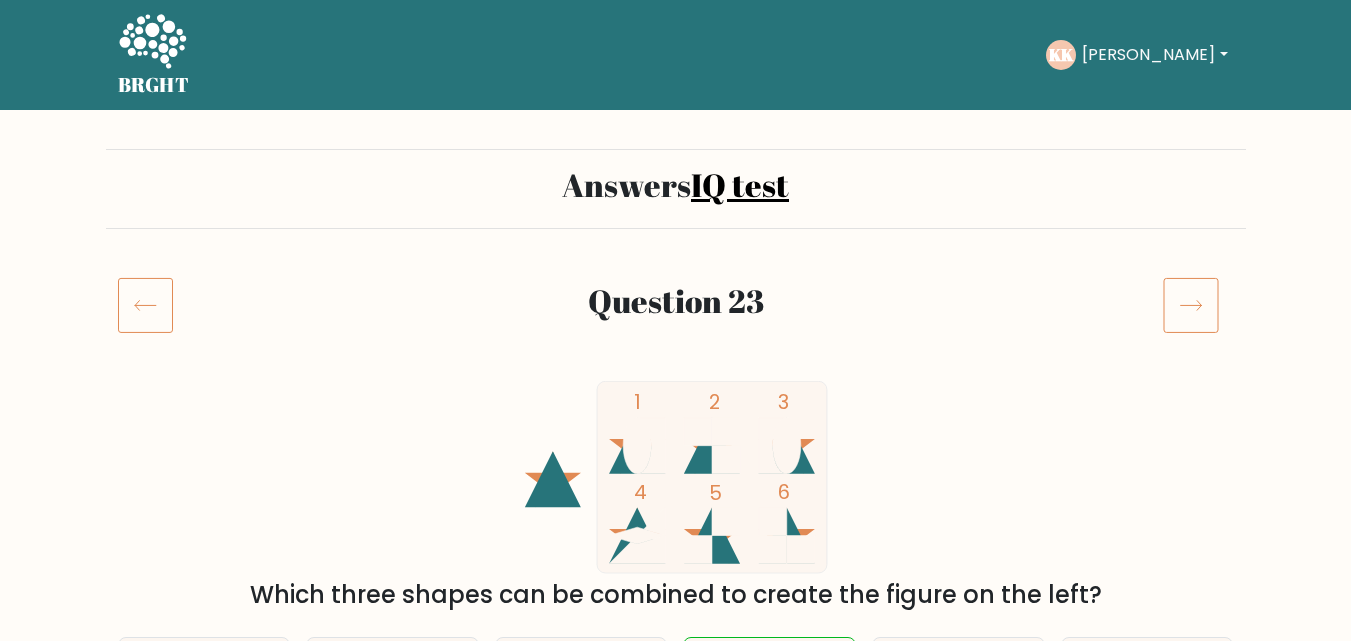 scroll, scrollTop: 0, scrollLeft: 0, axis: both 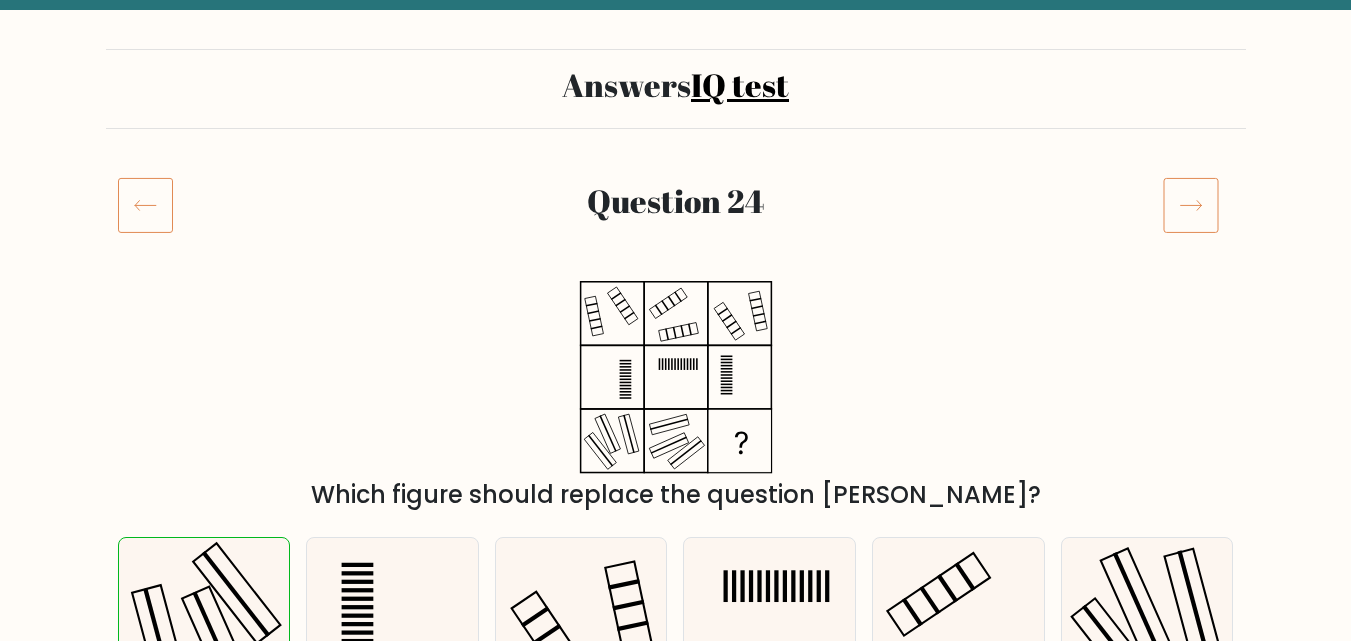 click on "Question 24" at bounding box center (676, 229) 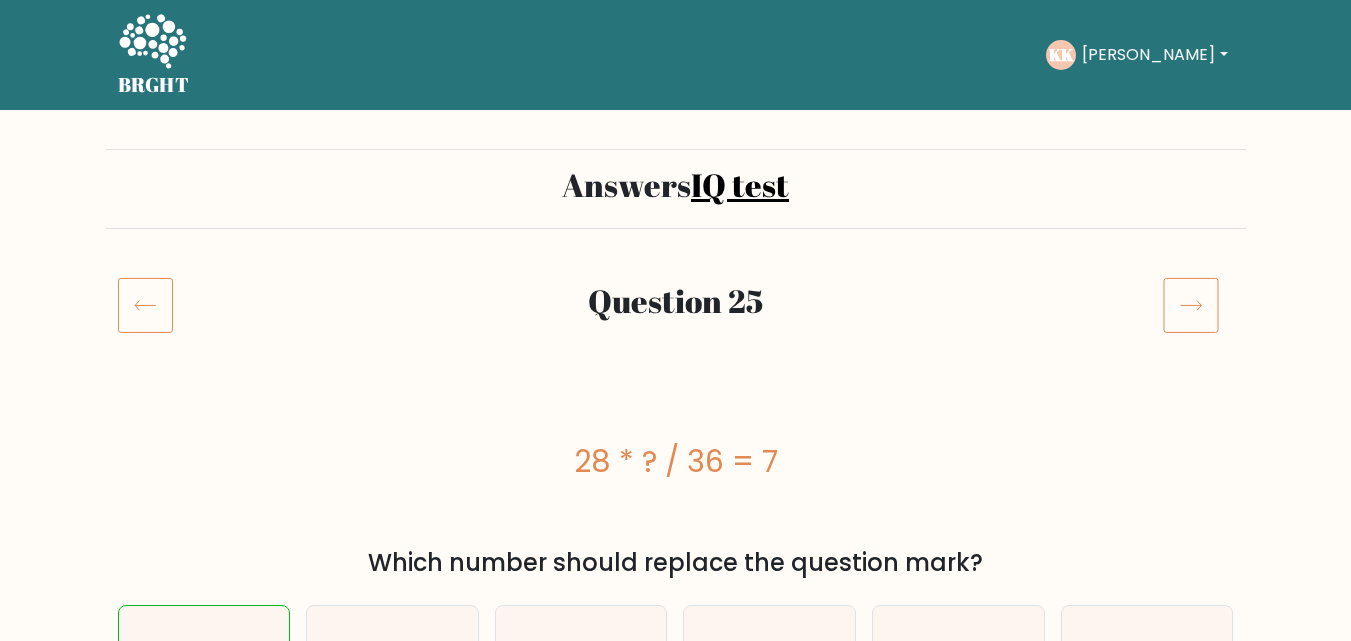 scroll, scrollTop: 0, scrollLeft: 0, axis: both 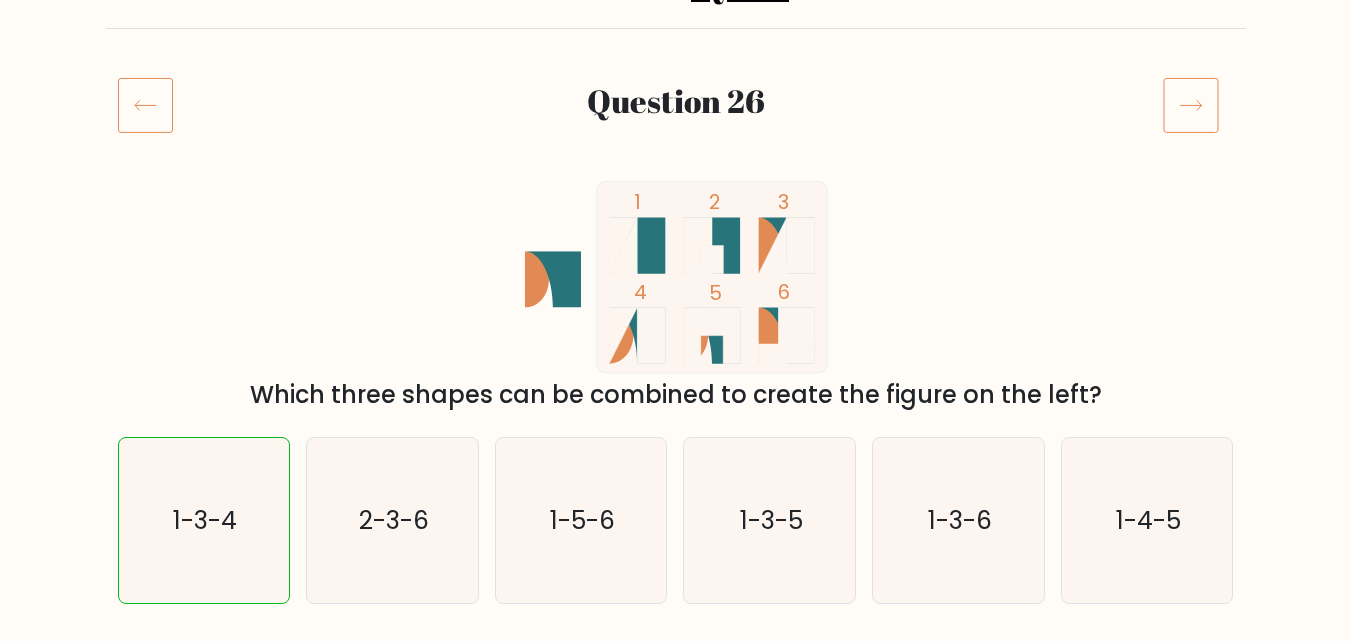 click 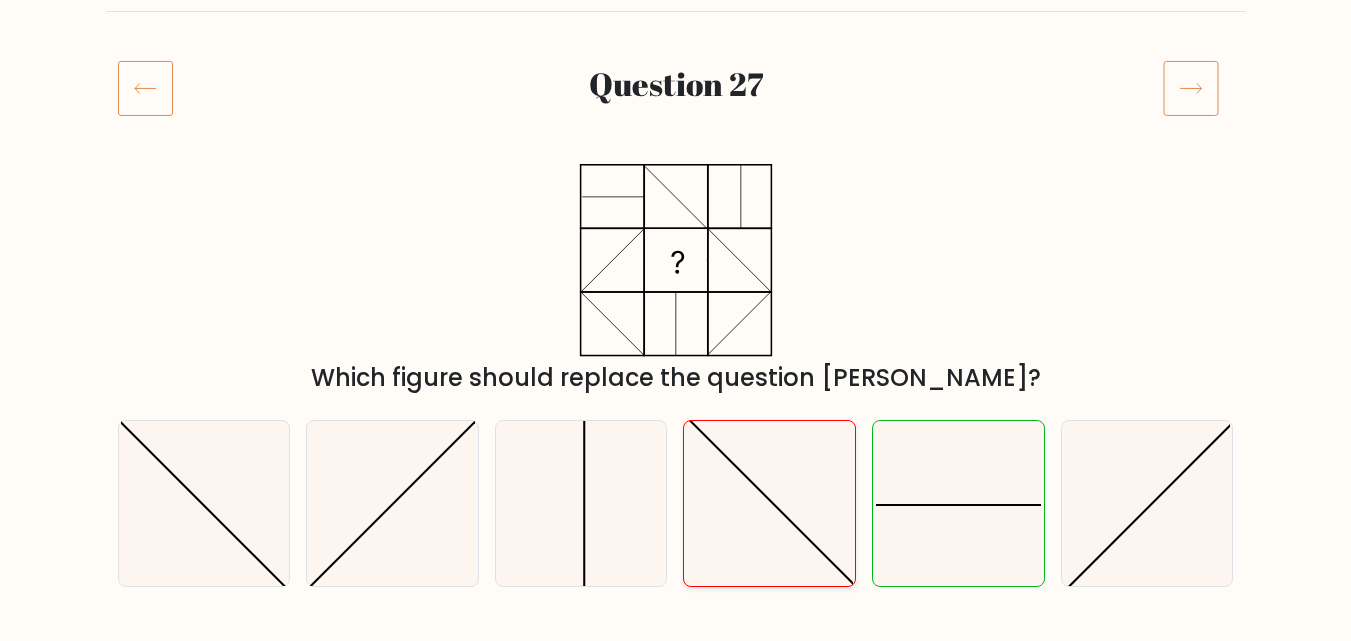 scroll, scrollTop: 200, scrollLeft: 0, axis: vertical 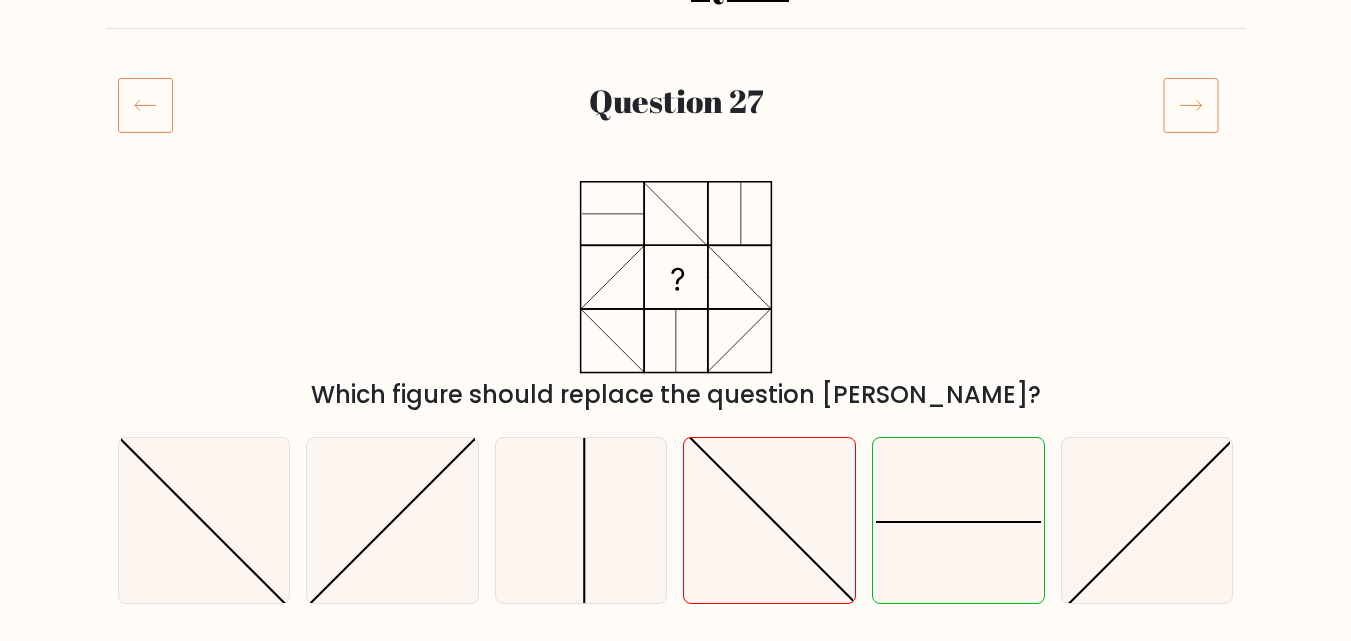 click 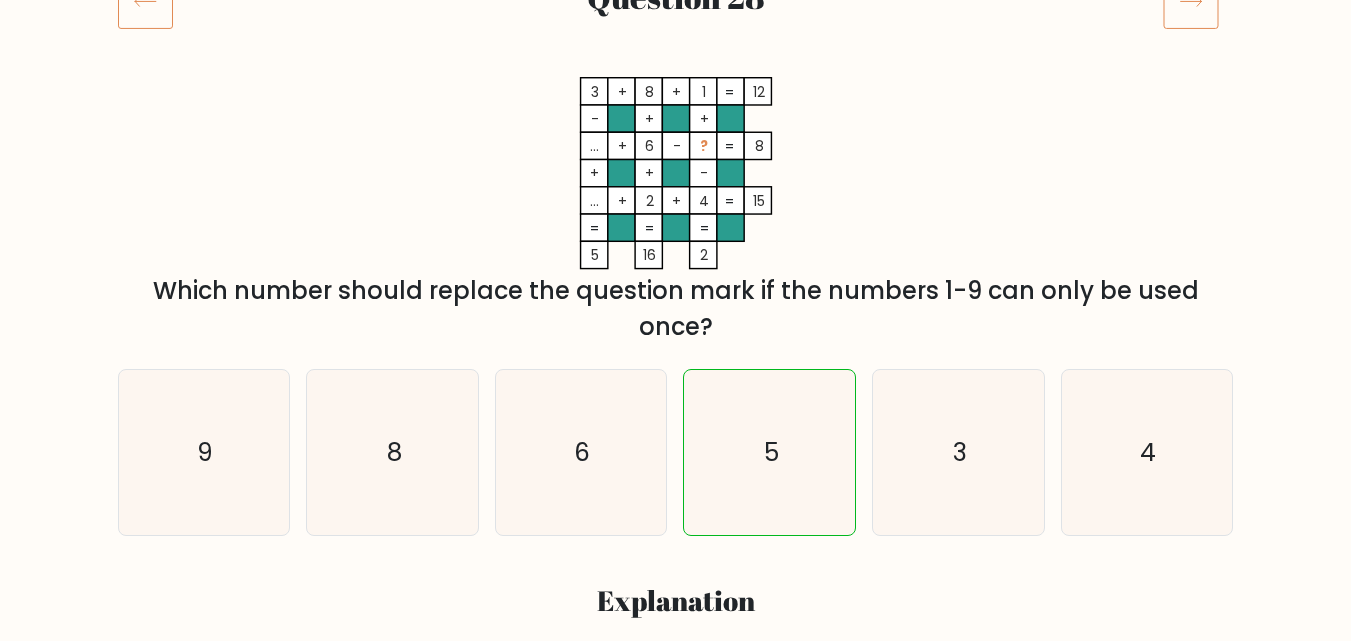 scroll, scrollTop: 300, scrollLeft: 0, axis: vertical 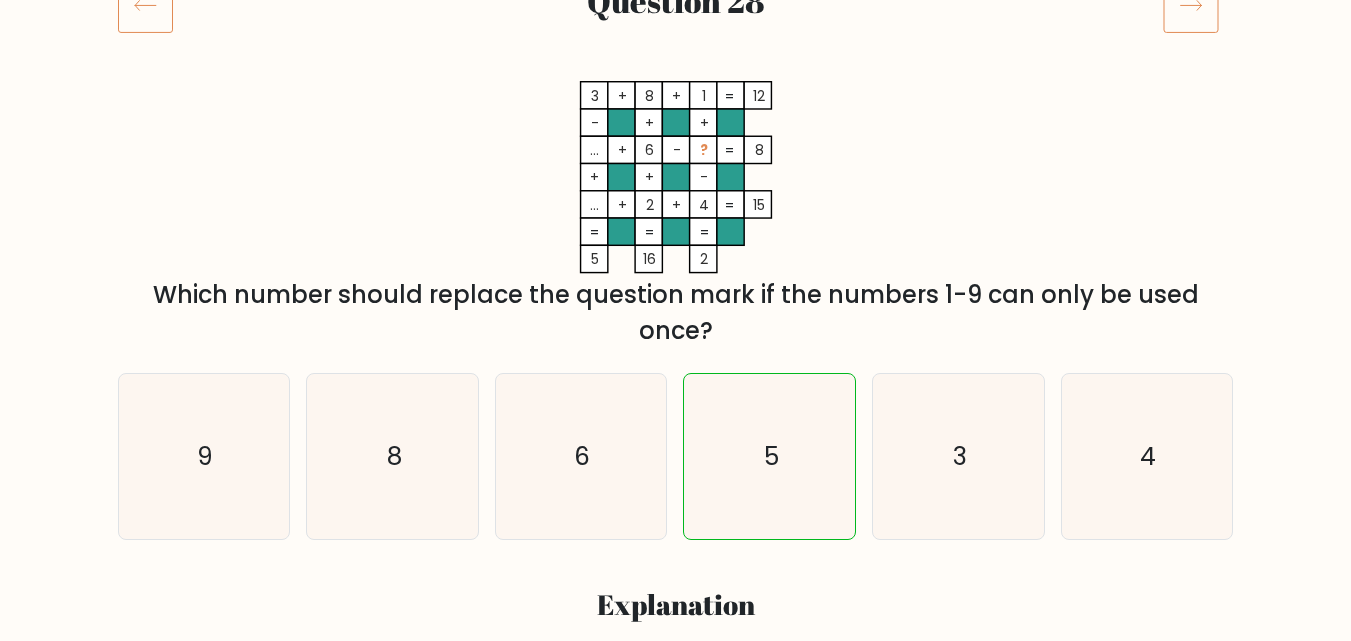 click 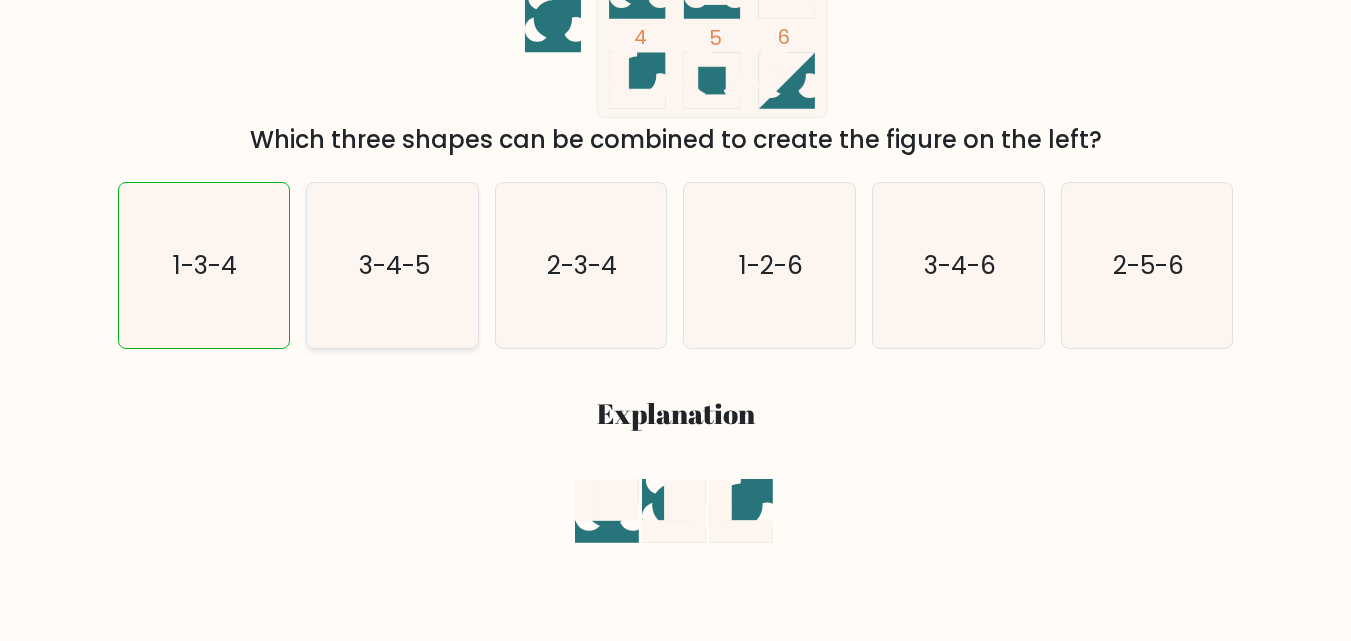 scroll, scrollTop: 260, scrollLeft: 0, axis: vertical 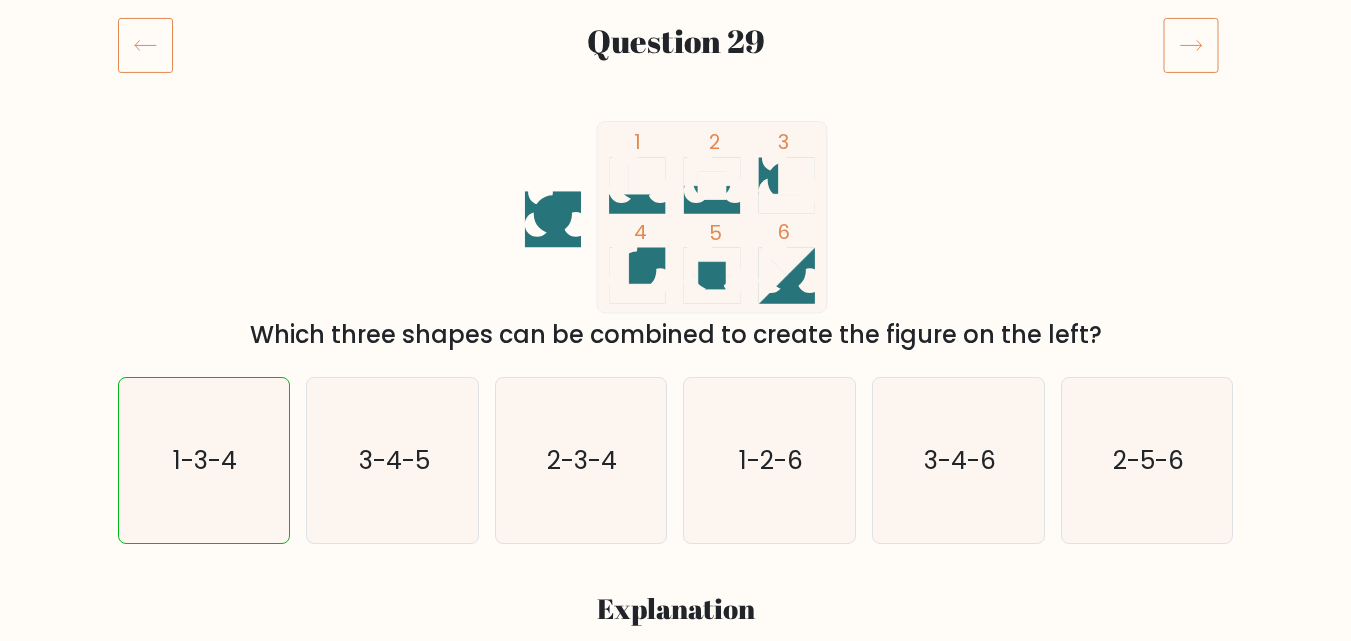 click 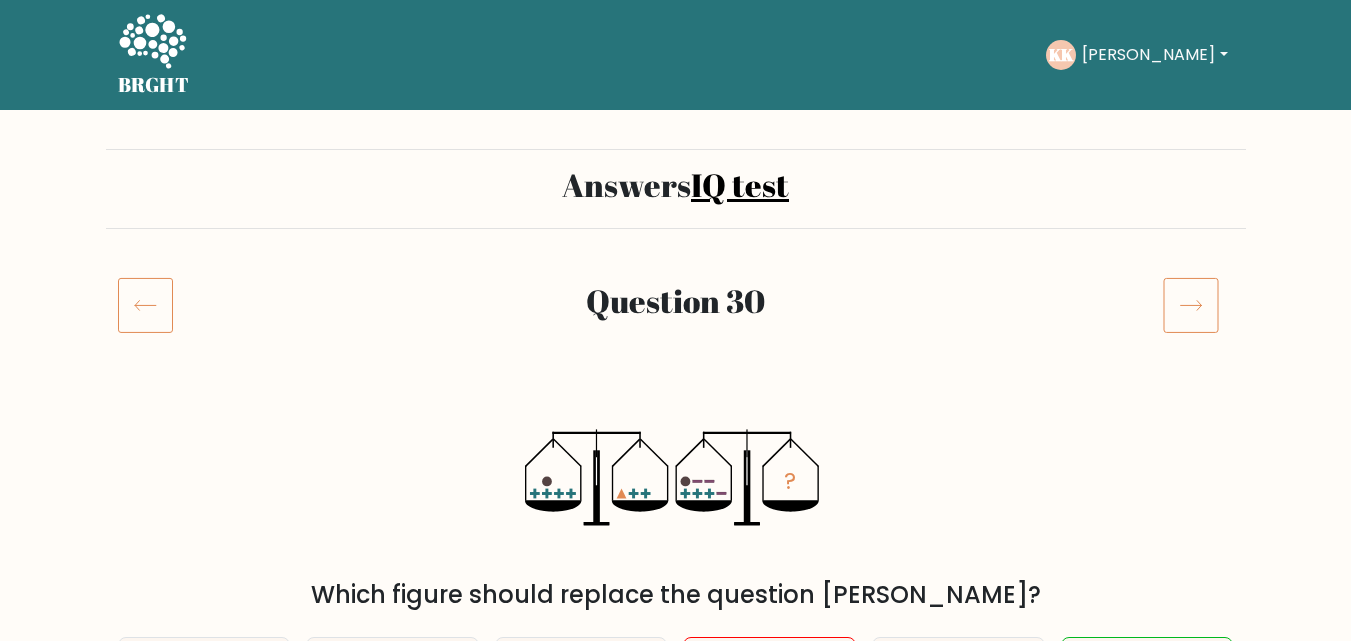 scroll, scrollTop: 0, scrollLeft: 0, axis: both 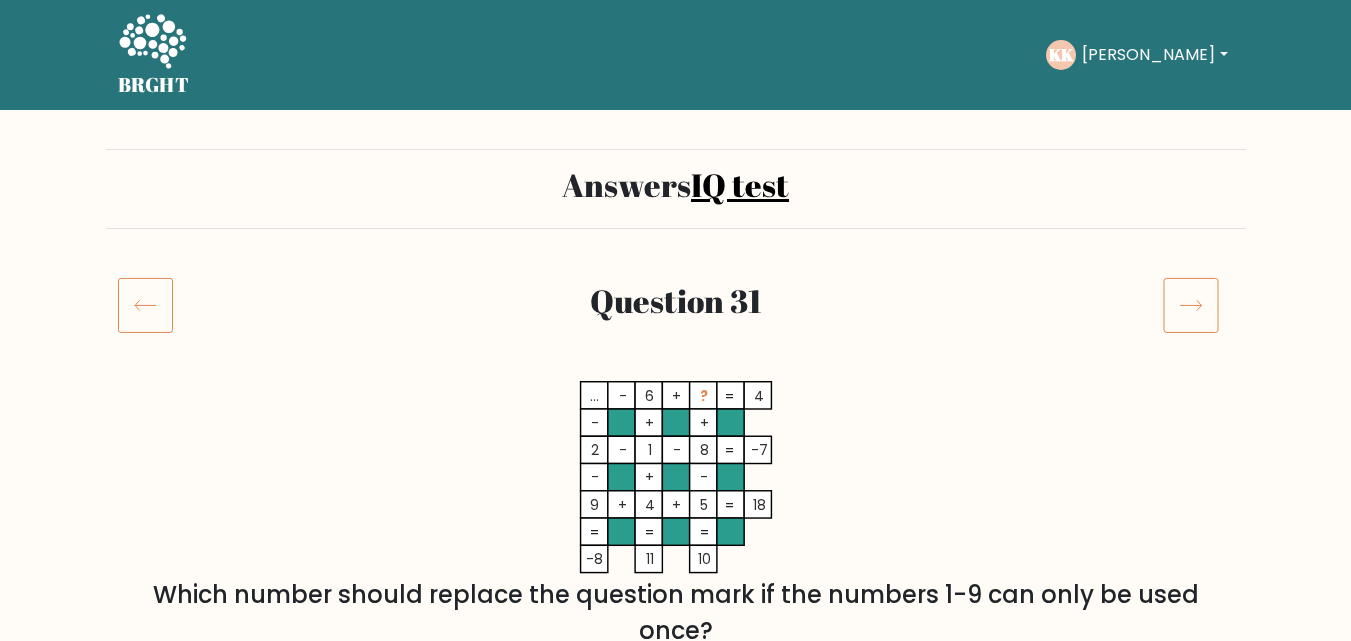 click 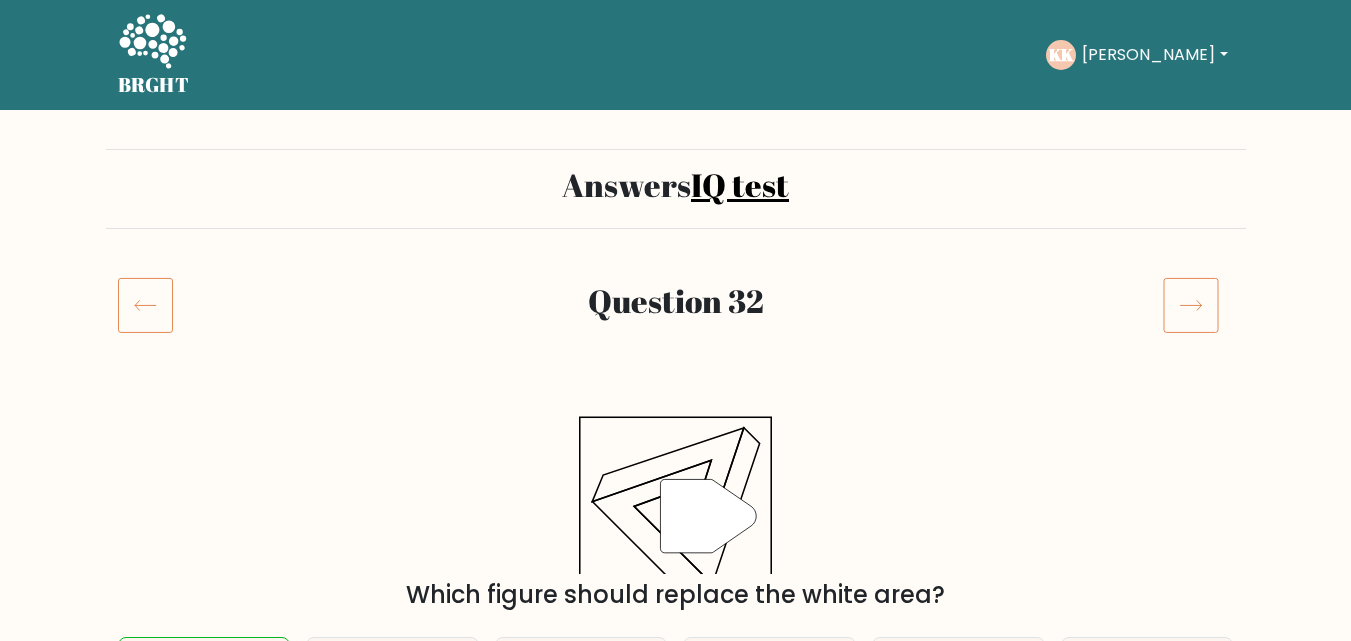 scroll, scrollTop: 0, scrollLeft: 0, axis: both 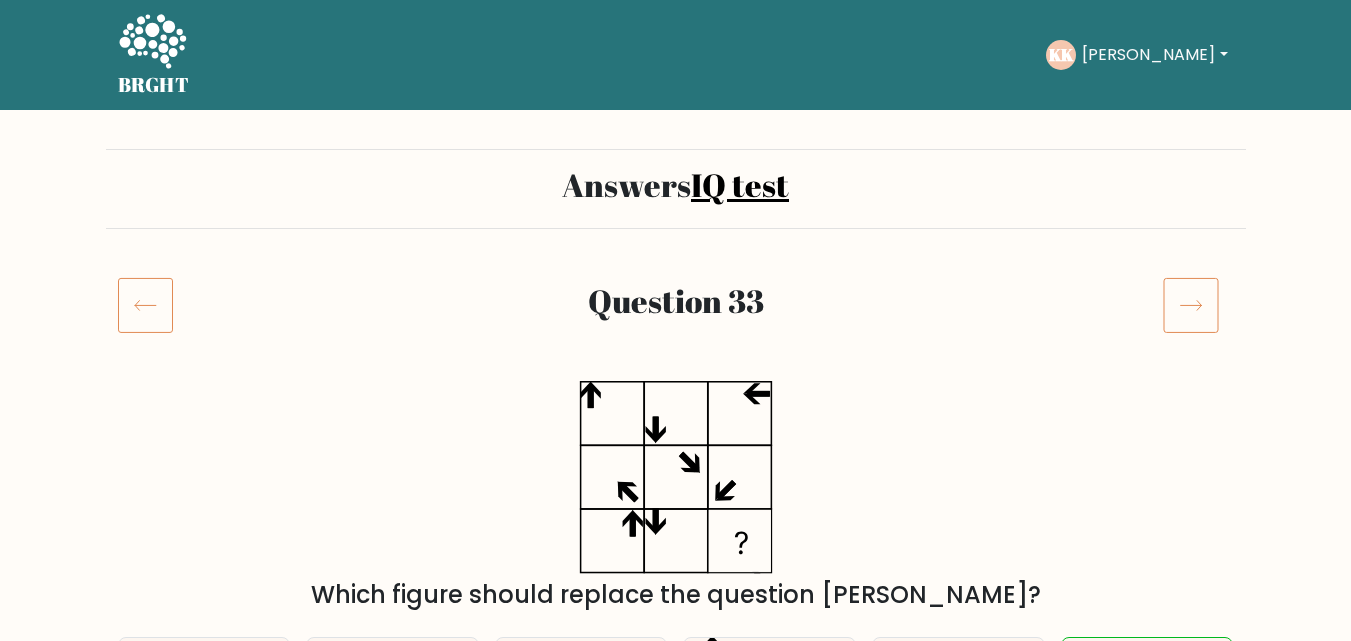 click 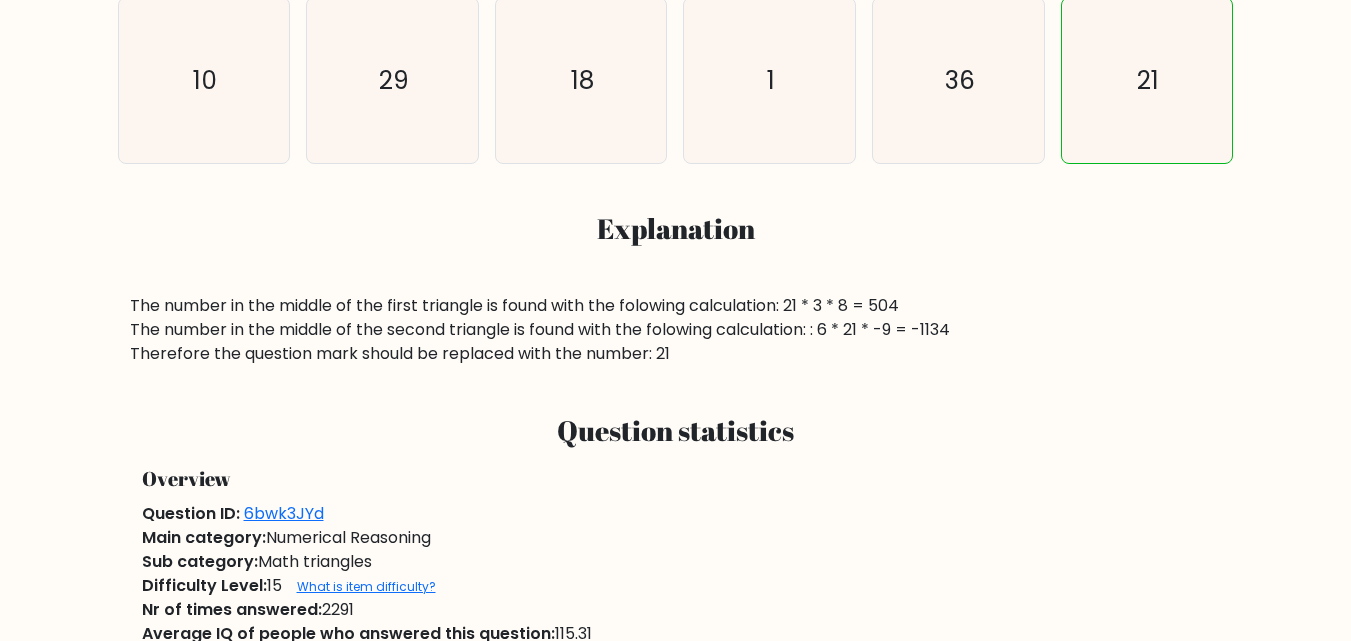 scroll, scrollTop: 240, scrollLeft: 0, axis: vertical 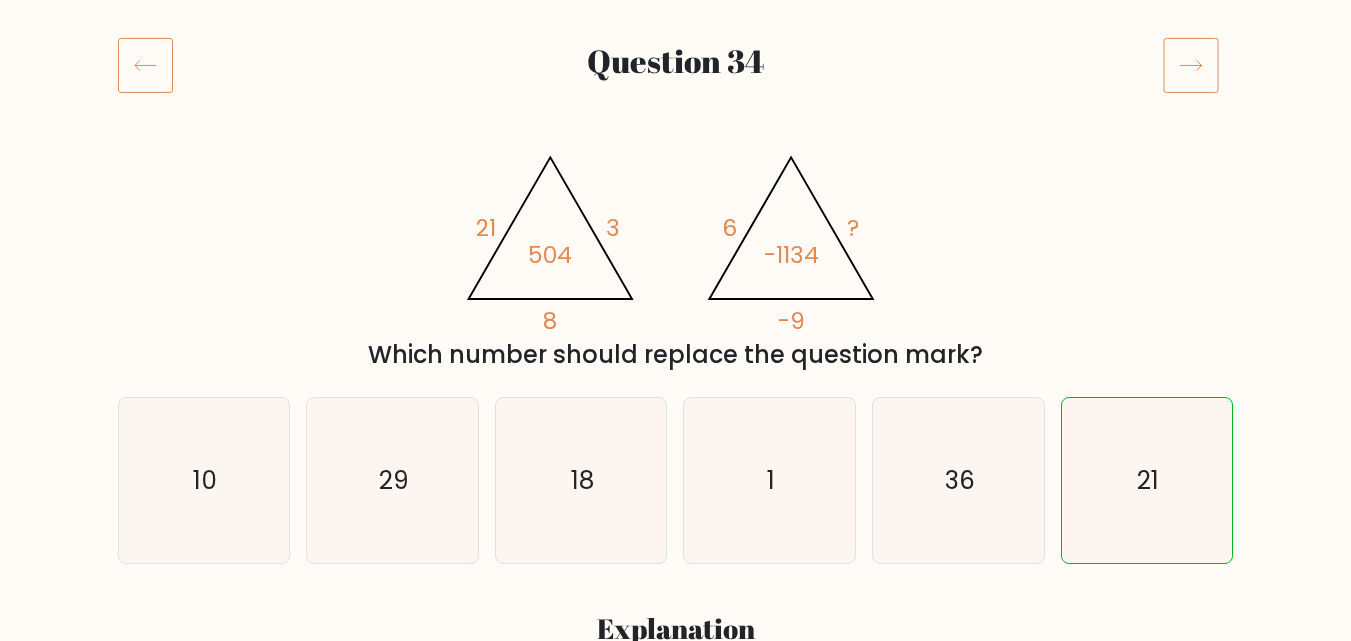 click 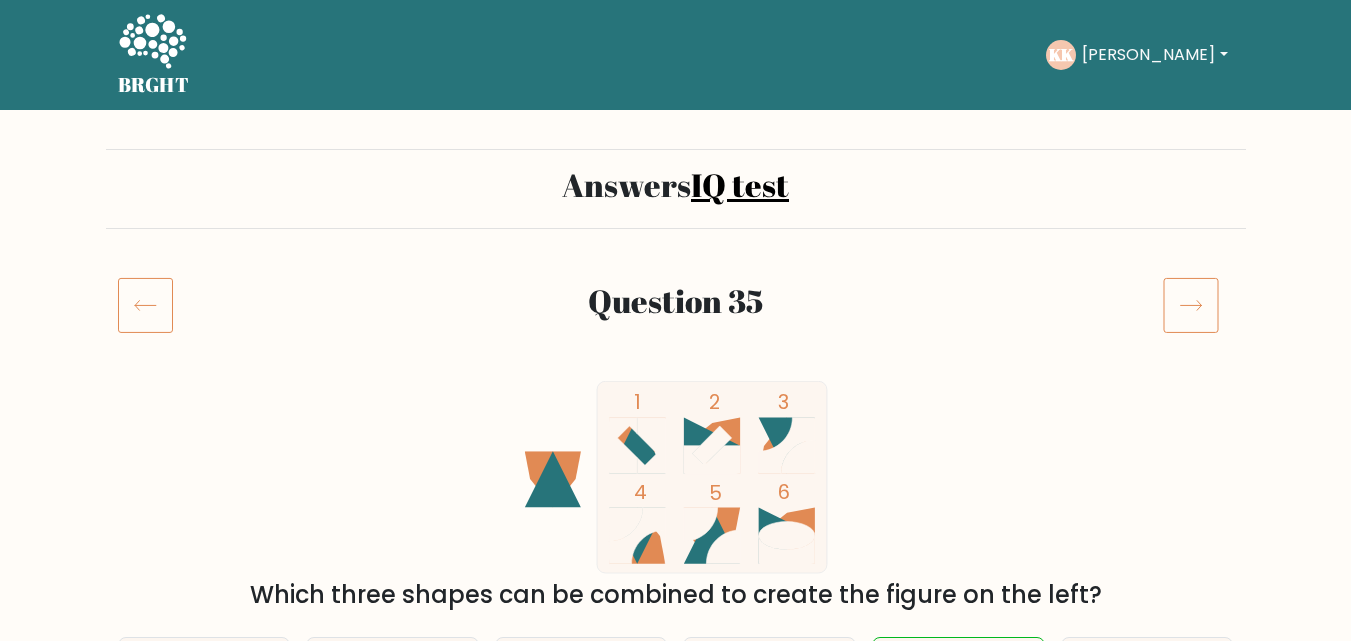scroll, scrollTop: 0, scrollLeft: 0, axis: both 